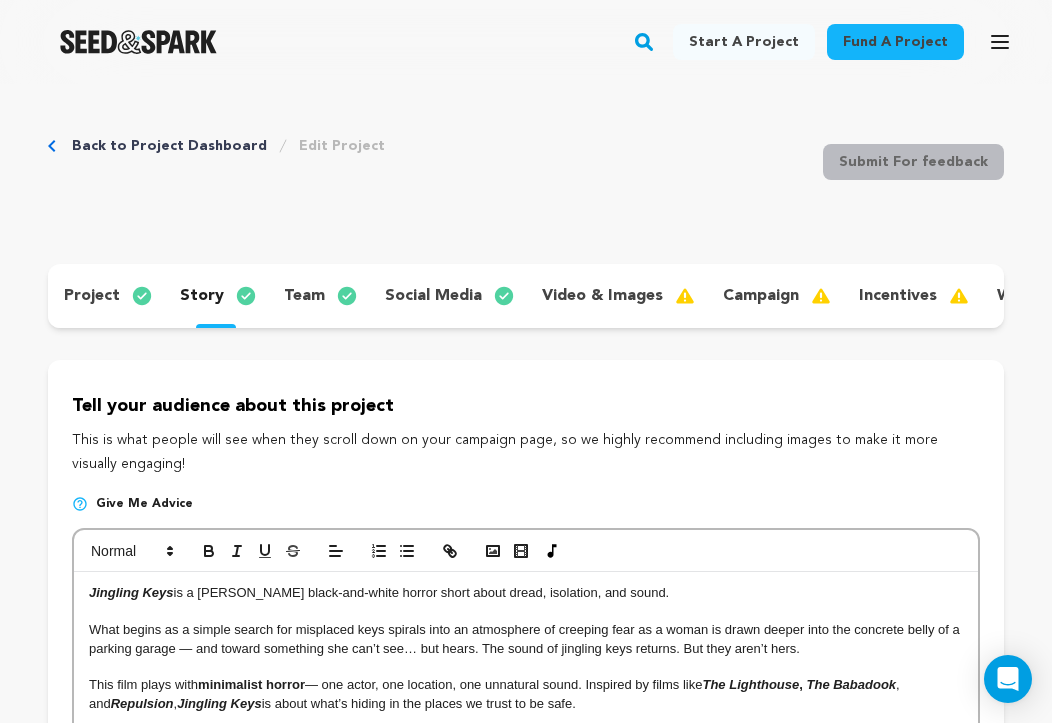 scroll, scrollTop: 250, scrollLeft: 0, axis: vertical 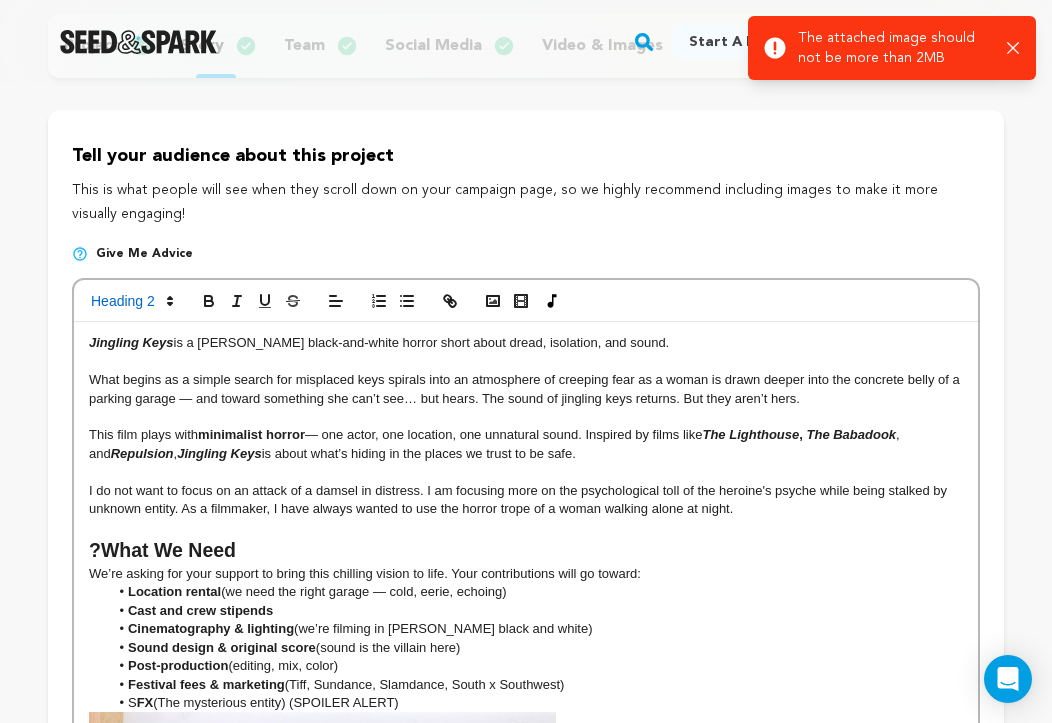 click 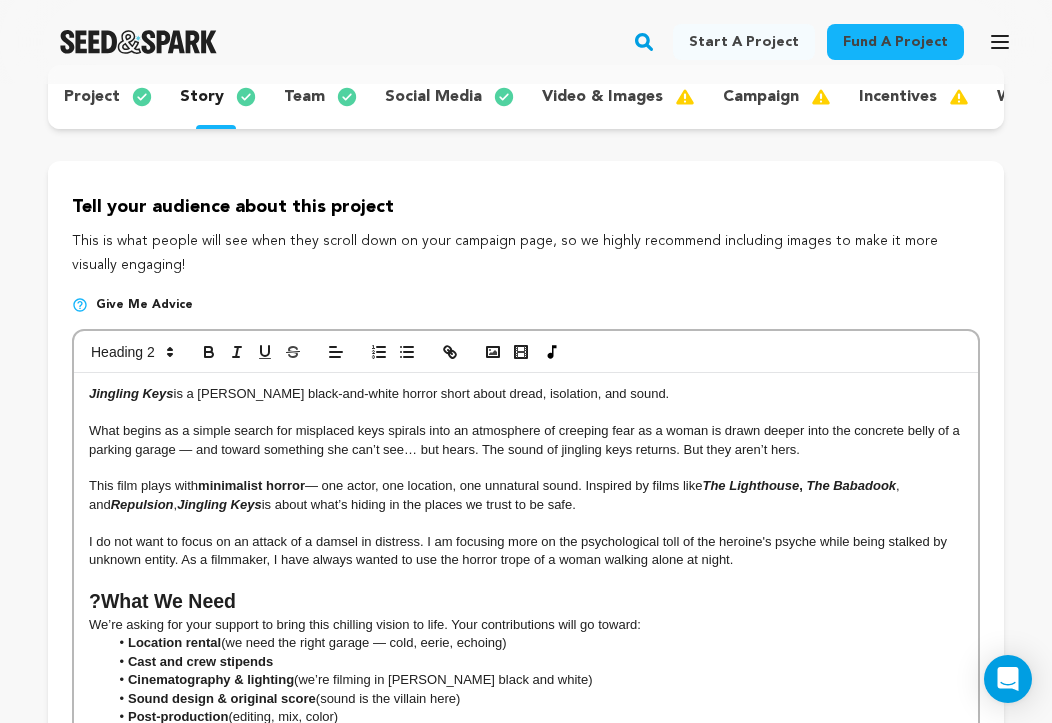 scroll, scrollTop: 194, scrollLeft: 0, axis: vertical 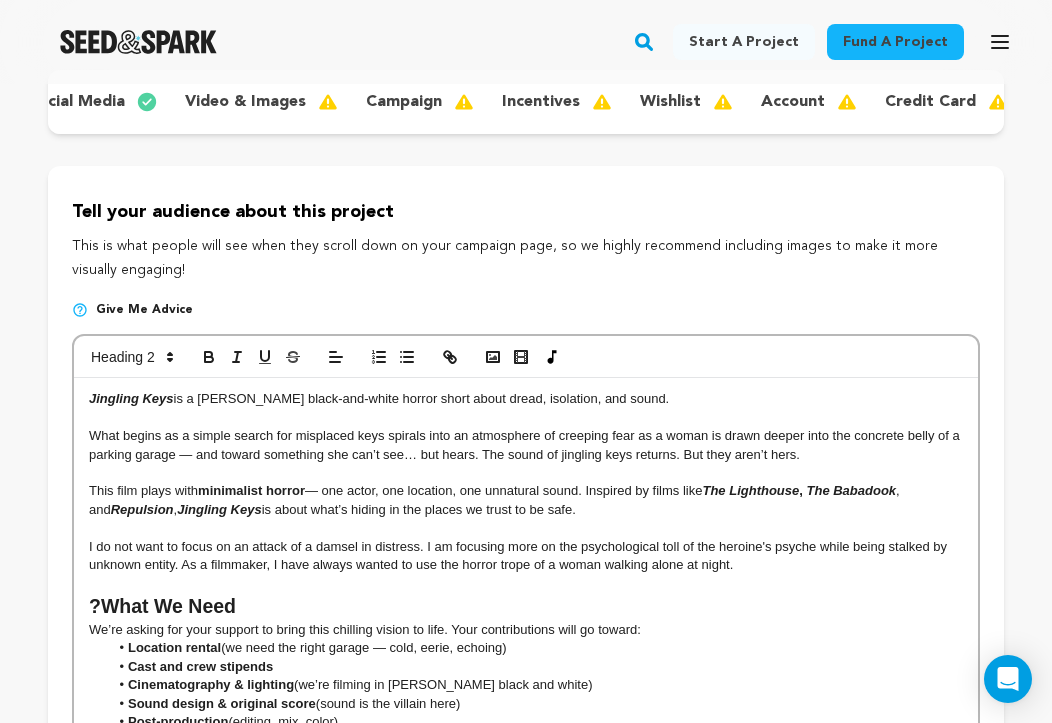 click on "credit card" at bounding box center (930, 102) 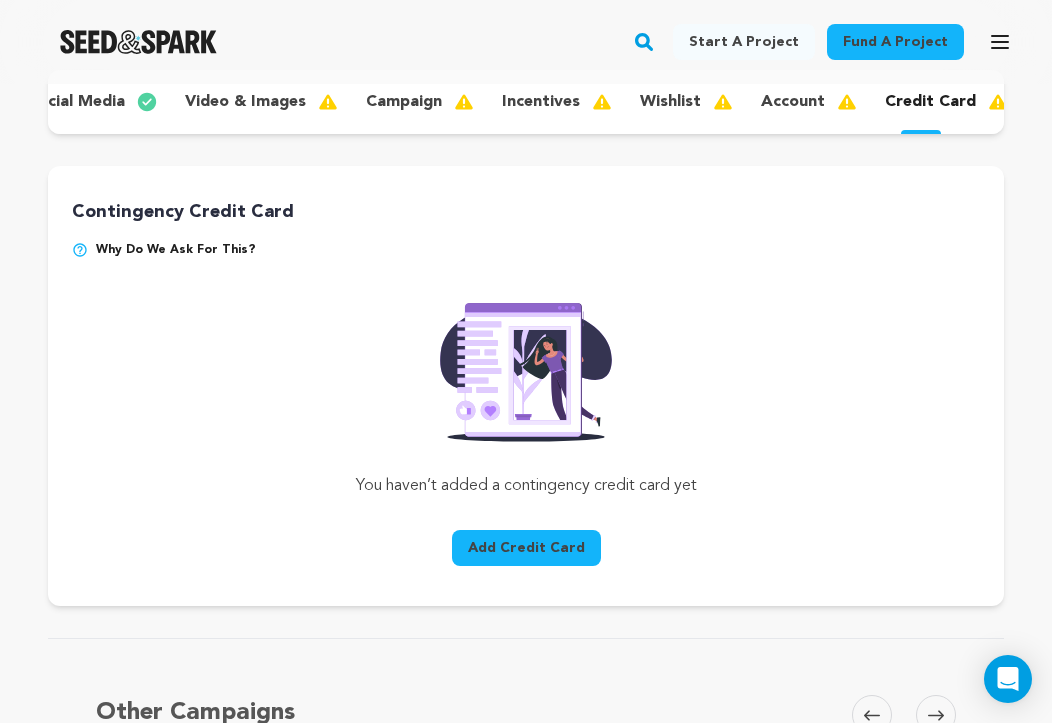 click on "Add Credit Card" at bounding box center [526, 548] 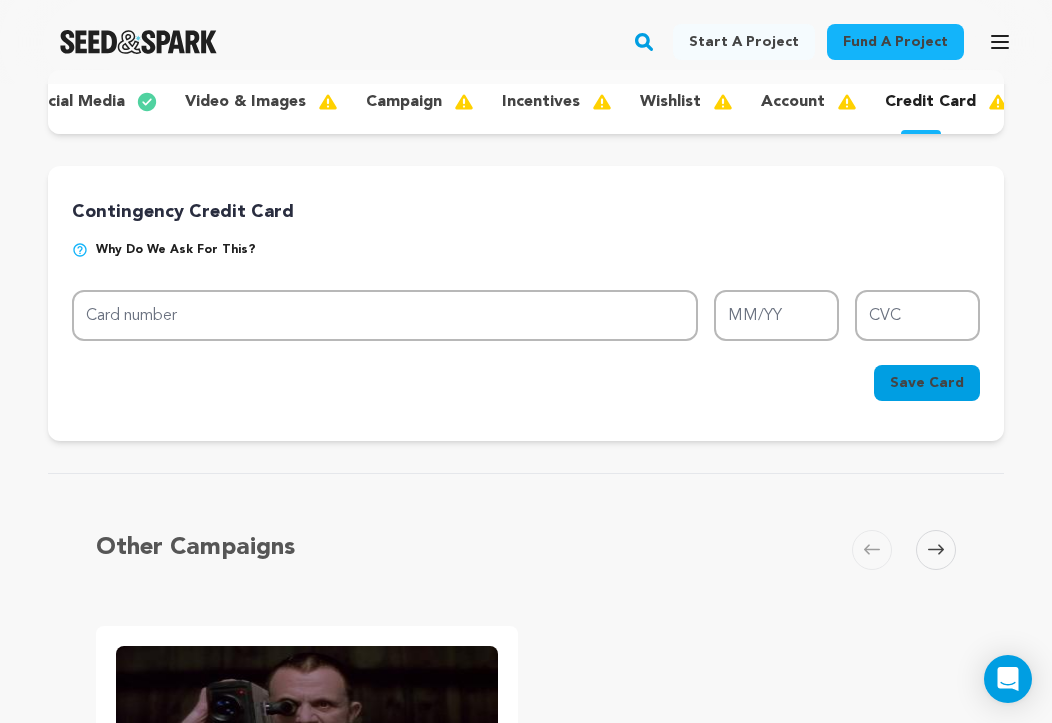 click on "account" at bounding box center (793, 102) 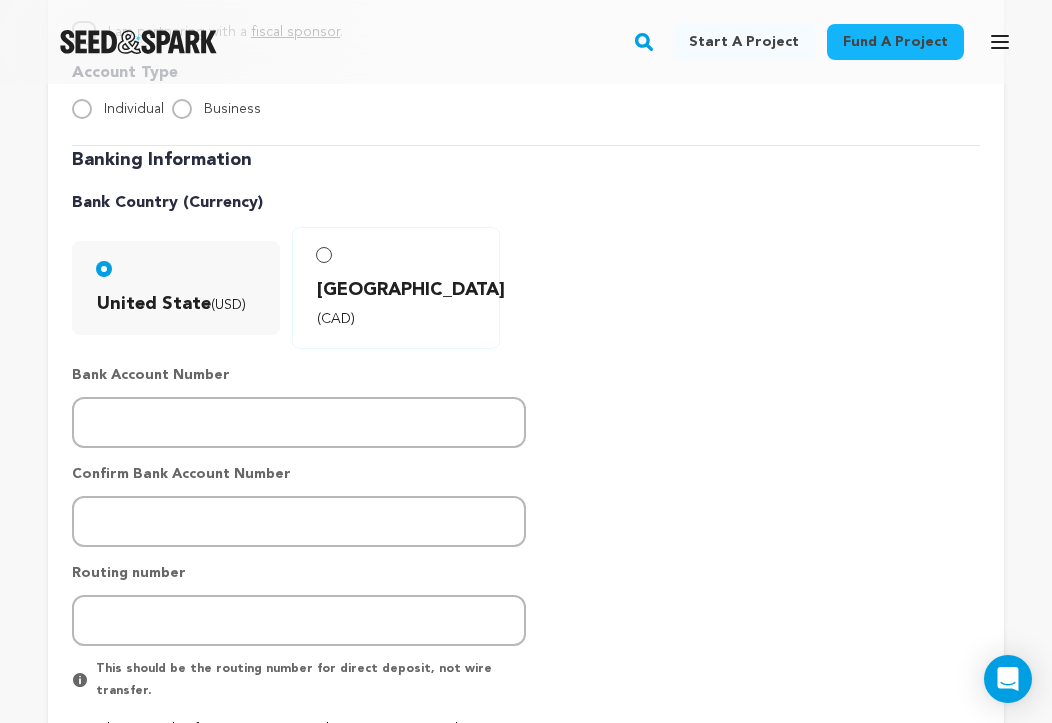 scroll, scrollTop: 0, scrollLeft: 0, axis: both 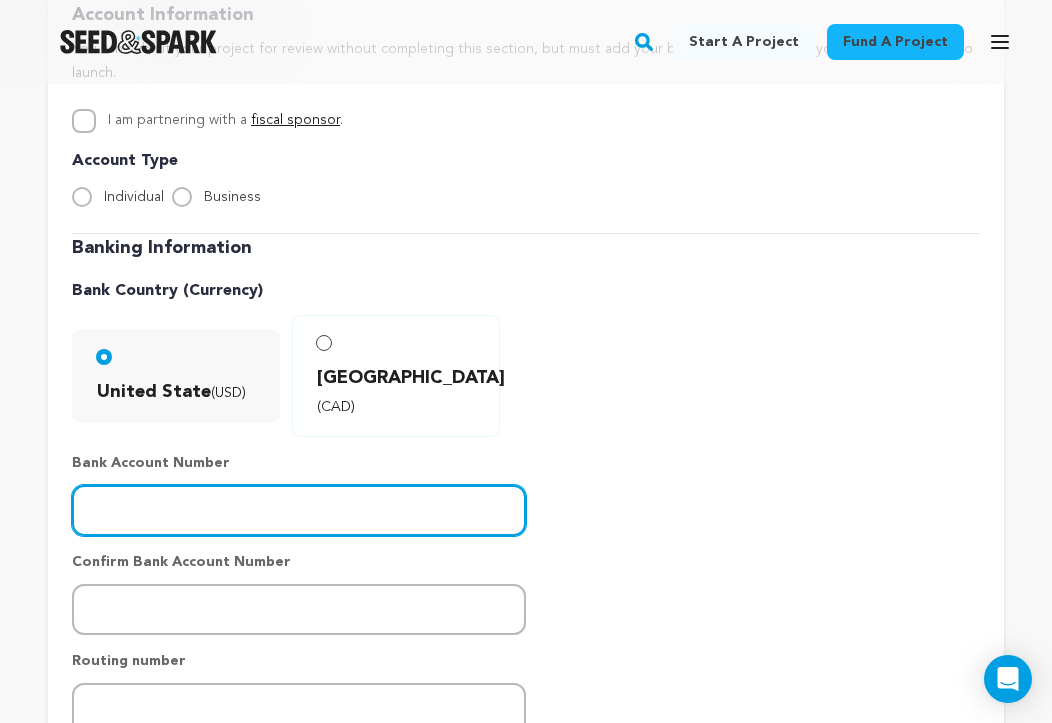 click at bounding box center [299, 510] 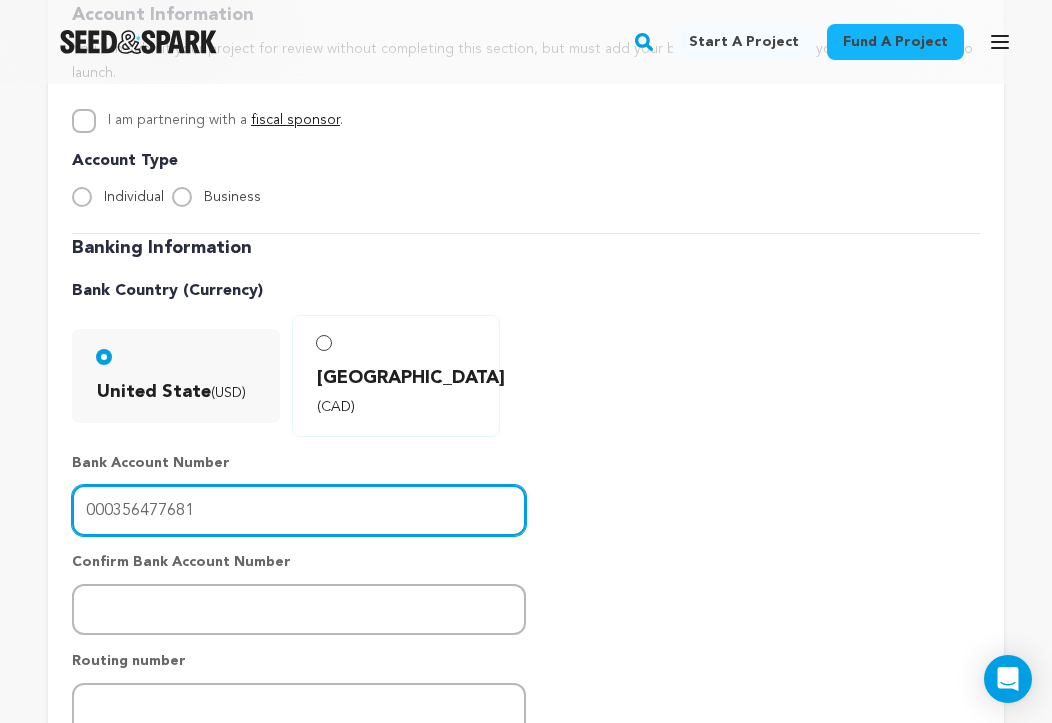 type on "000356477681" 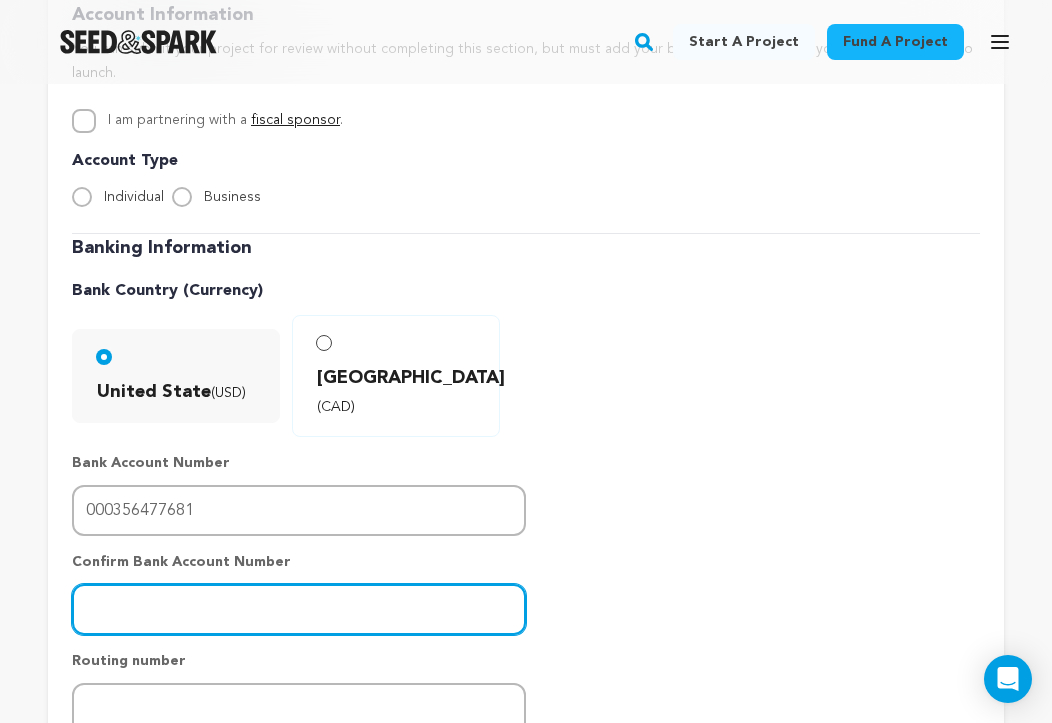 click at bounding box center [299, 609] 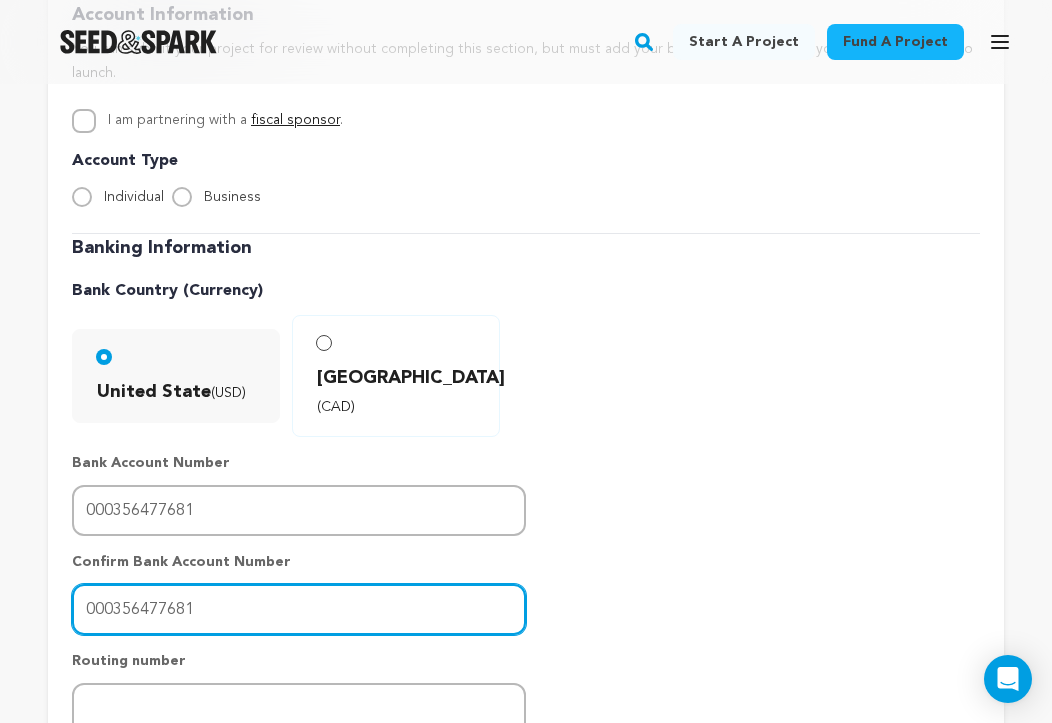 type on "000356477681" 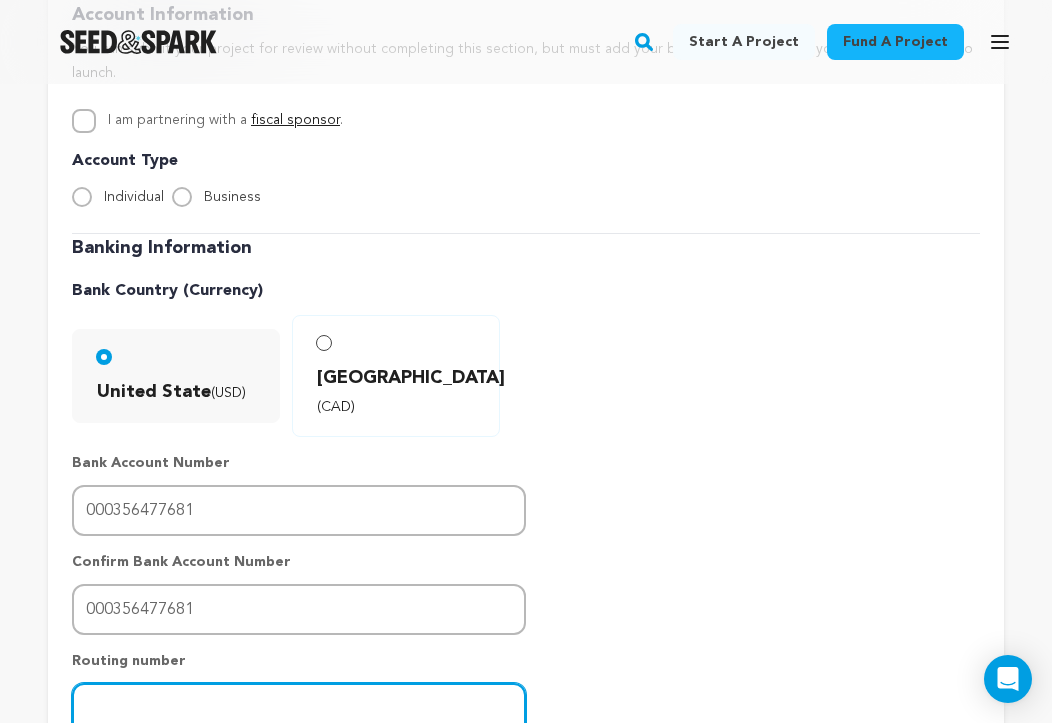 click at bounding box center [299, 708] 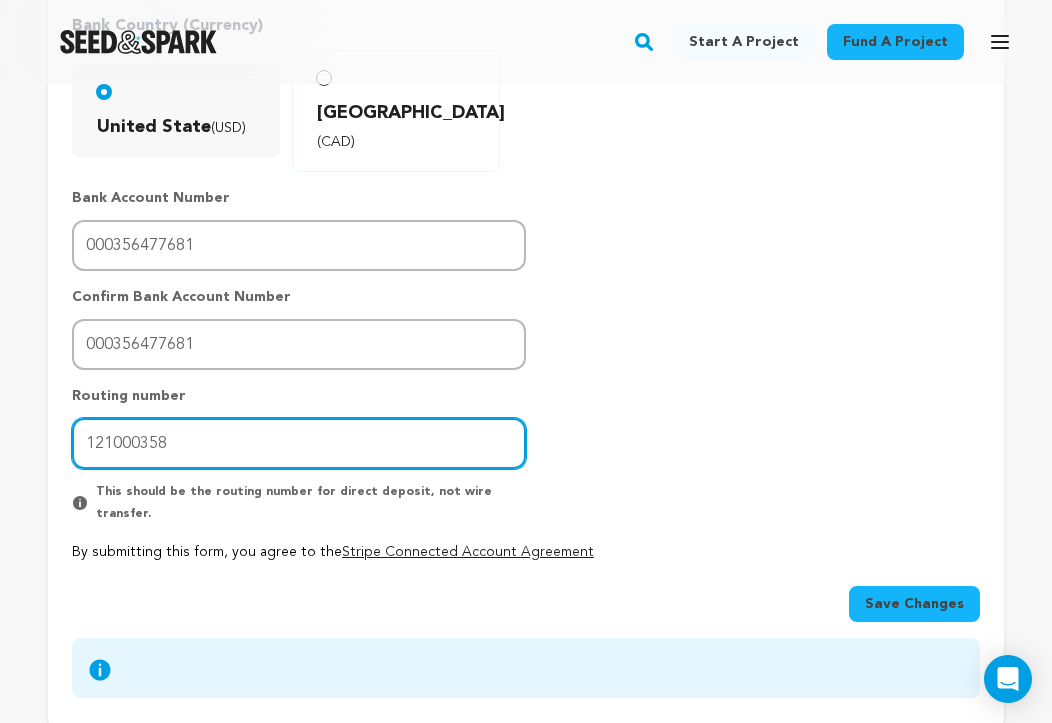 scroll, scrollTop: 845, scrollLeft: 0, axis: vertical 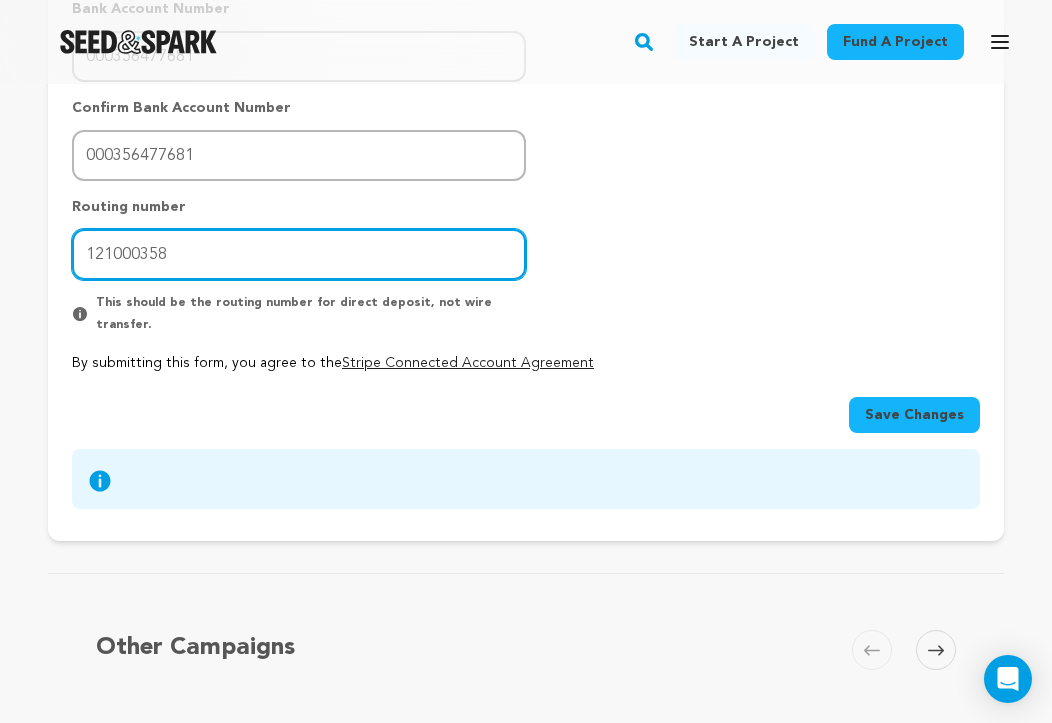 type on "121000358" 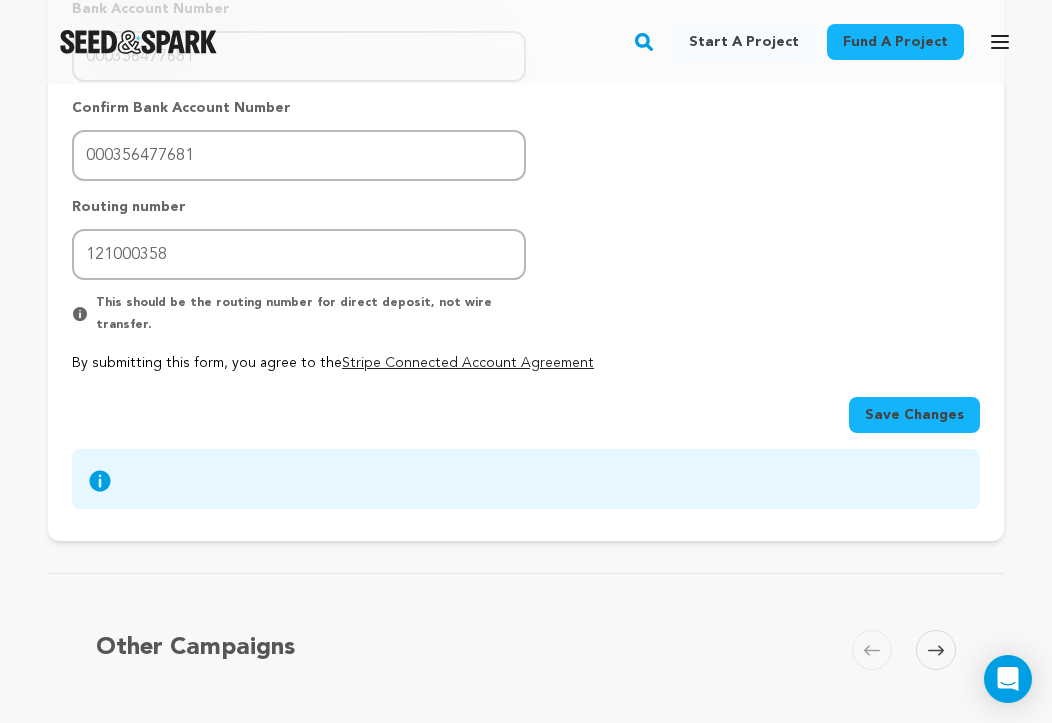 click on "Save Changes" at bounding box center (914, 415) 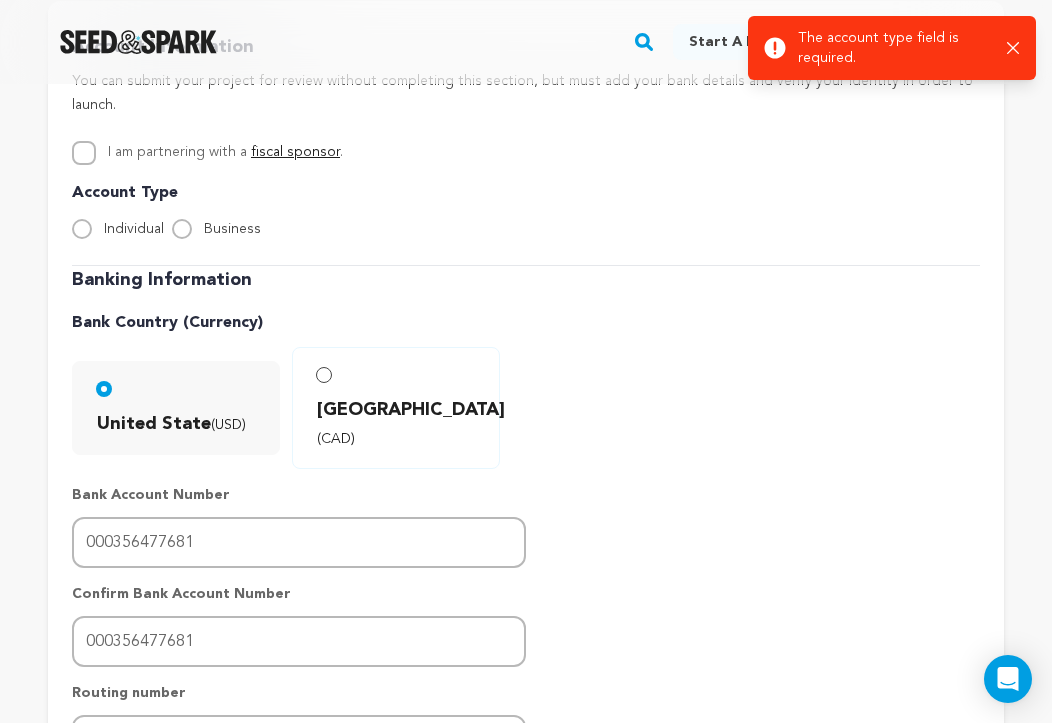 scroll, scrollTop: 328, scrollLeft: 0, axis: vertical 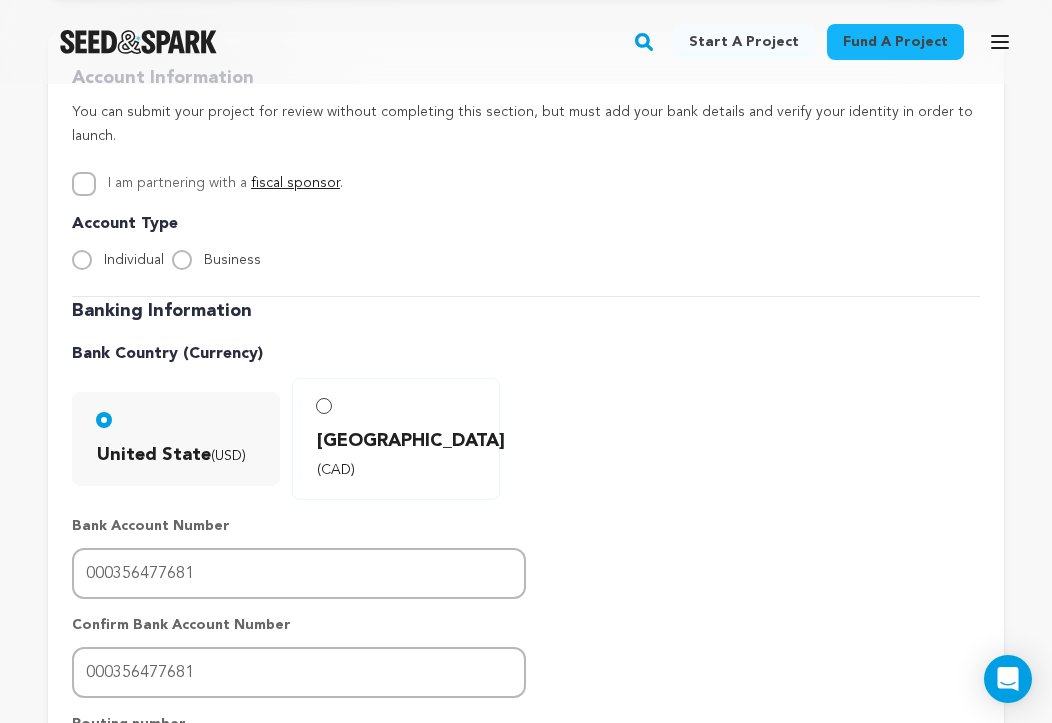 click on "Individual" at bounding box center [82, 260] 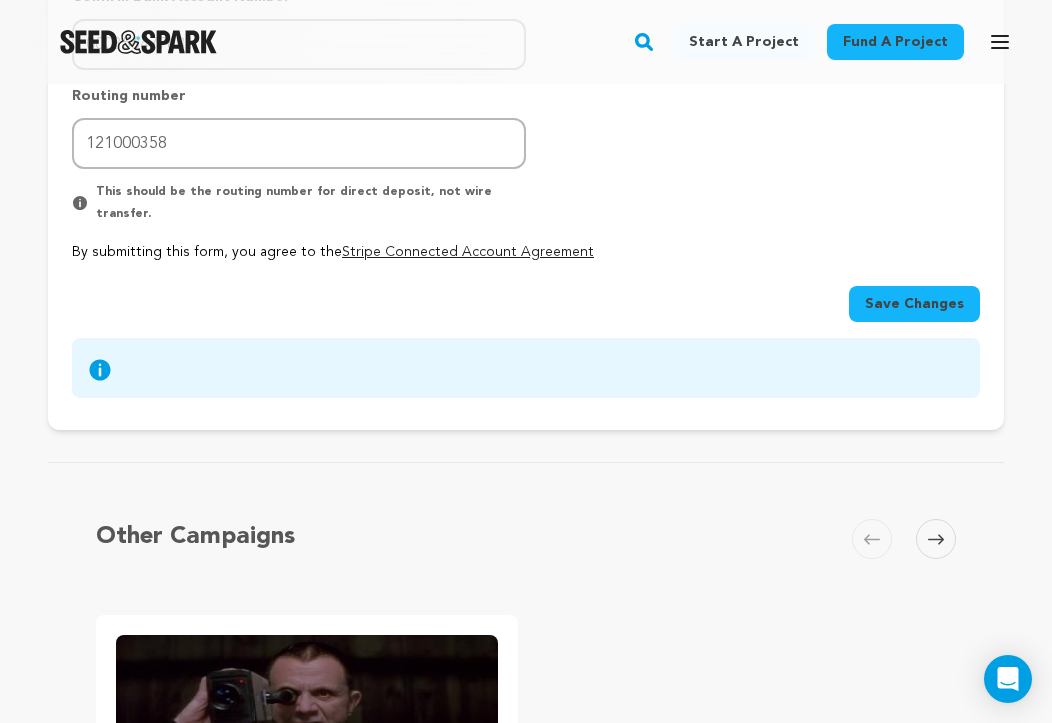 scroll, scrollTop: 952, scrollLeft: 0, axis: vertical 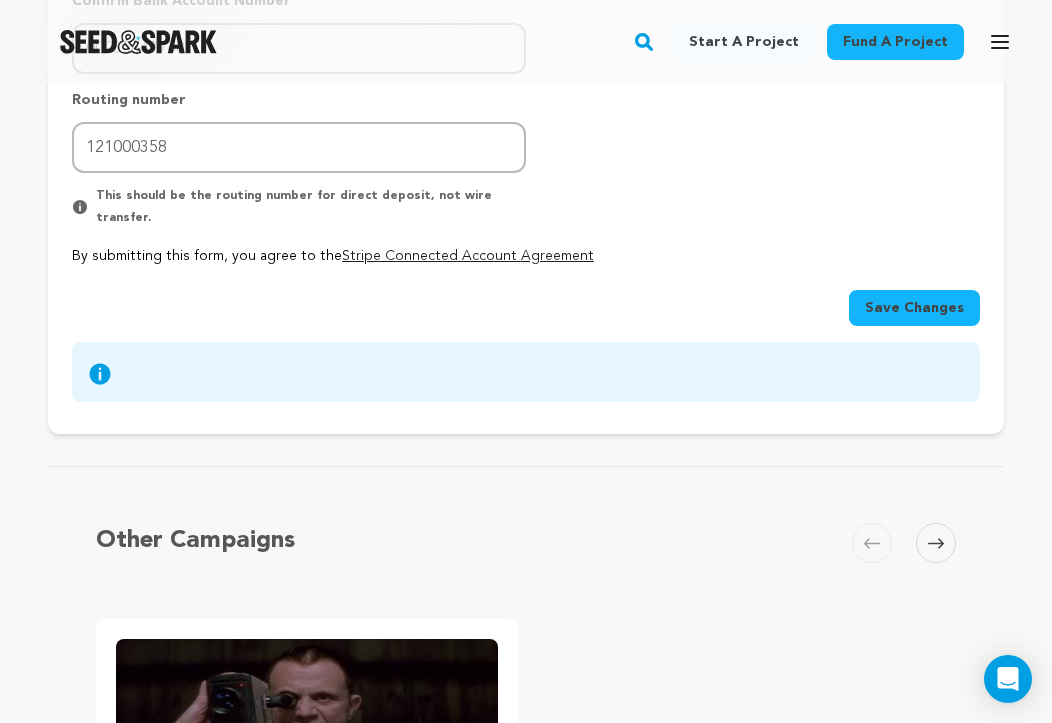 click on "Save Changes" at bounding box center (914, 308) 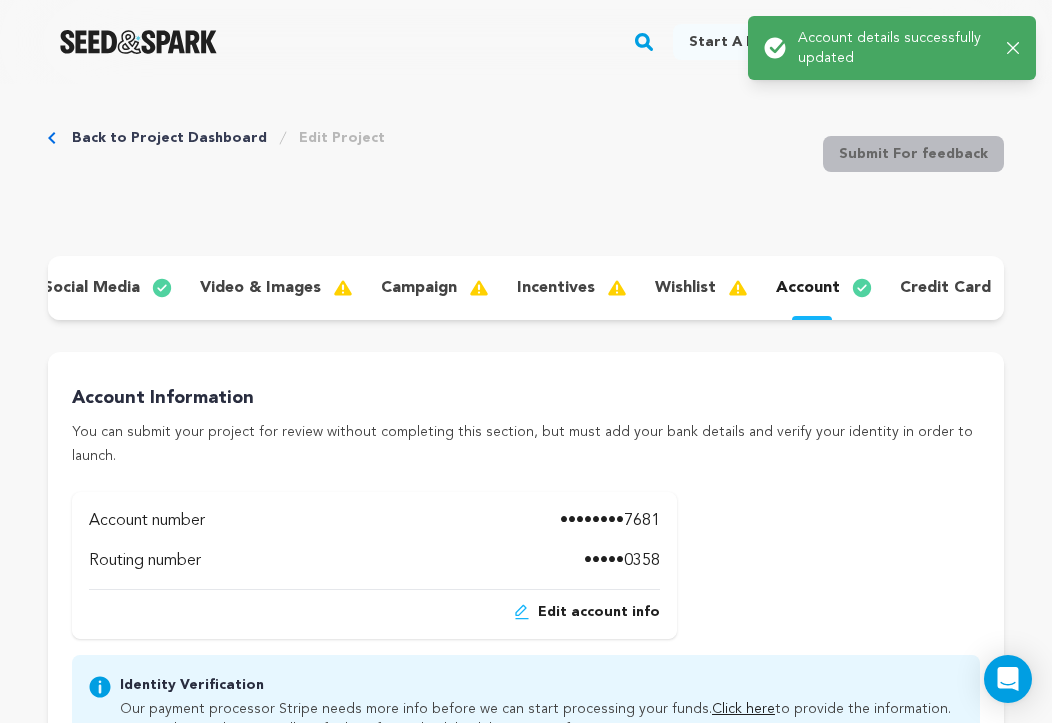 scroll, scrollTop: 0, scrollLeft: 0, axis: both 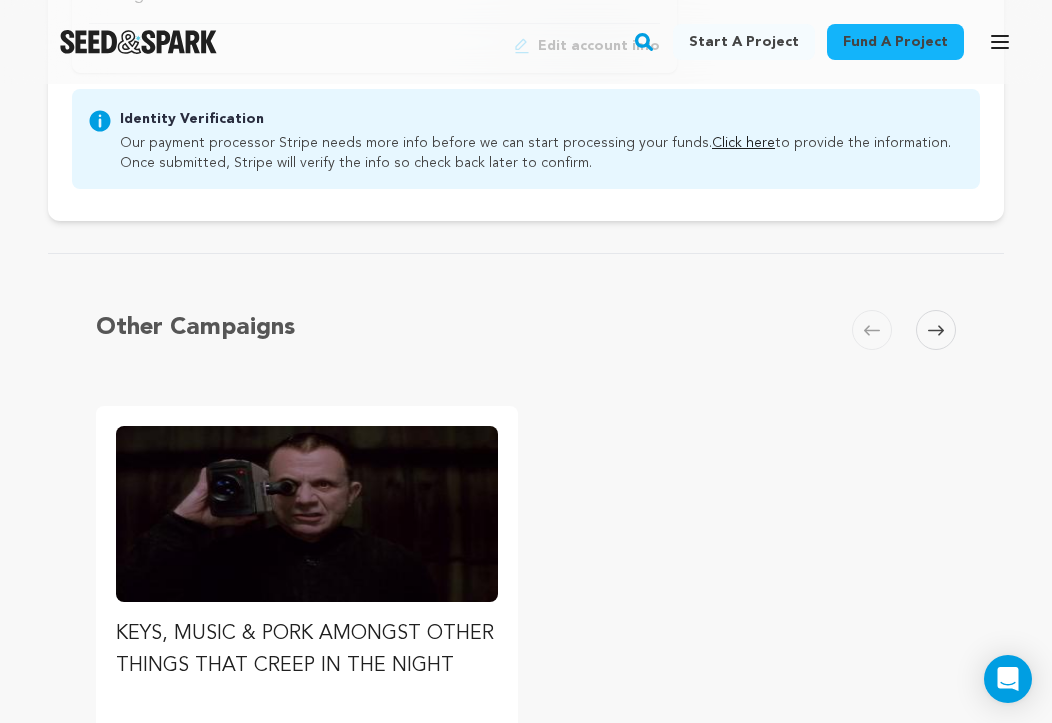 click at bounding box center (307, 514) 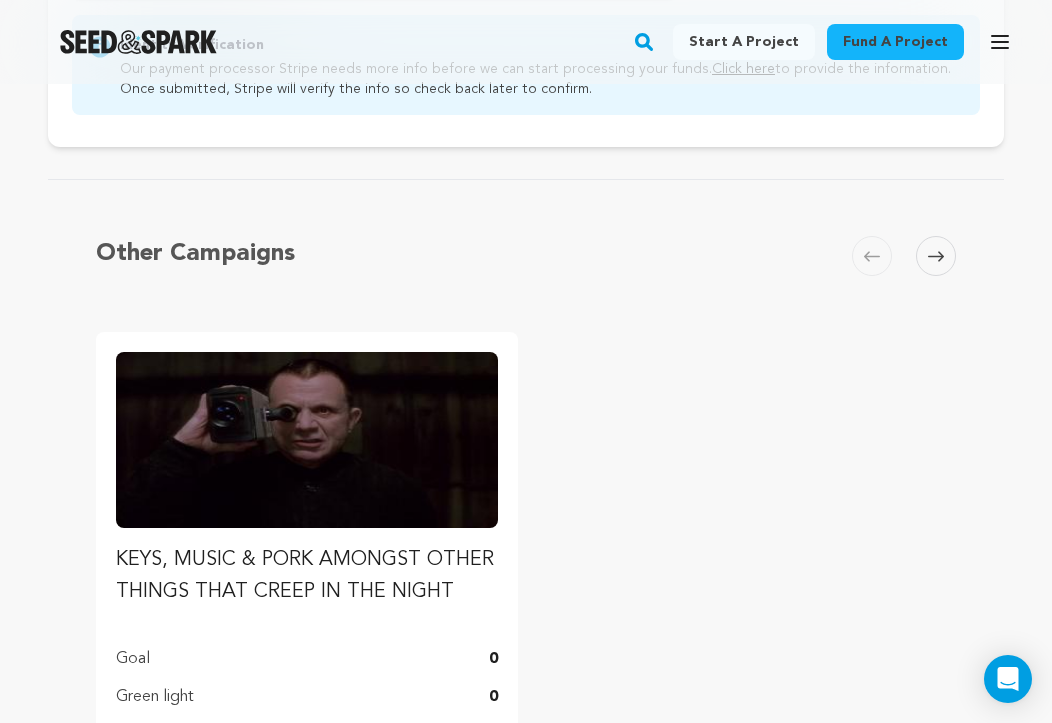 scroll, scrollTop: 642, scrollLeft: 0, axis: vertical 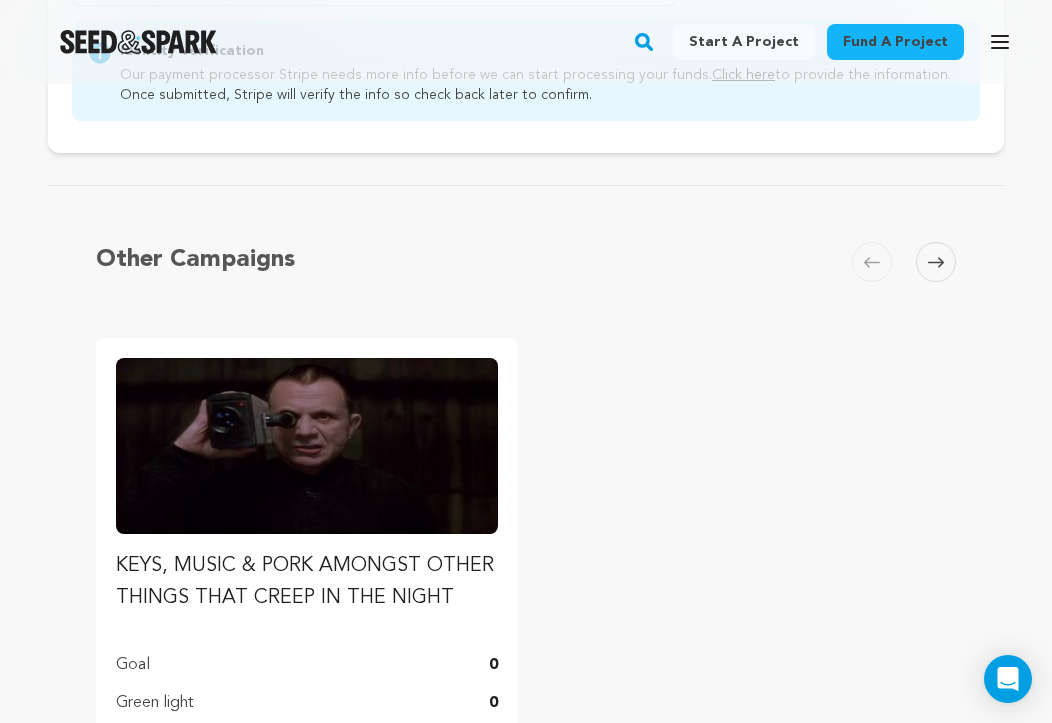 click at bounding box center [307, 446] 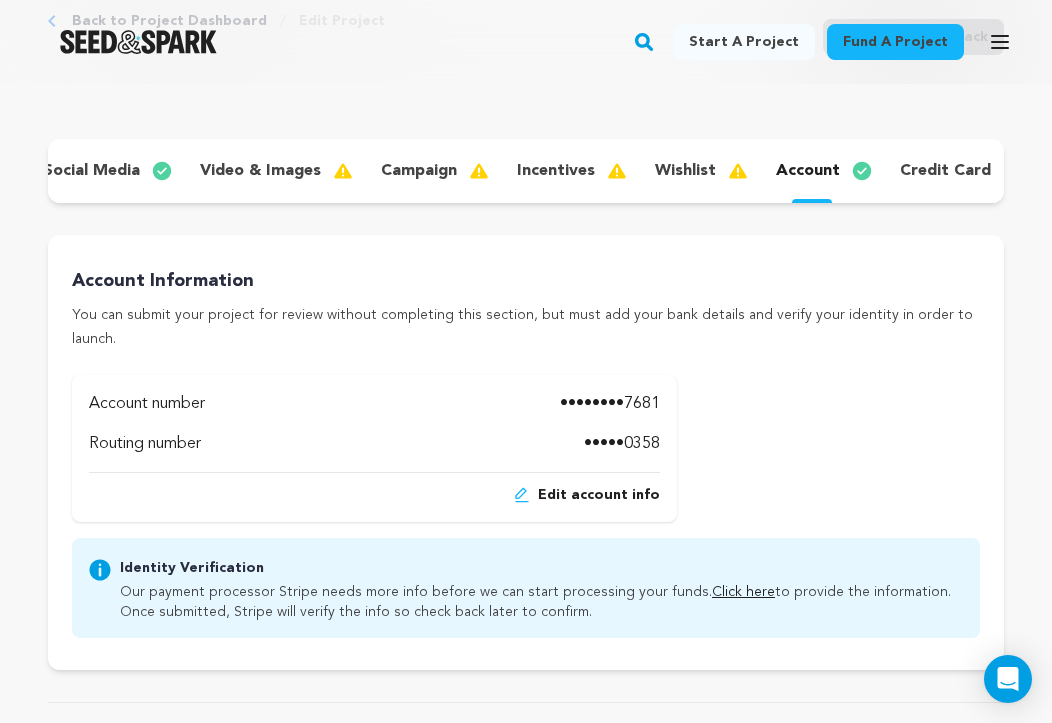 scroll, scrollTop: 135, scrollLeft: 0, axis: vertical 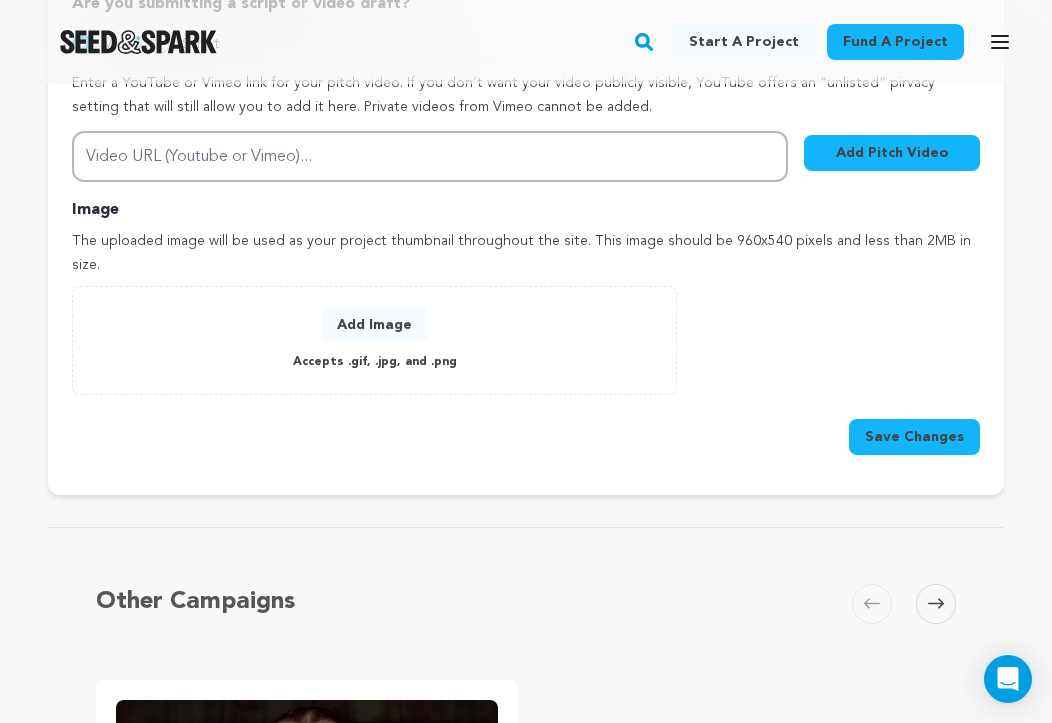 click on "Add Image" at bounding box center [374, 325] 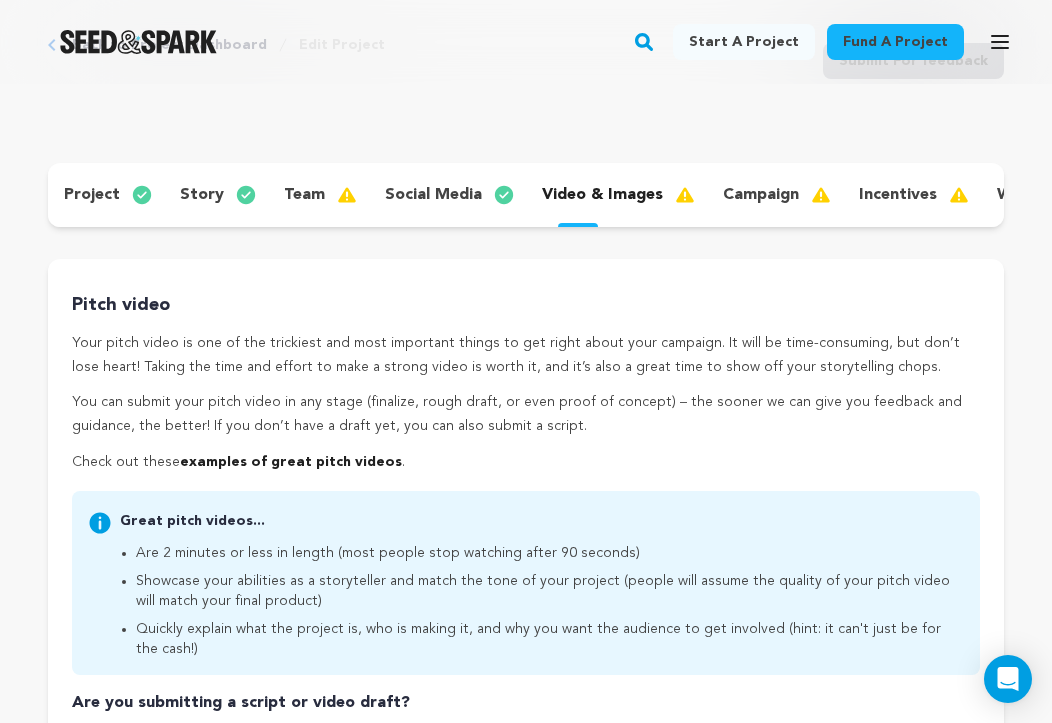scroll, scrollTop: 93, scrollLeft: 0, axis: vertical 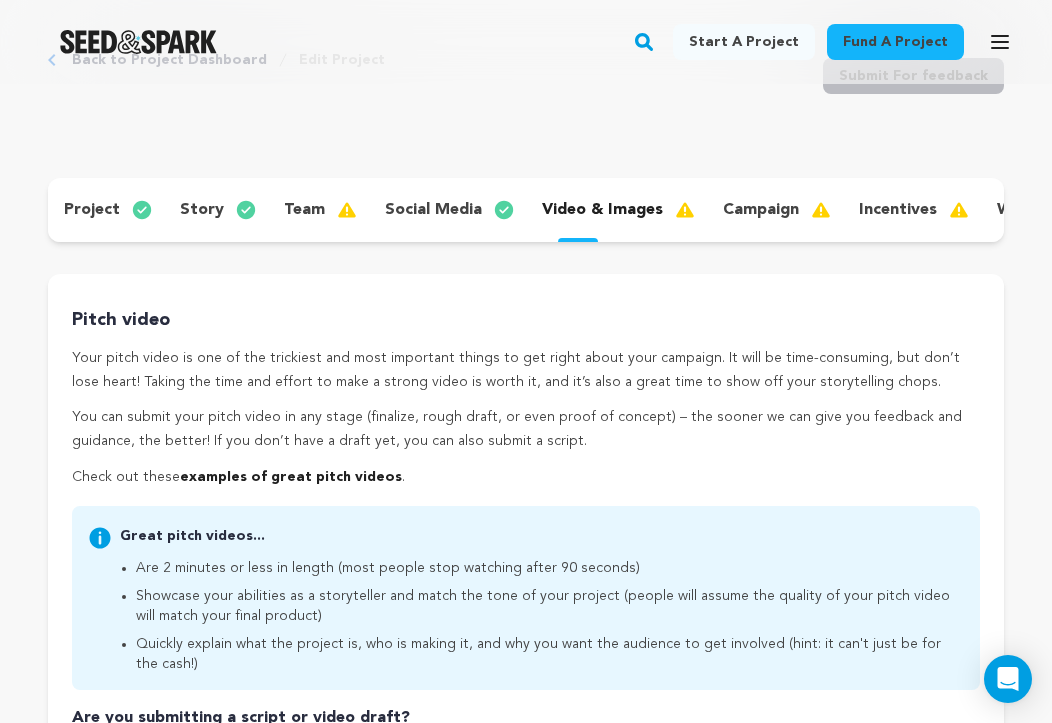 click on "team" at bounding box center [318, 210] 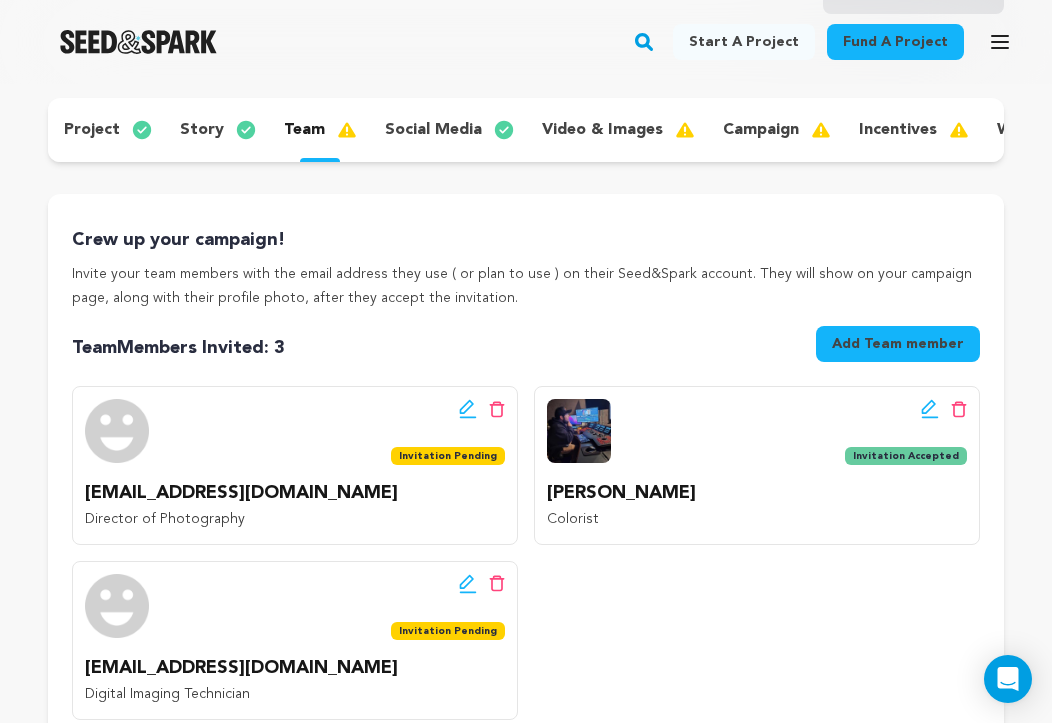 scroll, scrollTop: 0, scrollLeft: 0, axis: both 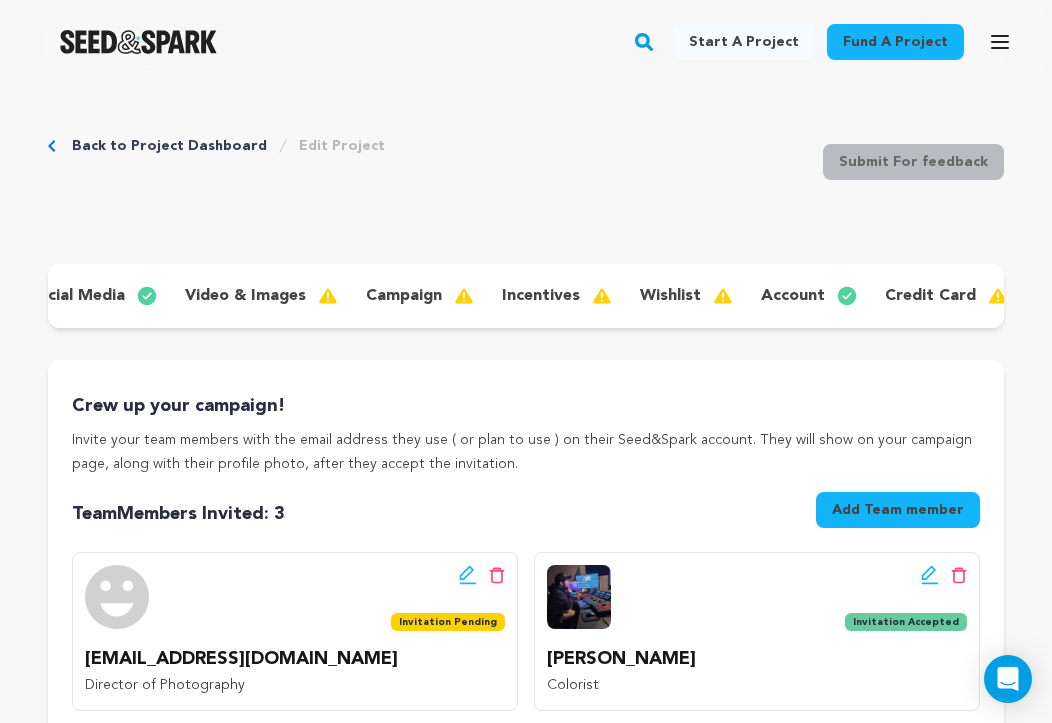 click on "wishlist" at bounding box center [670, 296] 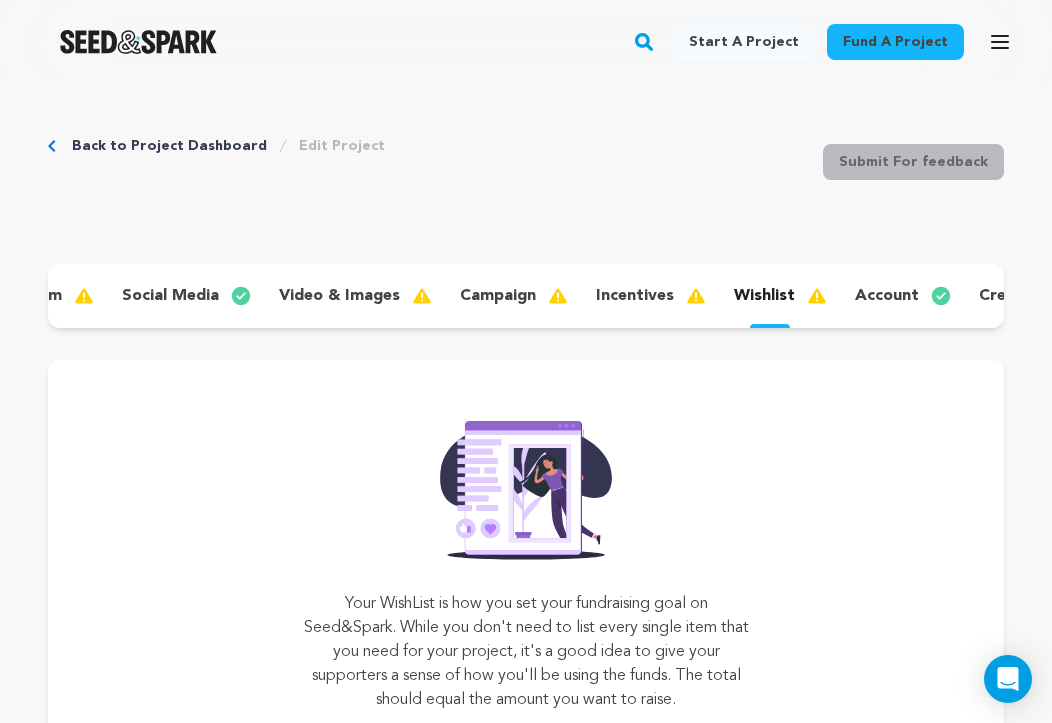 scroll, scrollTop: 0, scrollLeft: 242, axis: horizontal 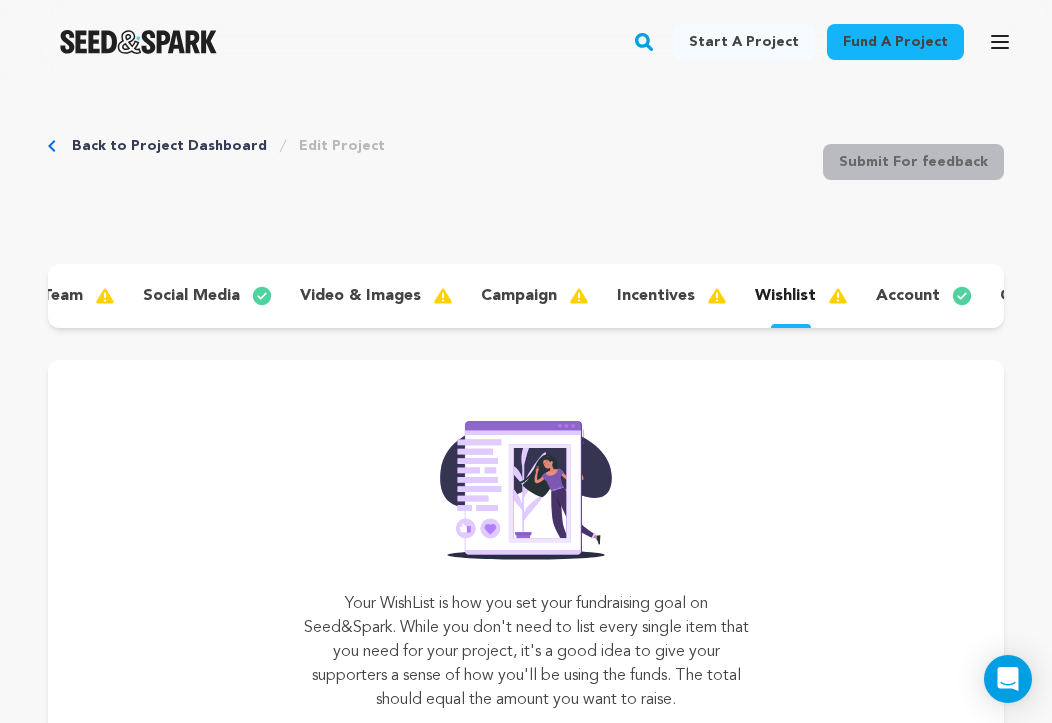 click on "campaign" at bounding box center (519, 296) 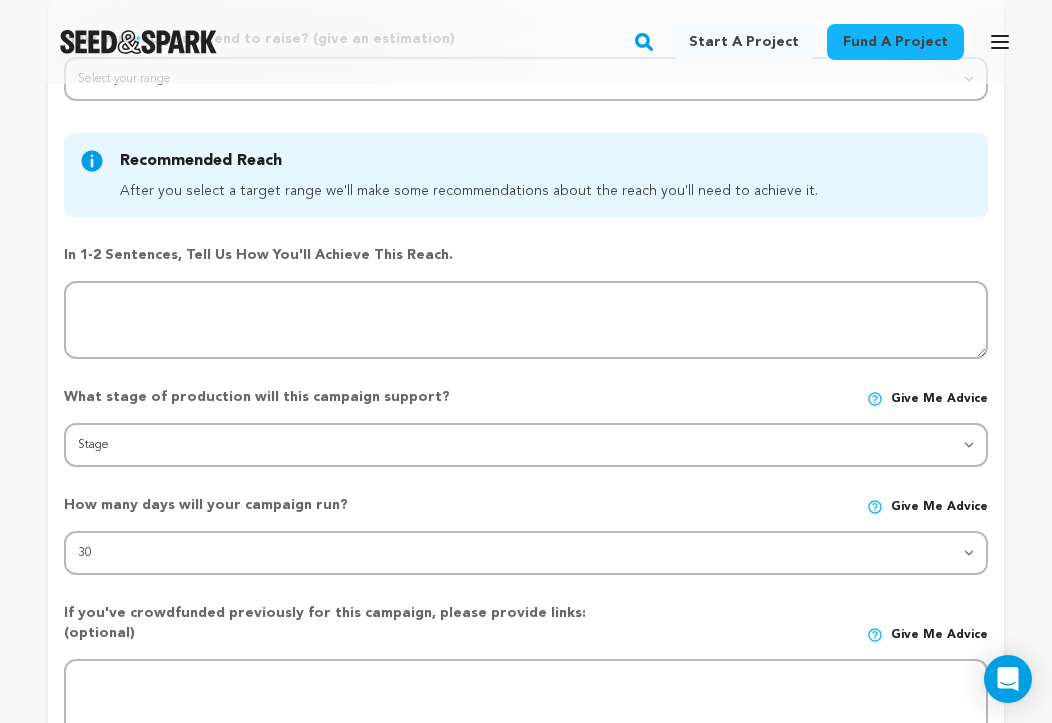 scroll, scrollTop: 429, scrollLeft: 0, axis: vertical 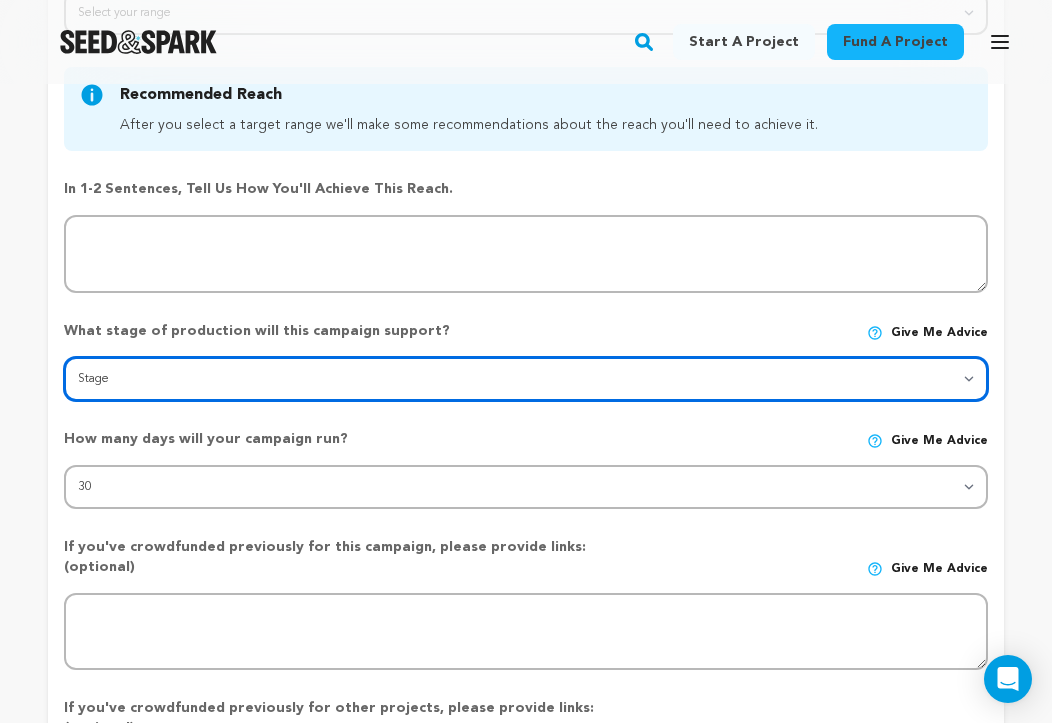 select on "1403" 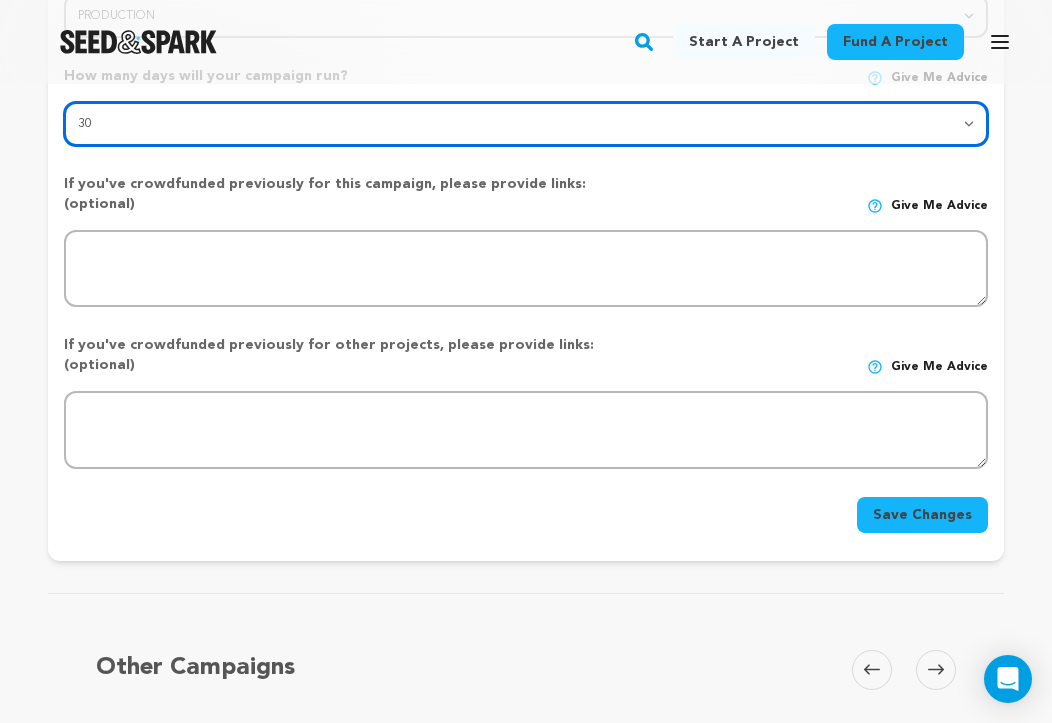 scroll, scrollTop: 784, scrollLeft: 0, axis: vertical 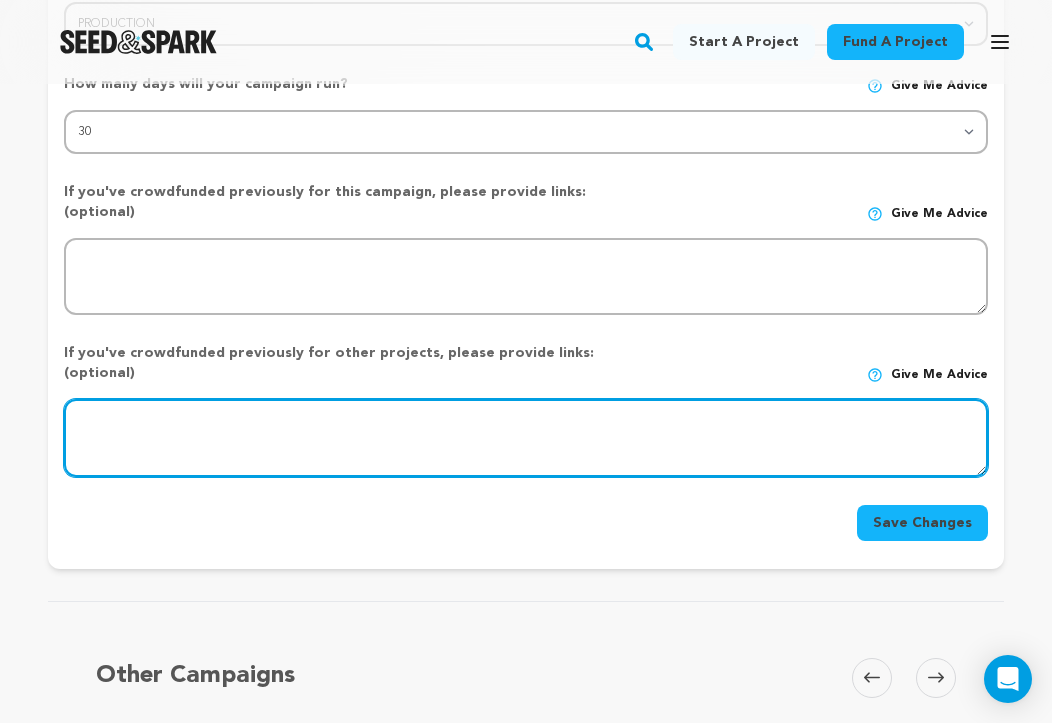 click at bounding box center [526, 438] 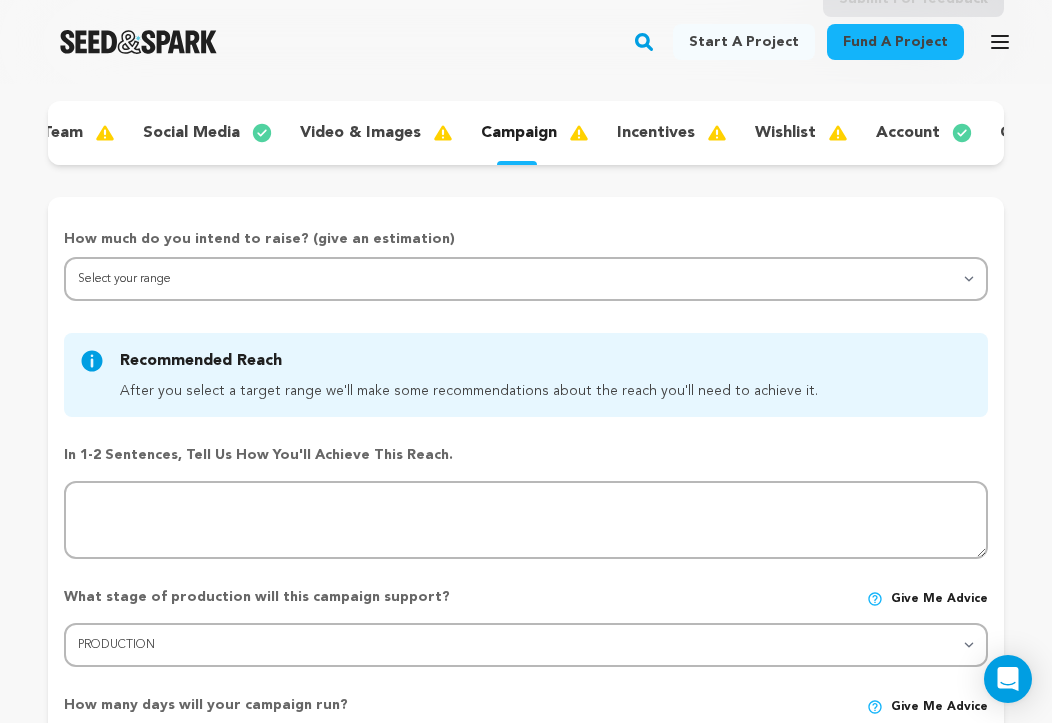 scroll, scrollTop: 155, scrollLeft: 0, axis: vertical 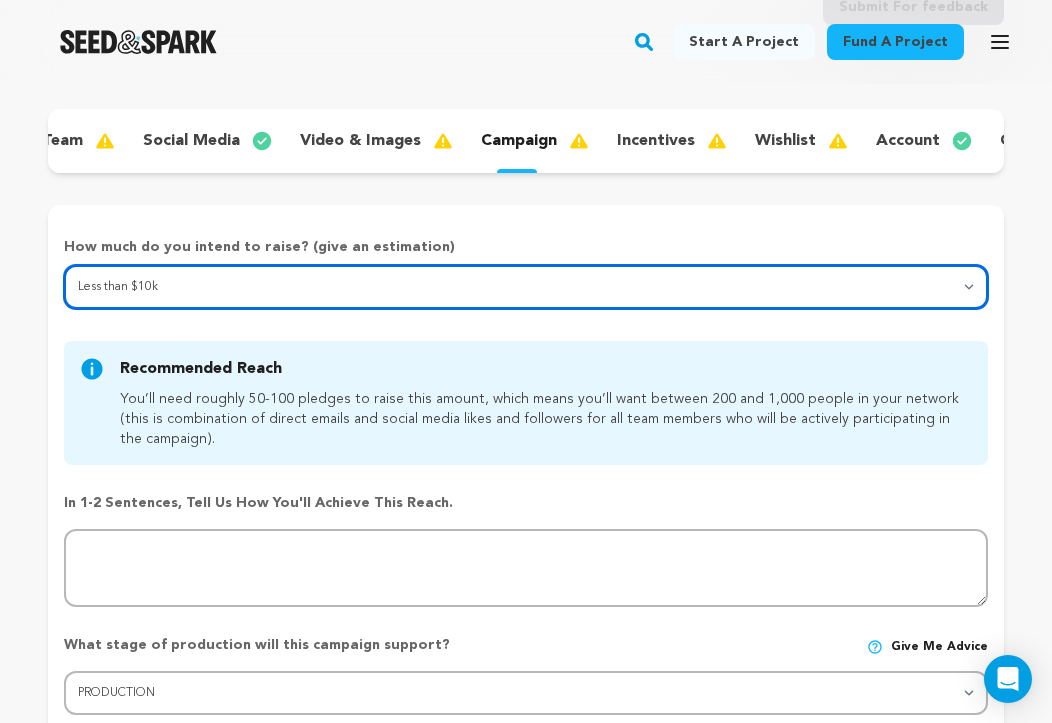 select on "2" 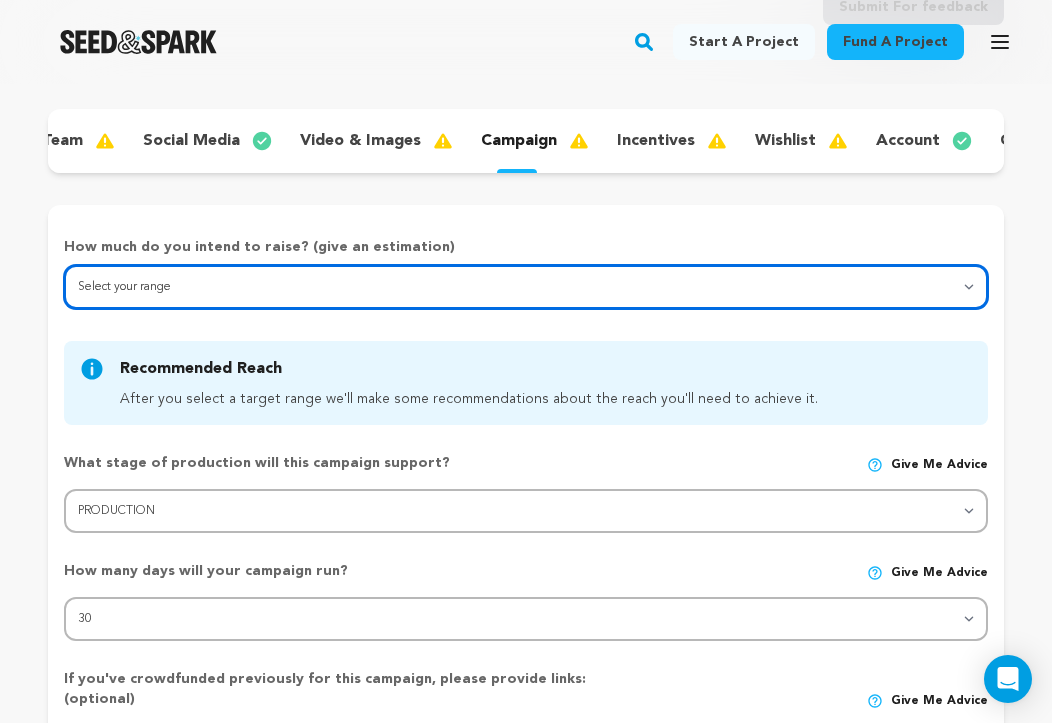select on "1" 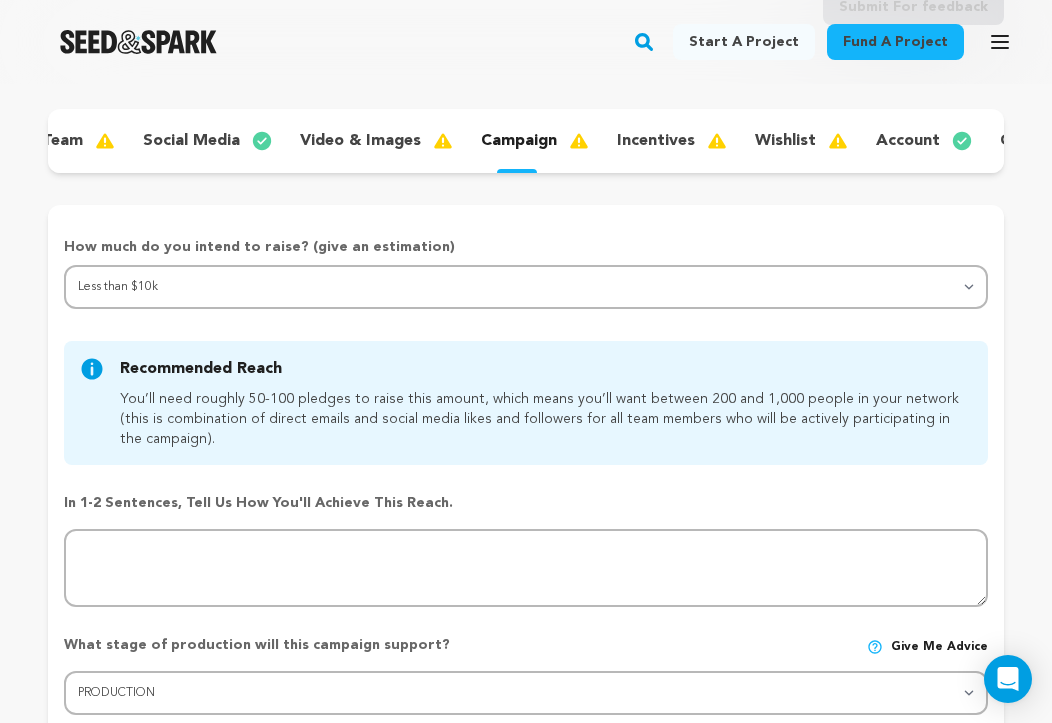 click on "video & images" at bounding box center [360, 141] 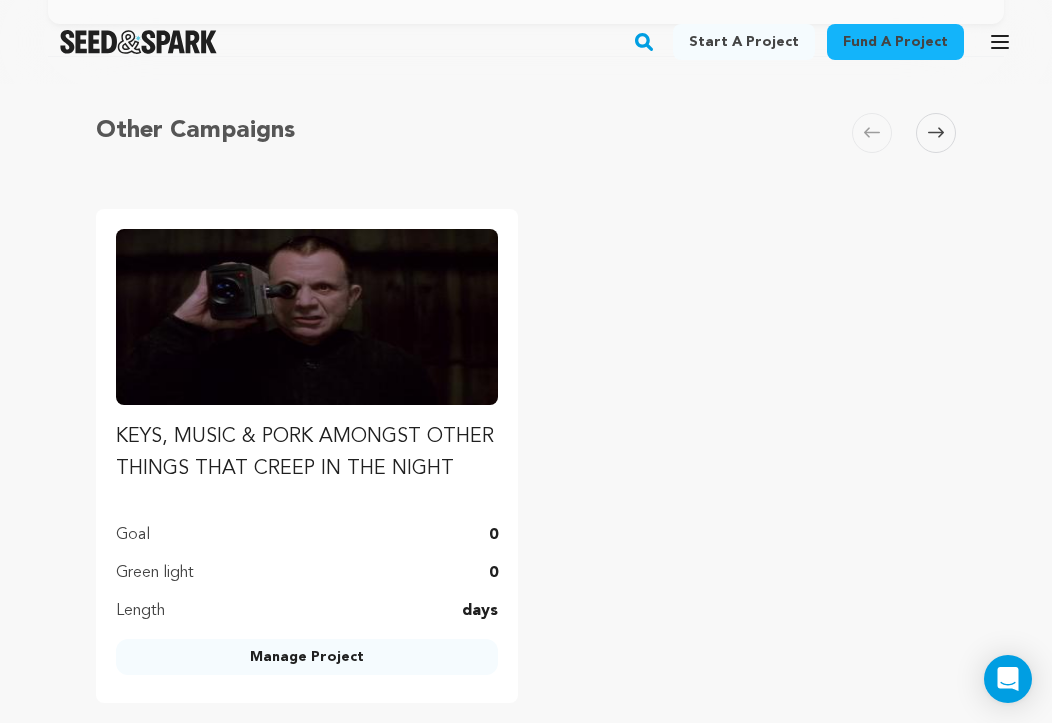 scroll, scrollTop: 909, scrollLeft: 0, axis: vertical 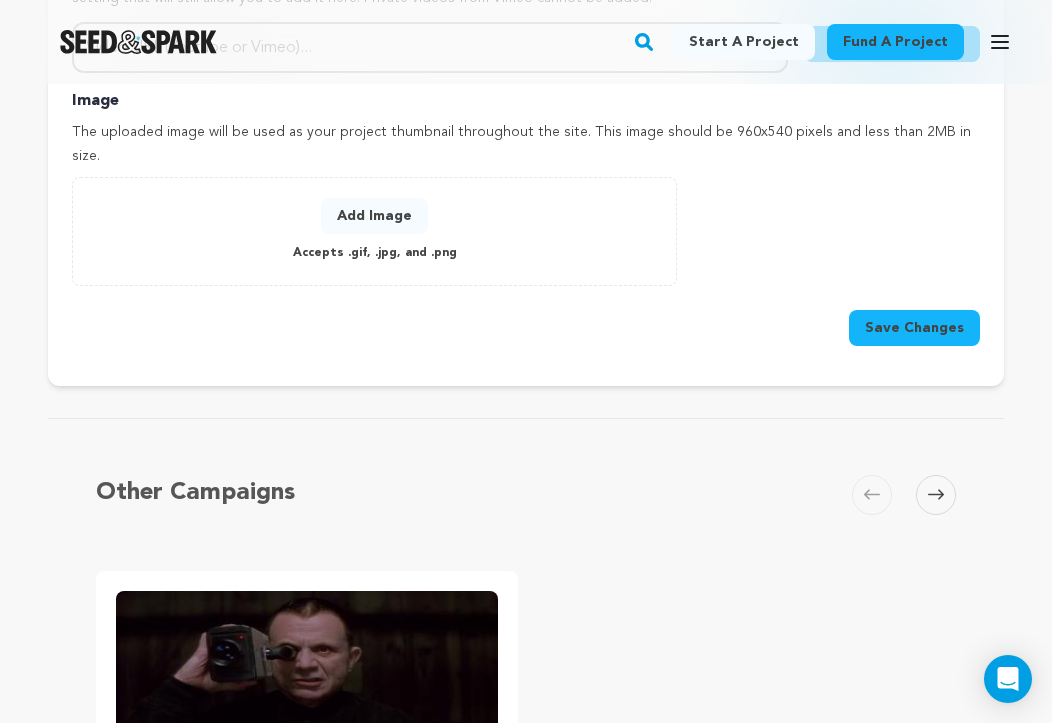 click on "Add Image" at bounding box center [374, 216] 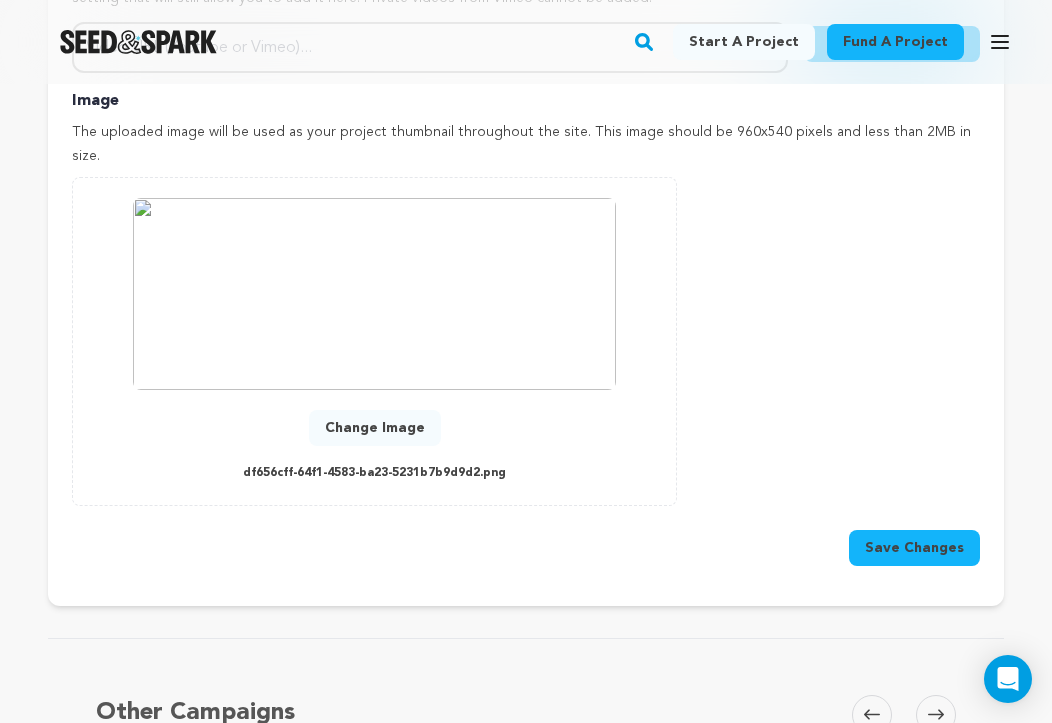 click on "Save Changes" at bounding box center (914, 548) 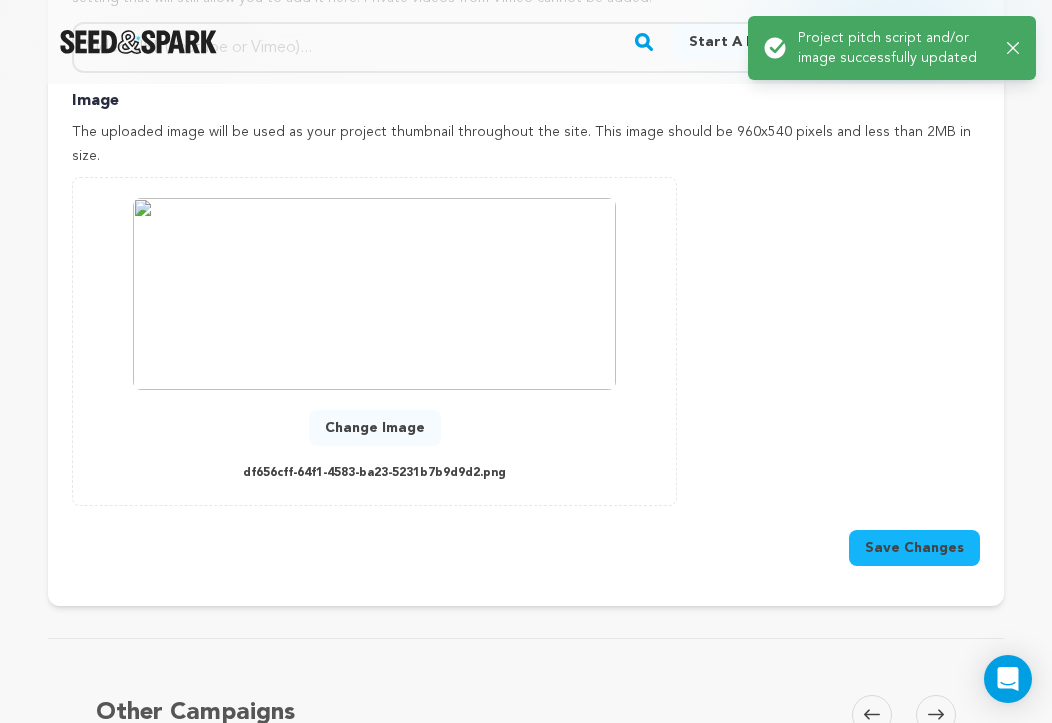scroll, scrollTop: 0, scrollLeft: 0, axis: both 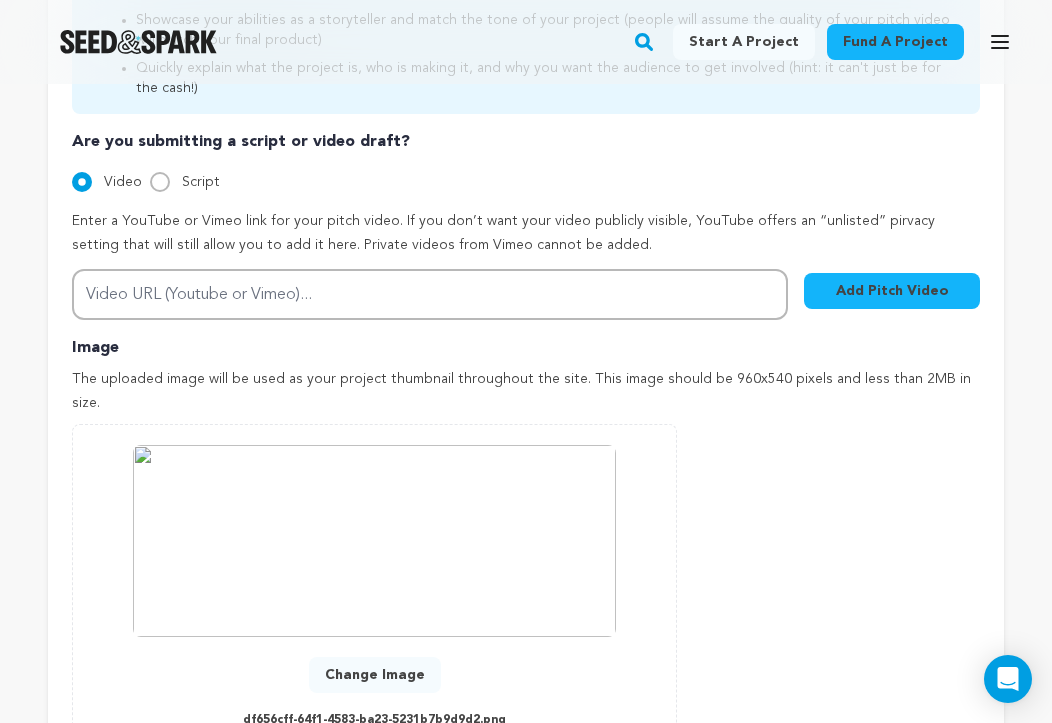 click at bounding box center (374, 541) 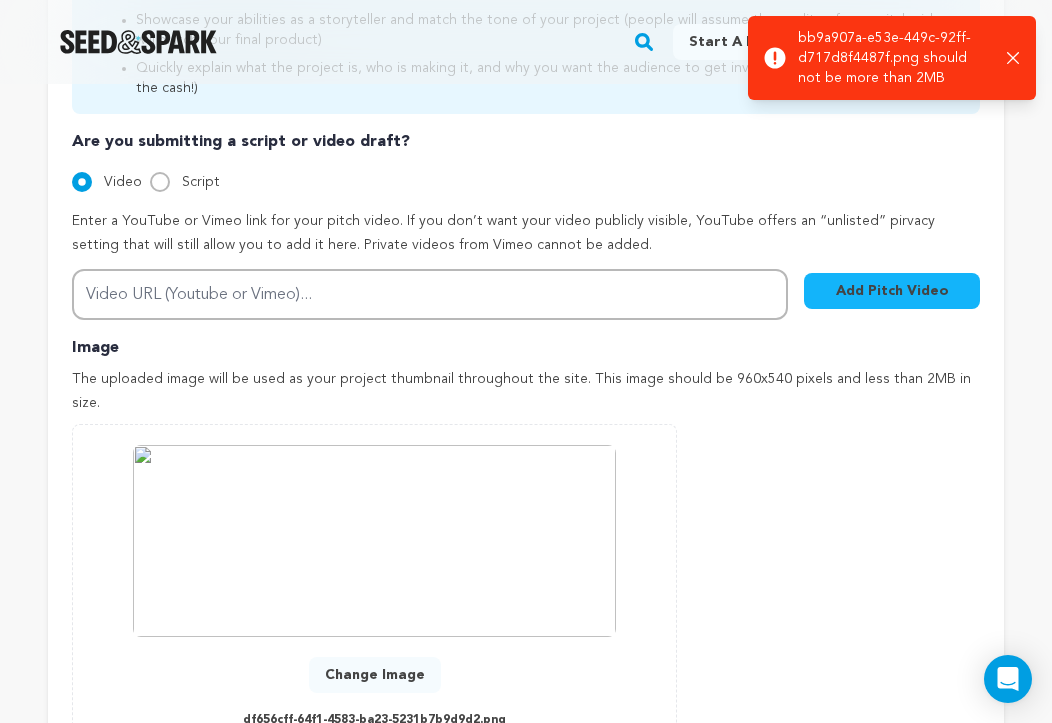 click 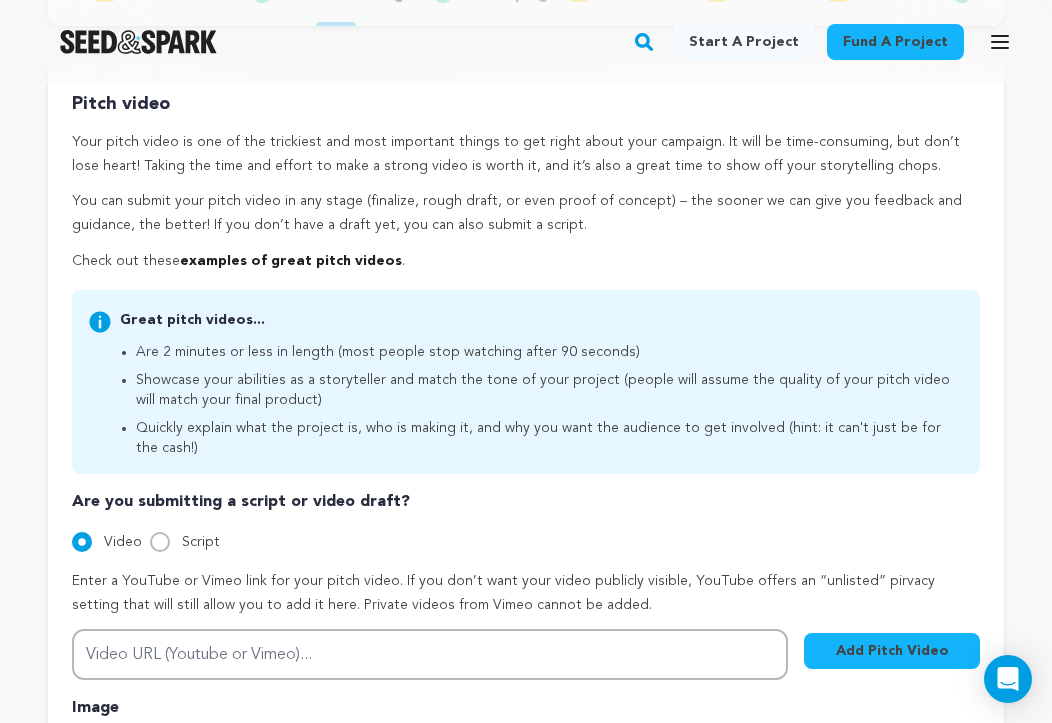 scroll, scrollTop: 0, scrollLeft: 0, axis: both 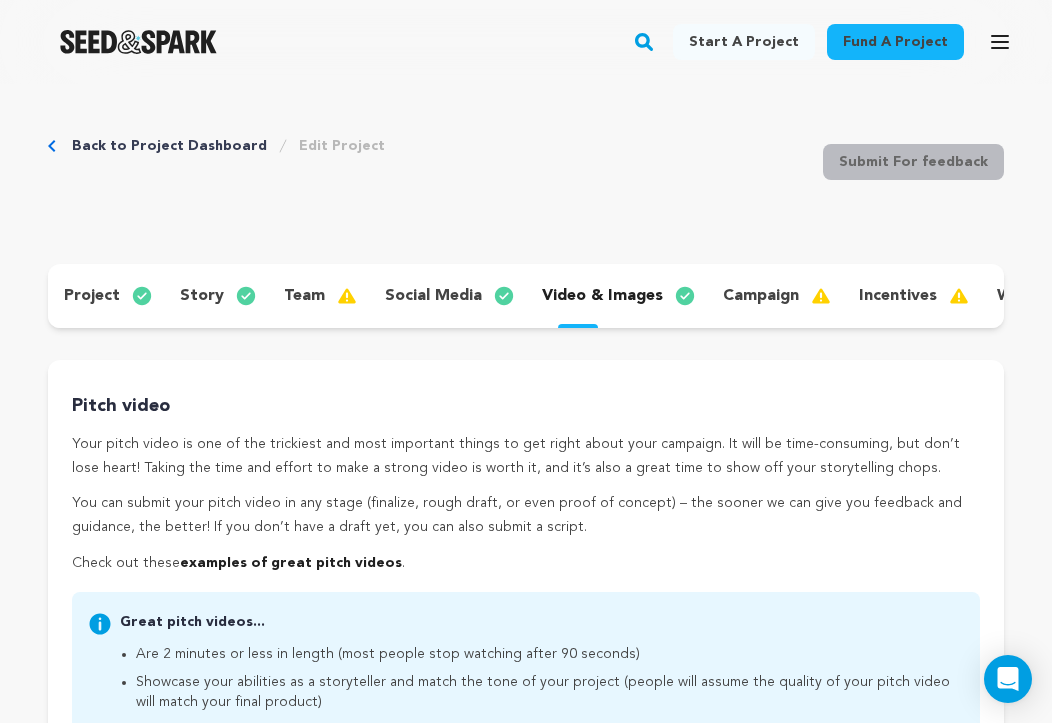 click on "project" at bounding box center [92, 296] 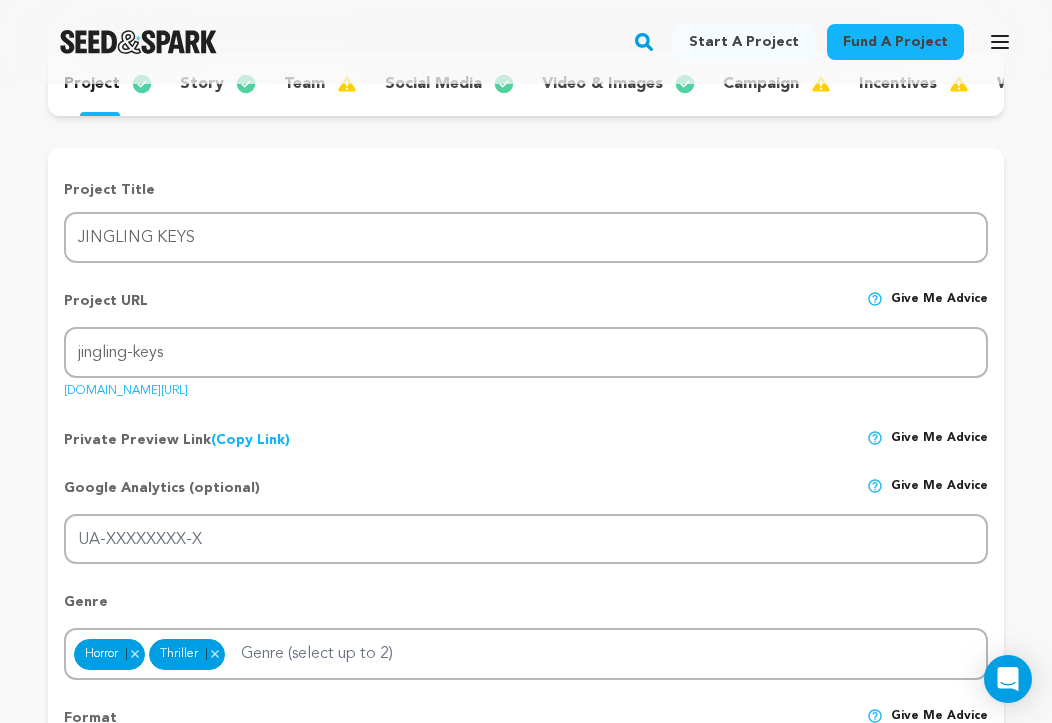scroll, scrollTop: 0, scrollLeft: 0, axis: both 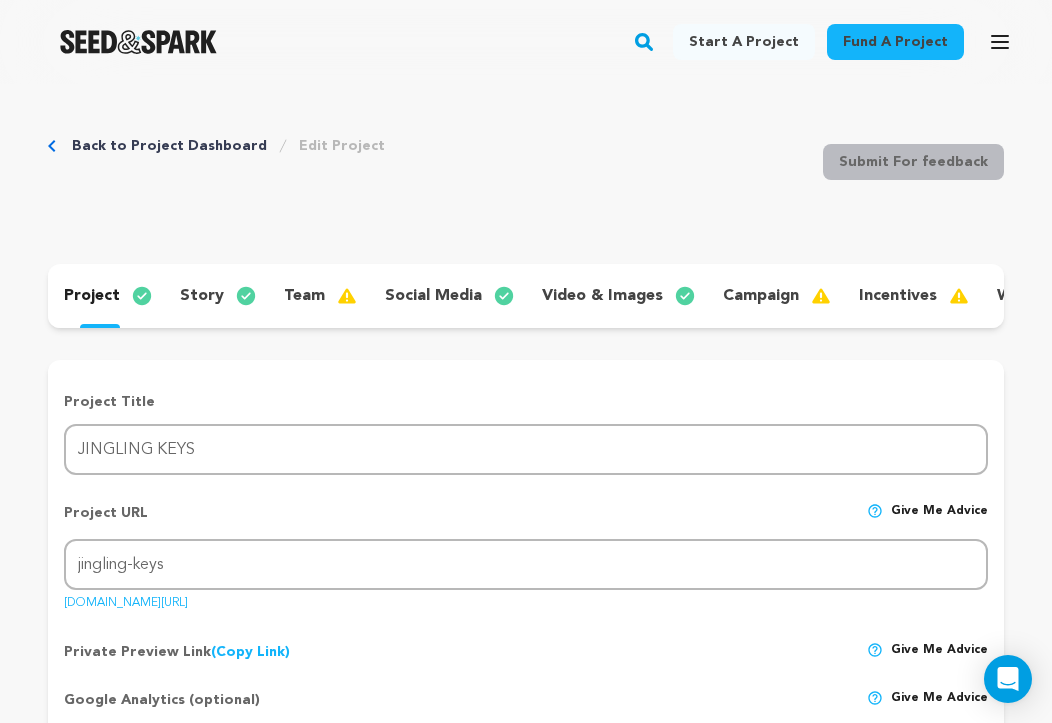 click on "story" at bounding box center (202, 296) 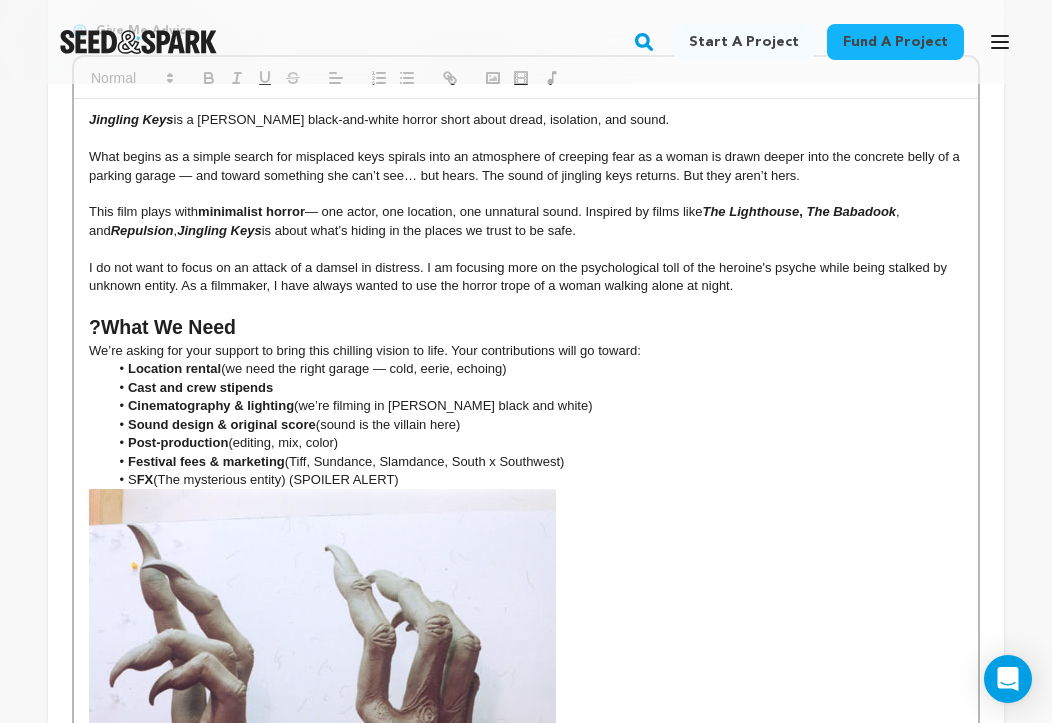 scroll, scrollTop: 94, scrollLeft: 0, axis: vertical 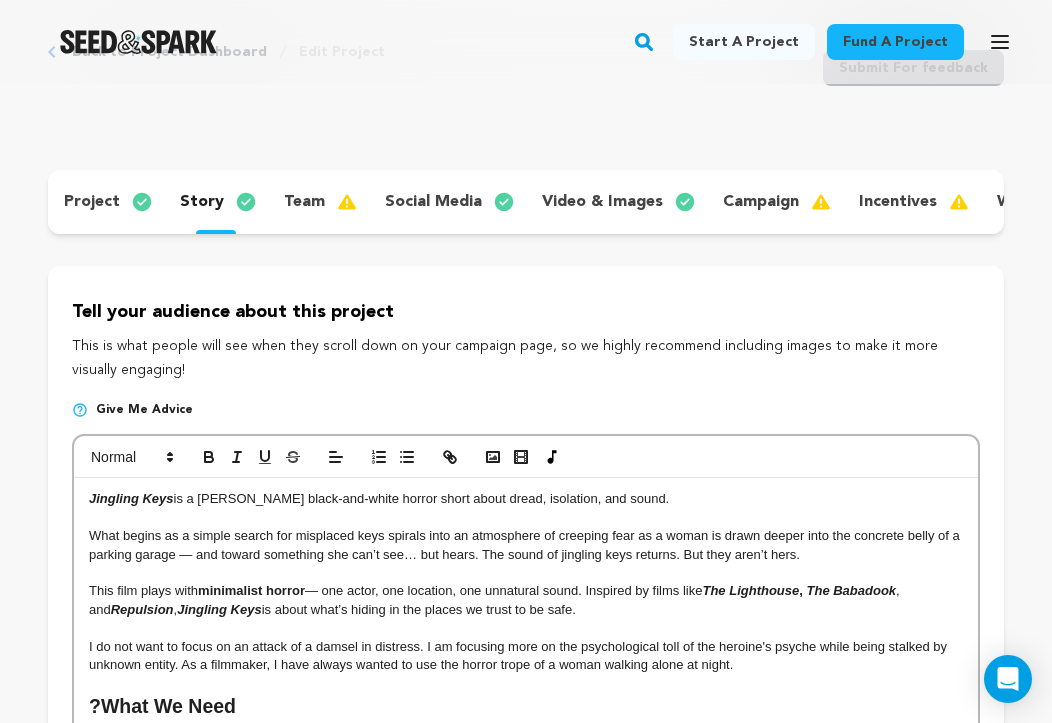 click at bounding box center [526, 628] 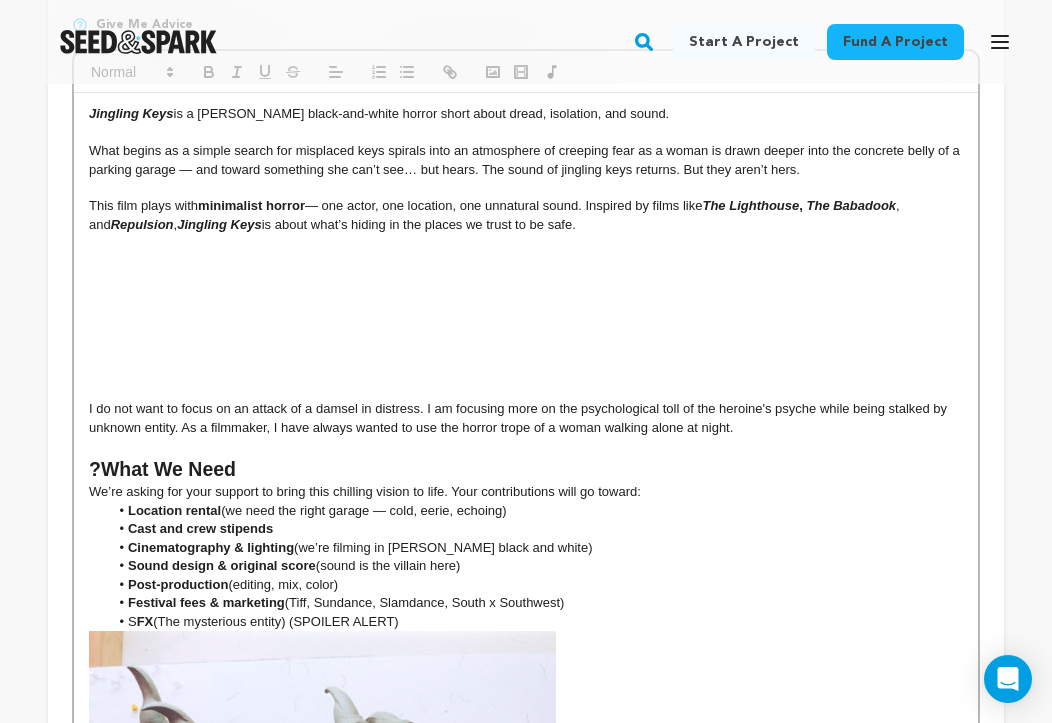 scroll, scrollTop: 112, scrollLeft: 0, axis: vertical 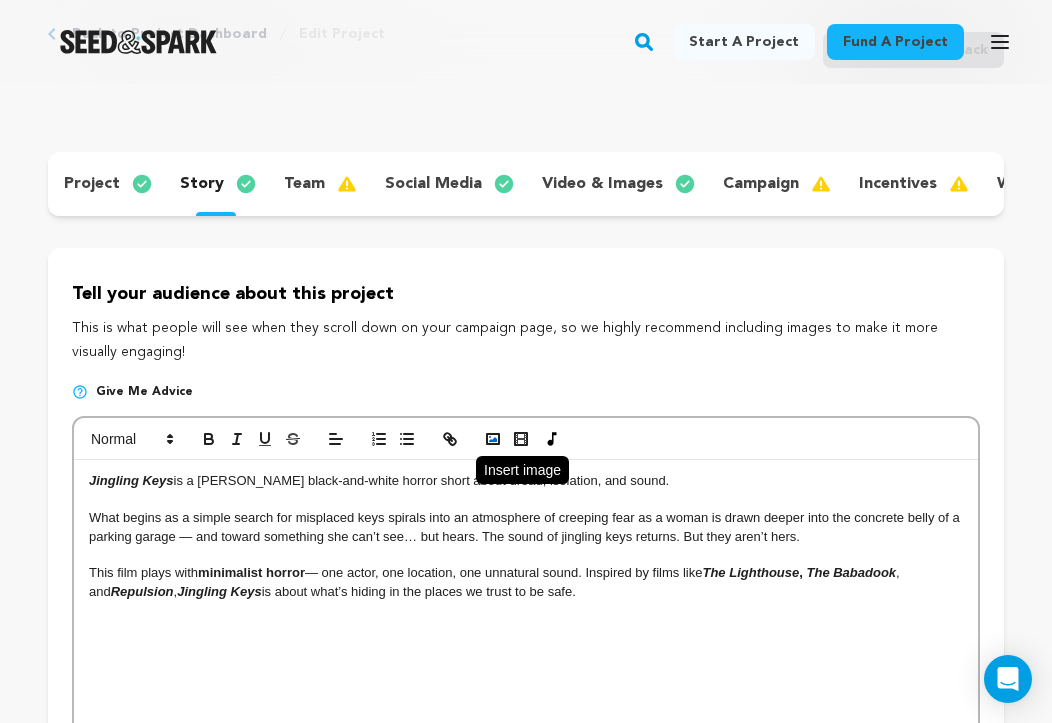 click 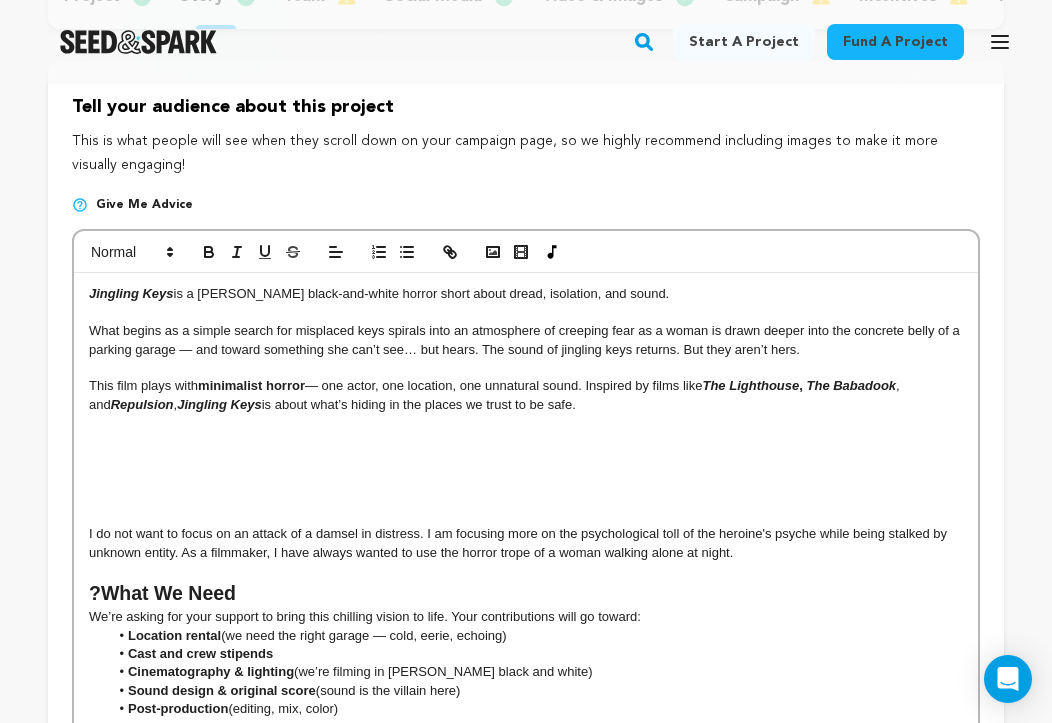 scroll, scrollTop: 332, scrollLeft: 0, axis: vertical 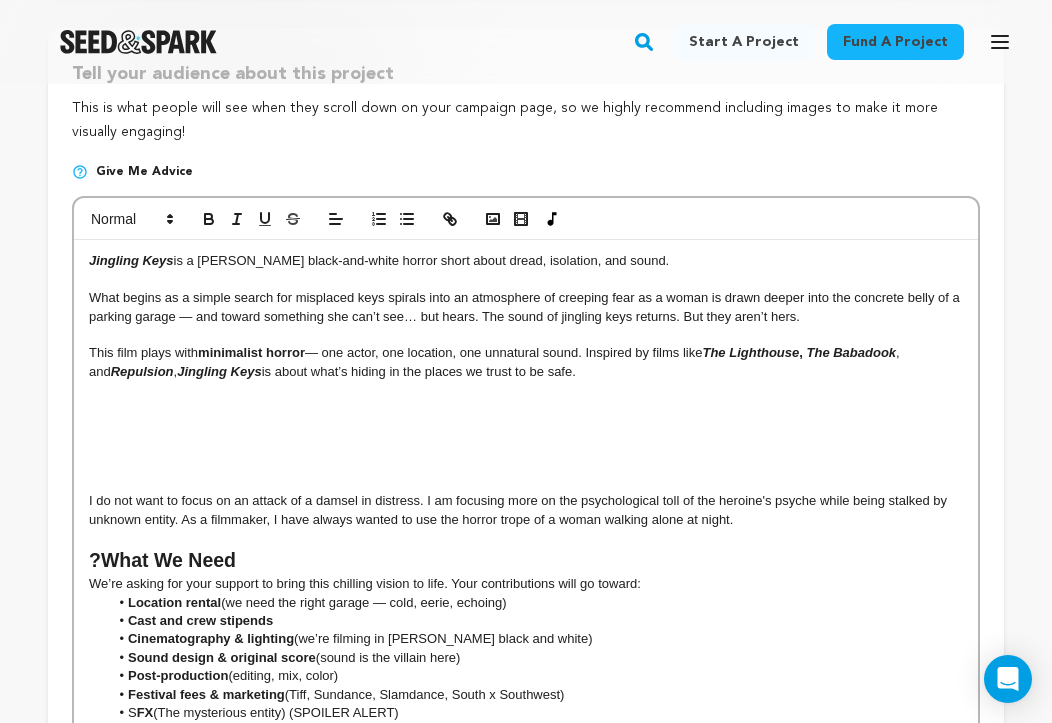 click at bounding box center [526, 390] 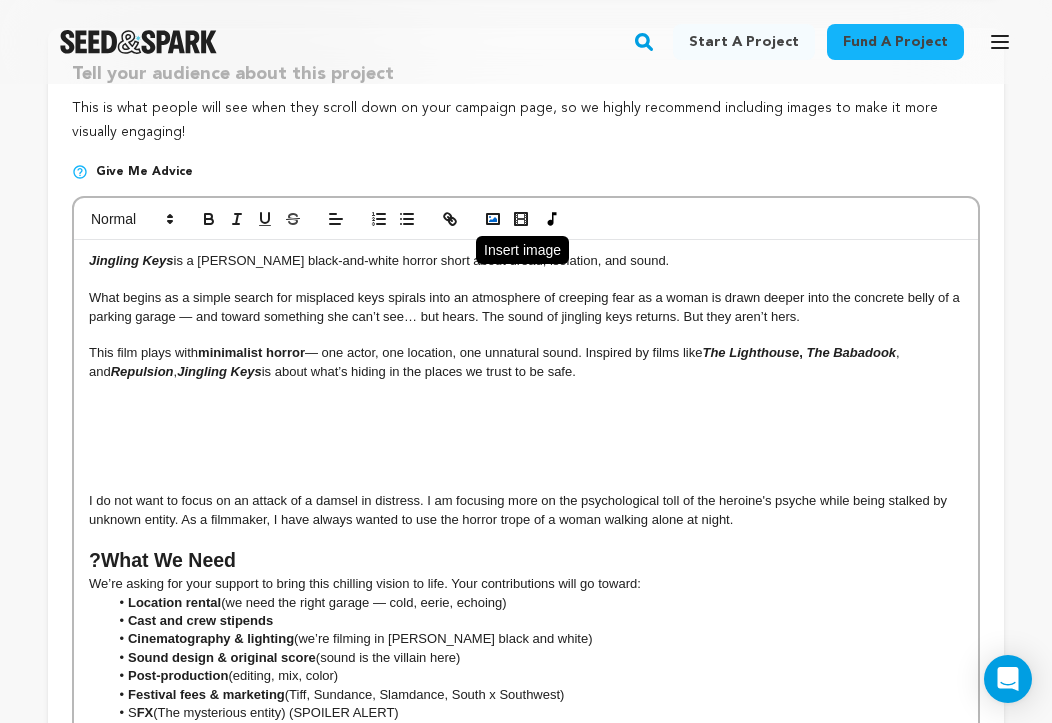 click 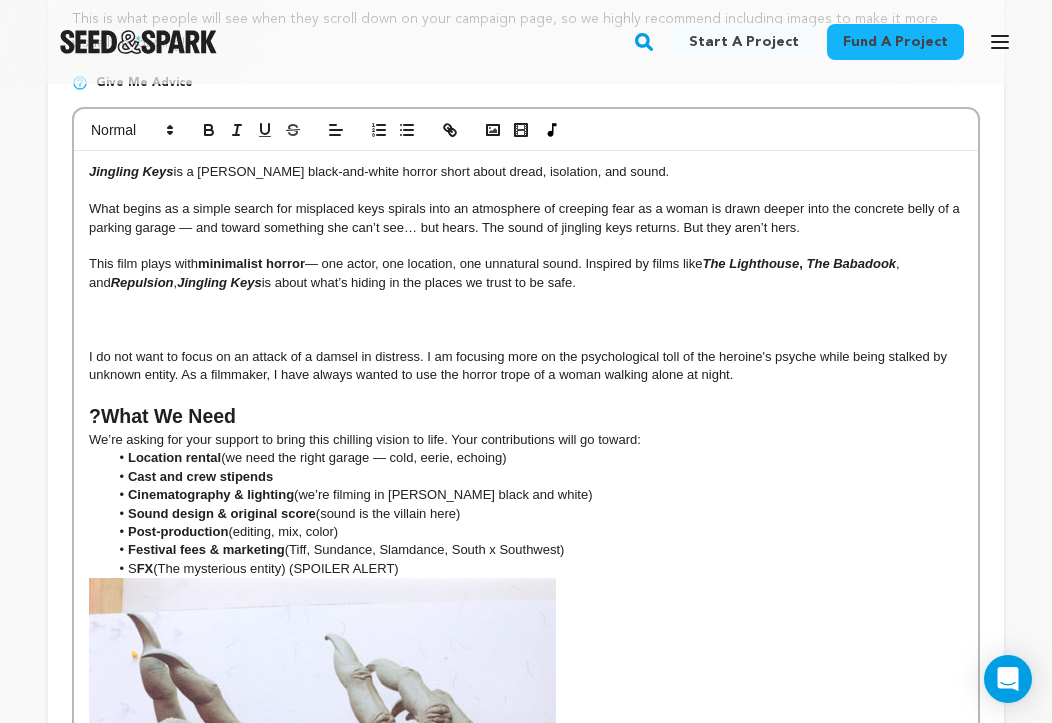 scroll, scrollTop: 430, scrollLeft: 0, axis: vertical 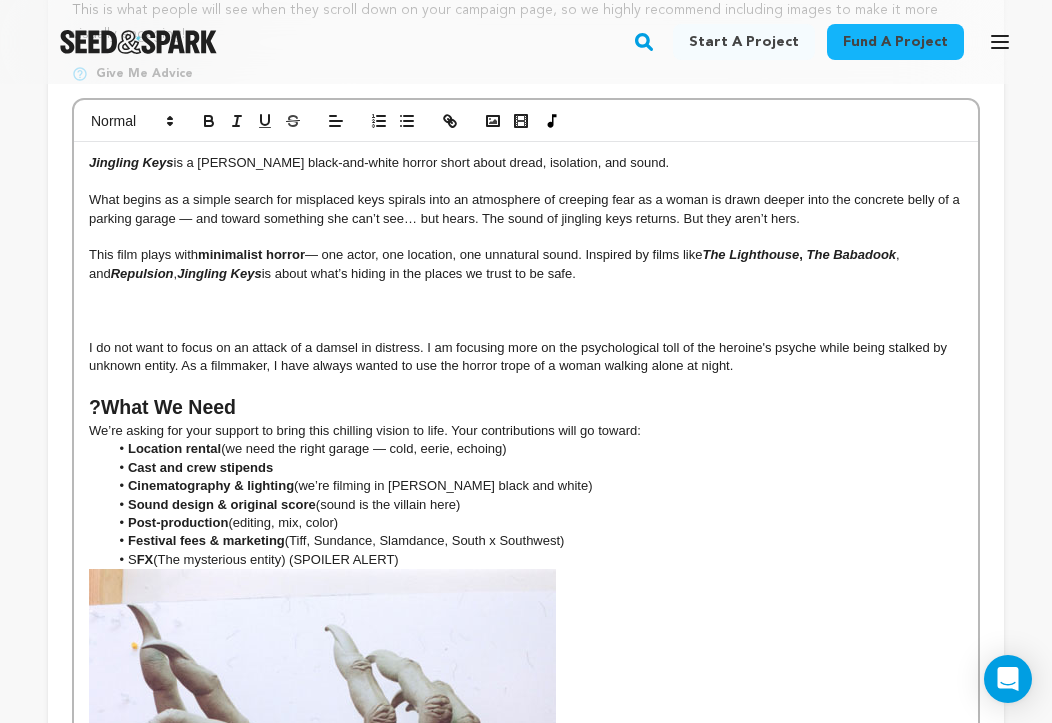 click at bounding box center [526, 329] 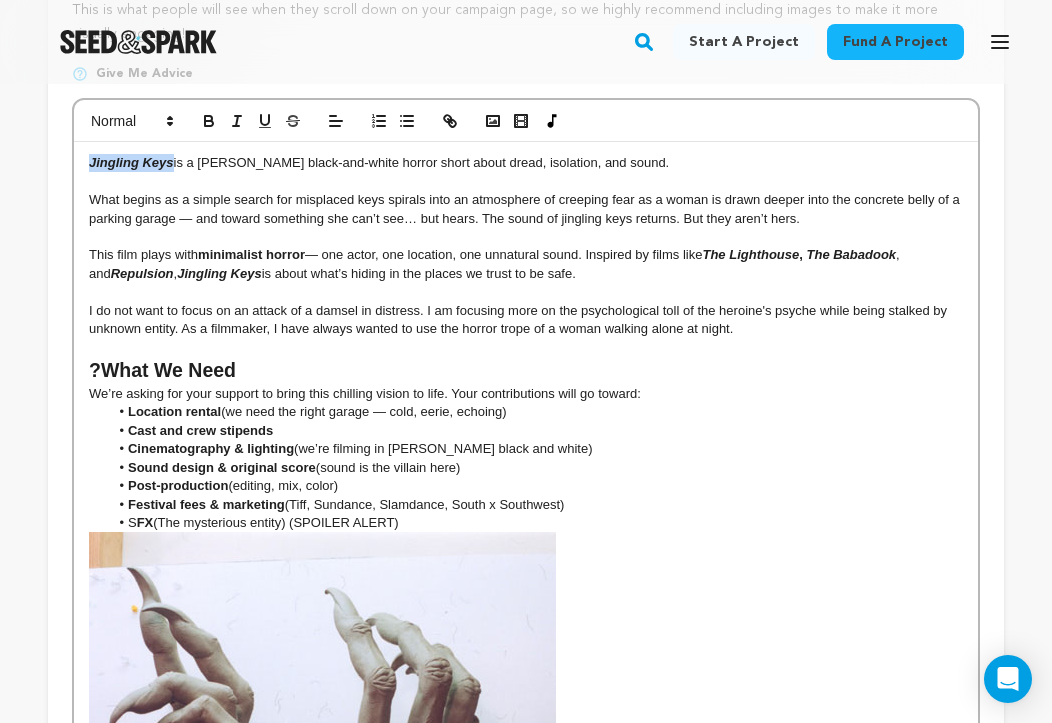 drag, startPoint x: 173, startPoint y: 172, endPoint x: 74, endPoint y: 165, distance: 99.24717 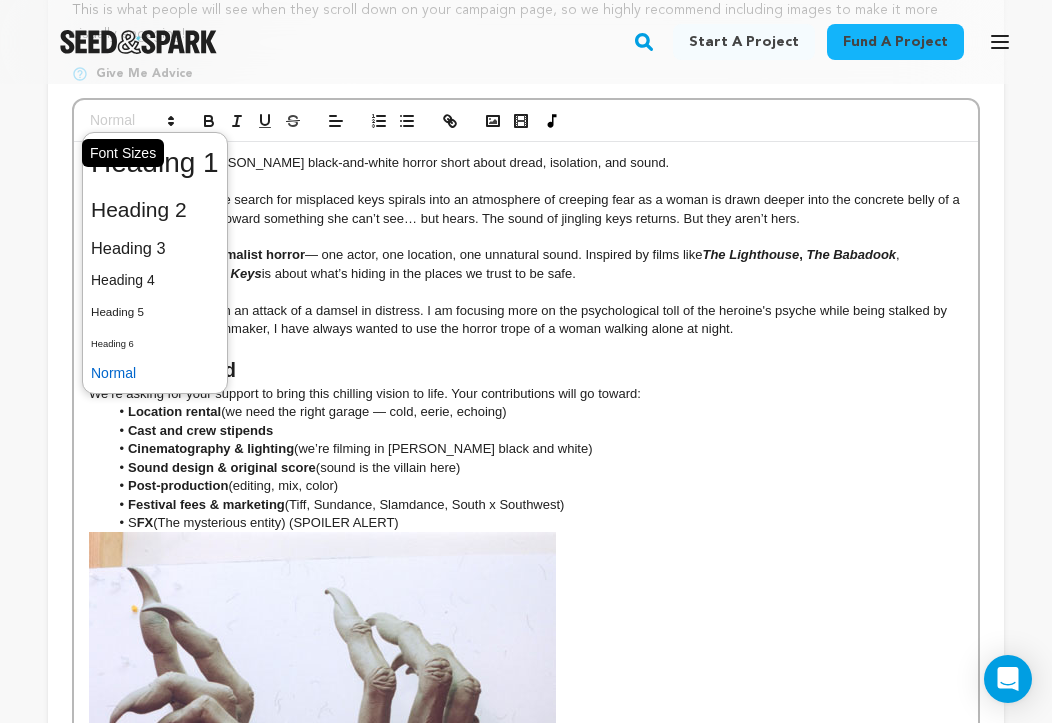 click 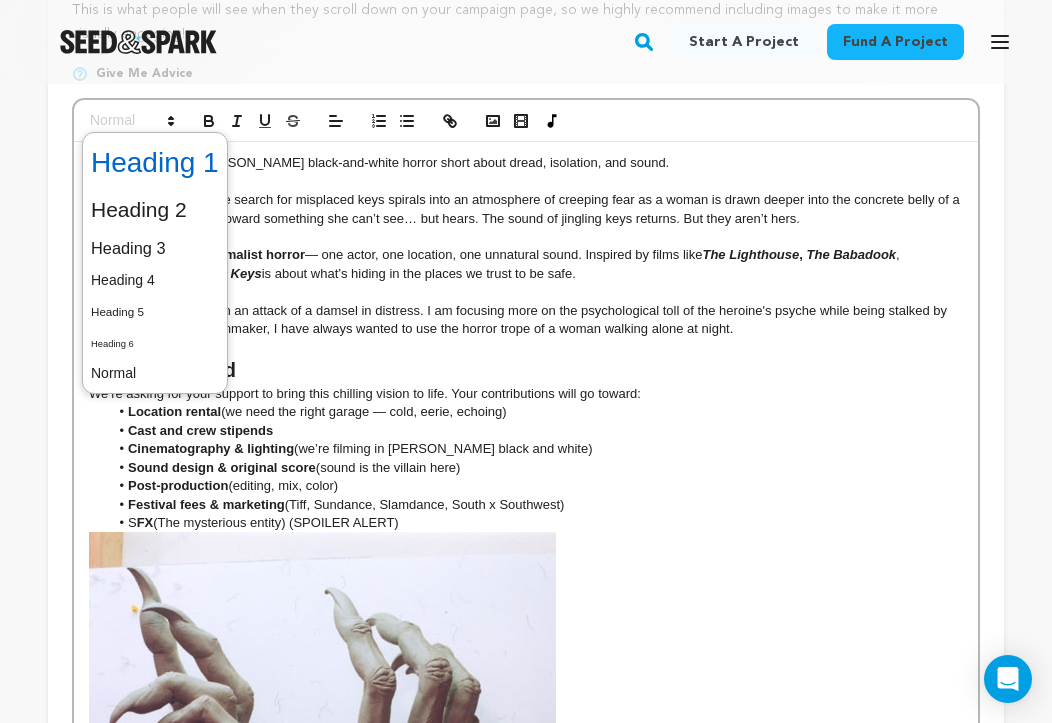 click at bounding box center (155, 163) 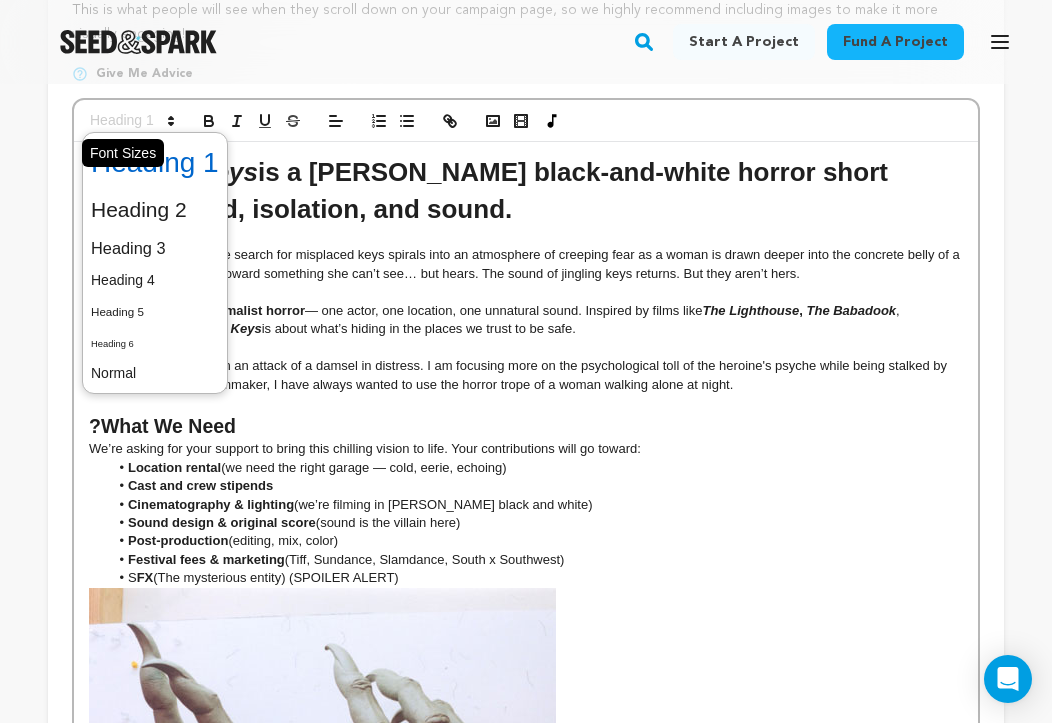 click 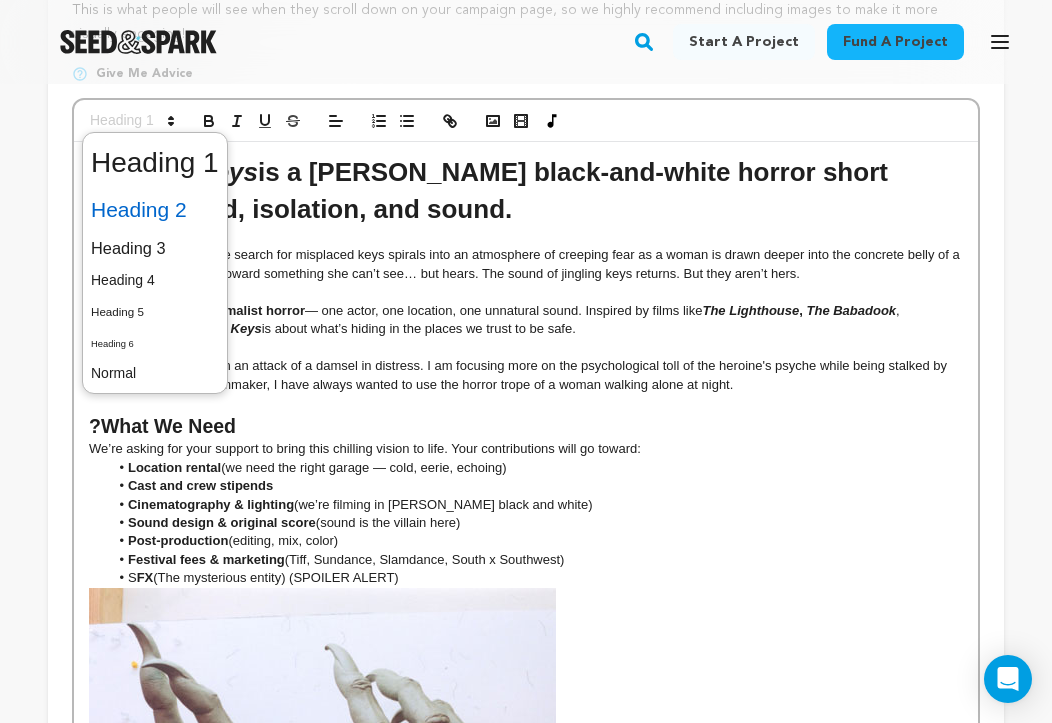 click at bounding box center [155, 210] 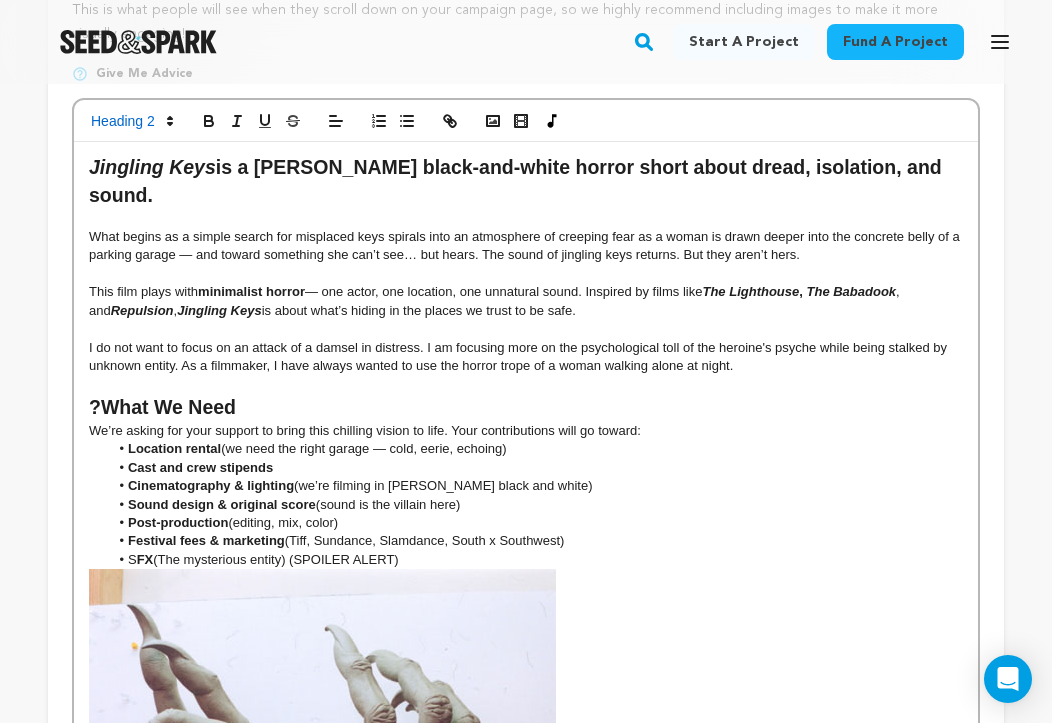 click on "Cinematography & lighting  (we’re filming in stark black and white)" at bounding box center [536, 486] 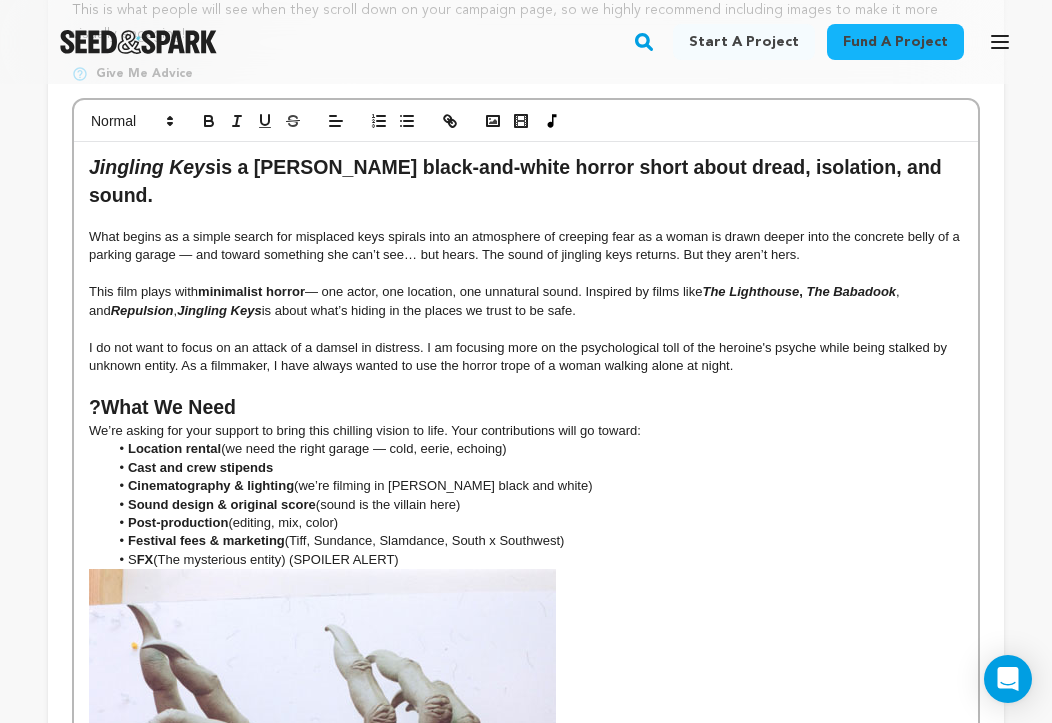 drag, startPoint x: 714, startPoint y: 273, endPoint x: 805, endPoint y: 274, distance: 91.00549 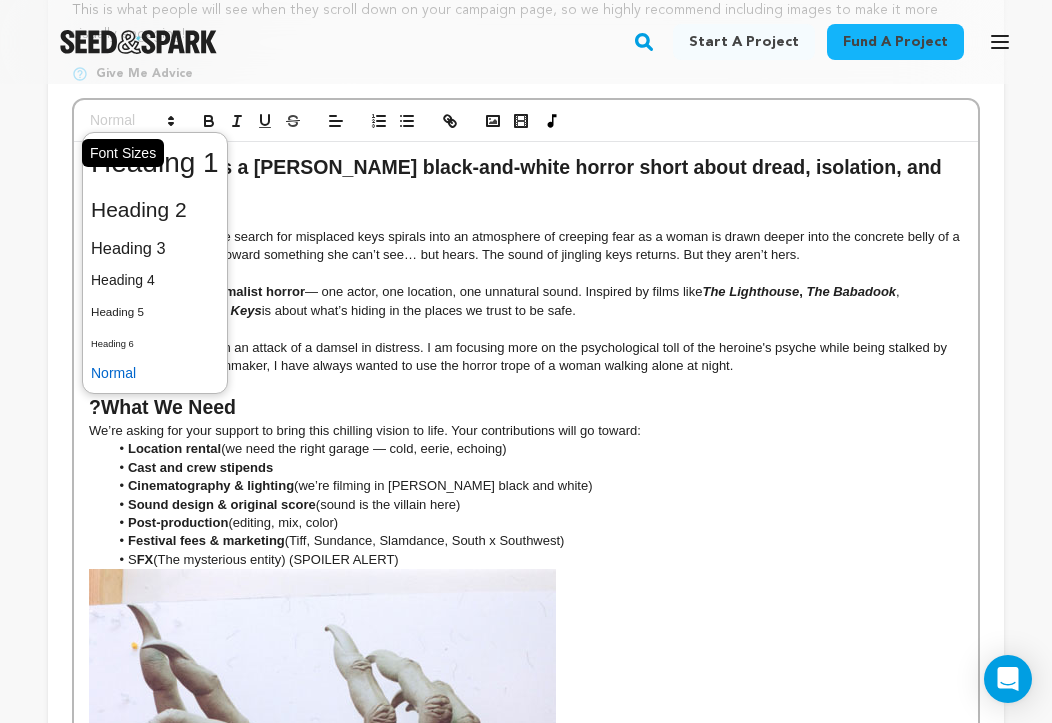 click 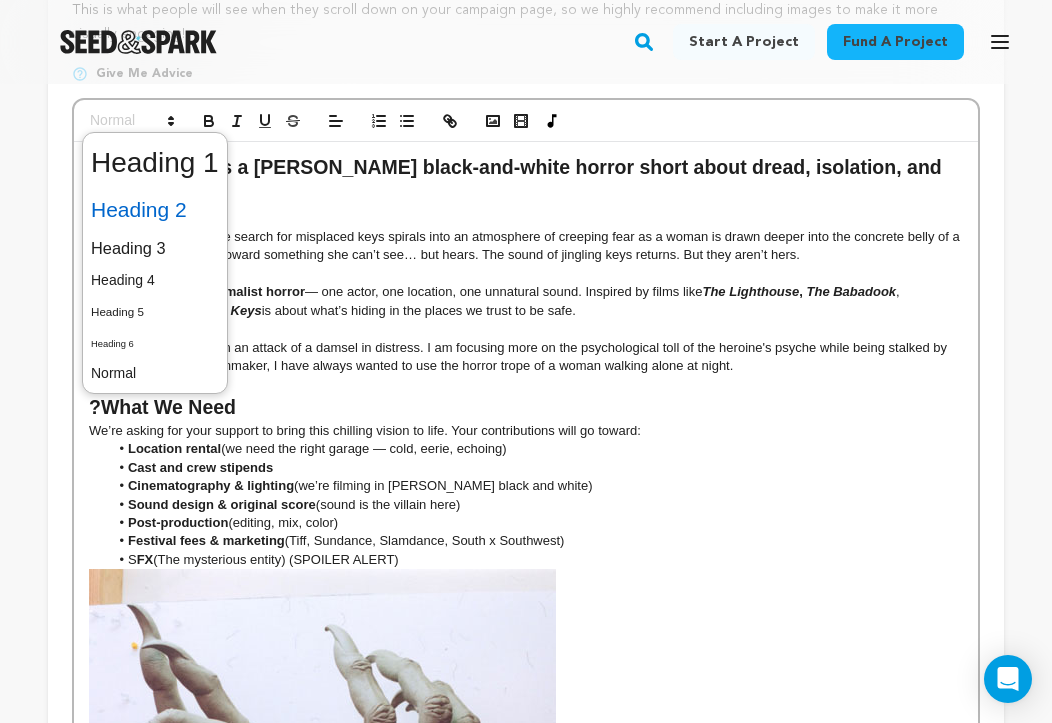 click at bounding box center (155, 210) 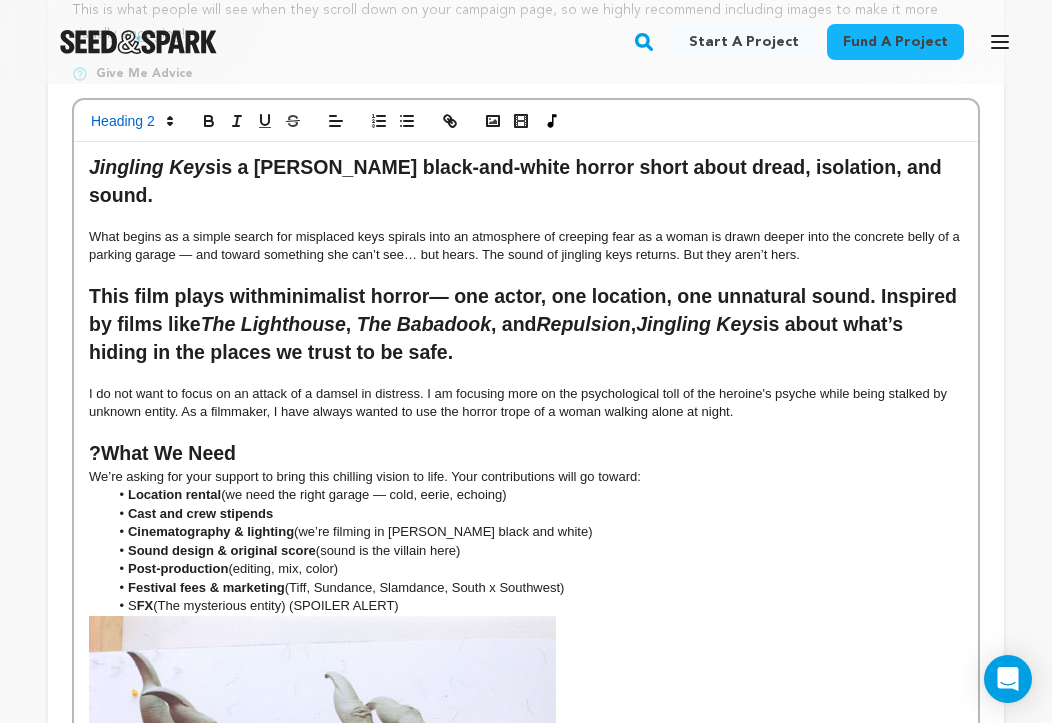 click on "What begins as a simple search for misplaced keys spirals into an atmosphere of creeping fear as a woman is drawn deeper into the concrete belly of a parking garage — and toward something she can’t see… but hears. The sound of jingling keys returns. But they aren’t hers." at bounding box center (526, 246) 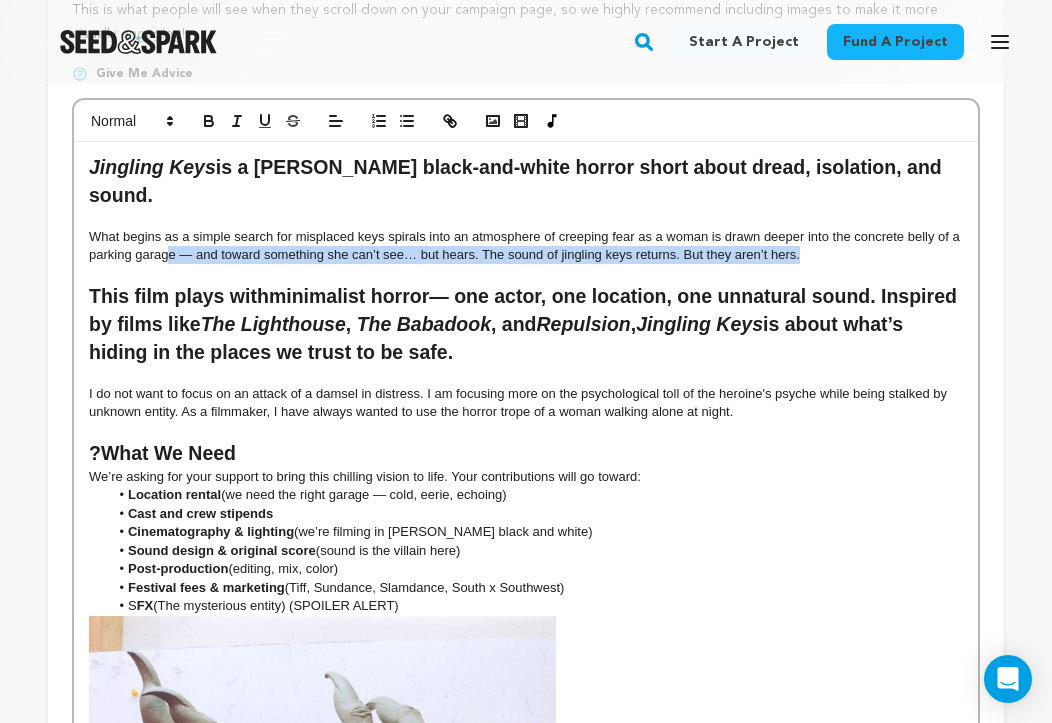 drag, startPoint x: 791, startPoint y: 239, endPoint x: 169, endPoint y: 234, distance: 622.0201 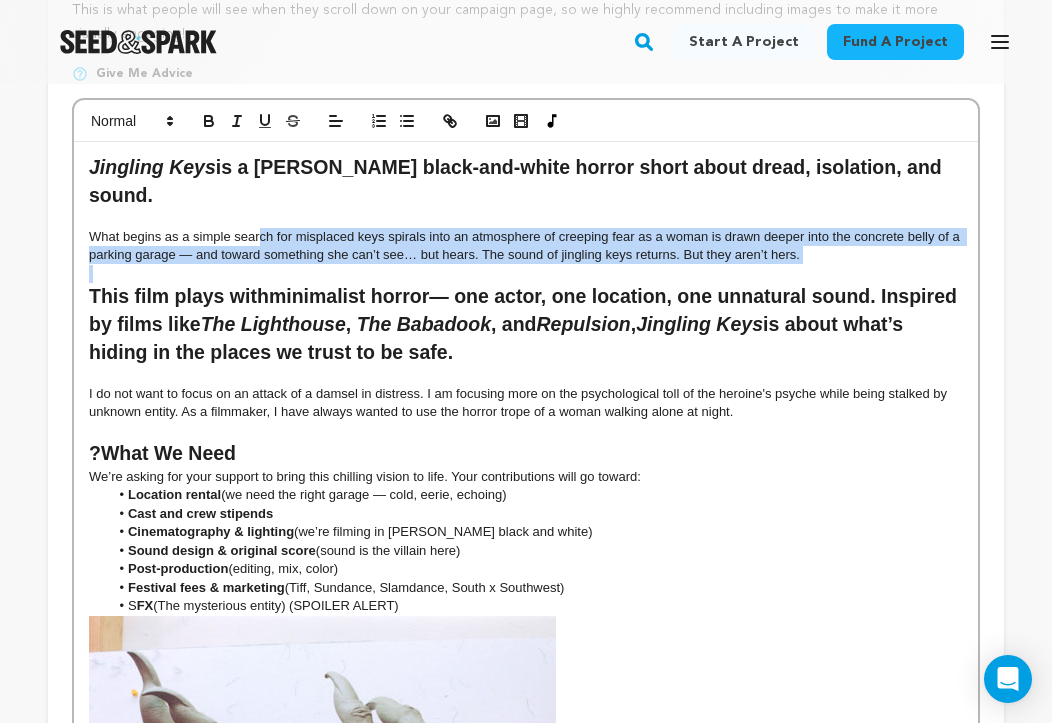 drag, startPoint x: 847, startPoint y: 248, endPoint x: 701, endPoint y: 219, distance: 148.85228 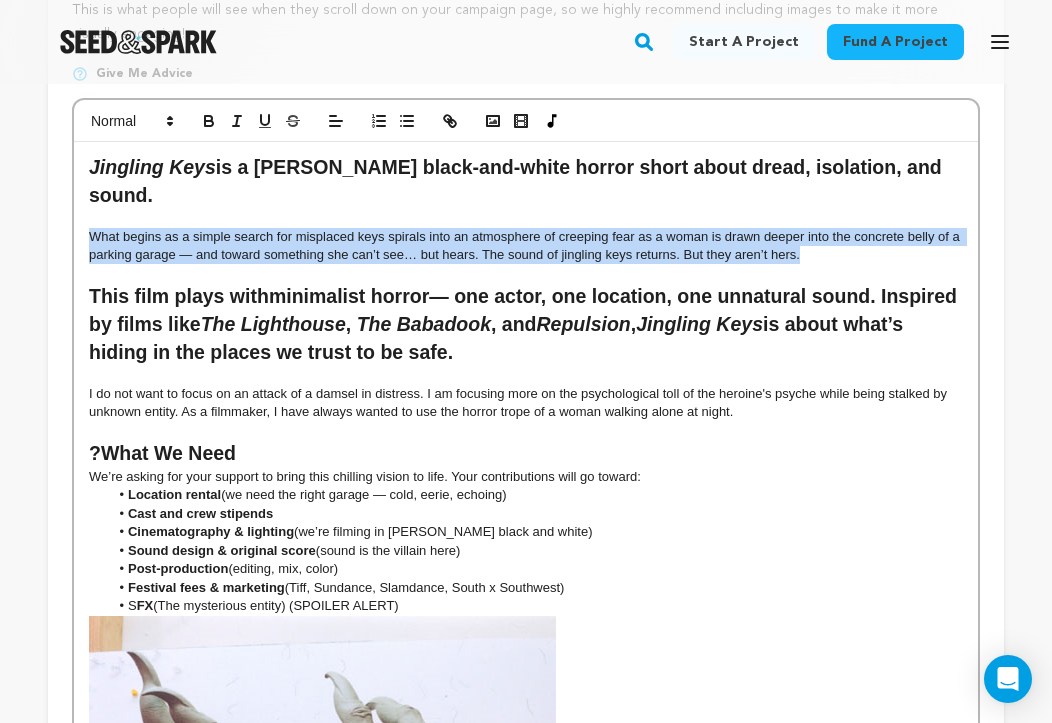 drag, startPoint x: 83, startPoint y: 219, endPoint x: 868, endPoint y: 245, distance: 785.4305 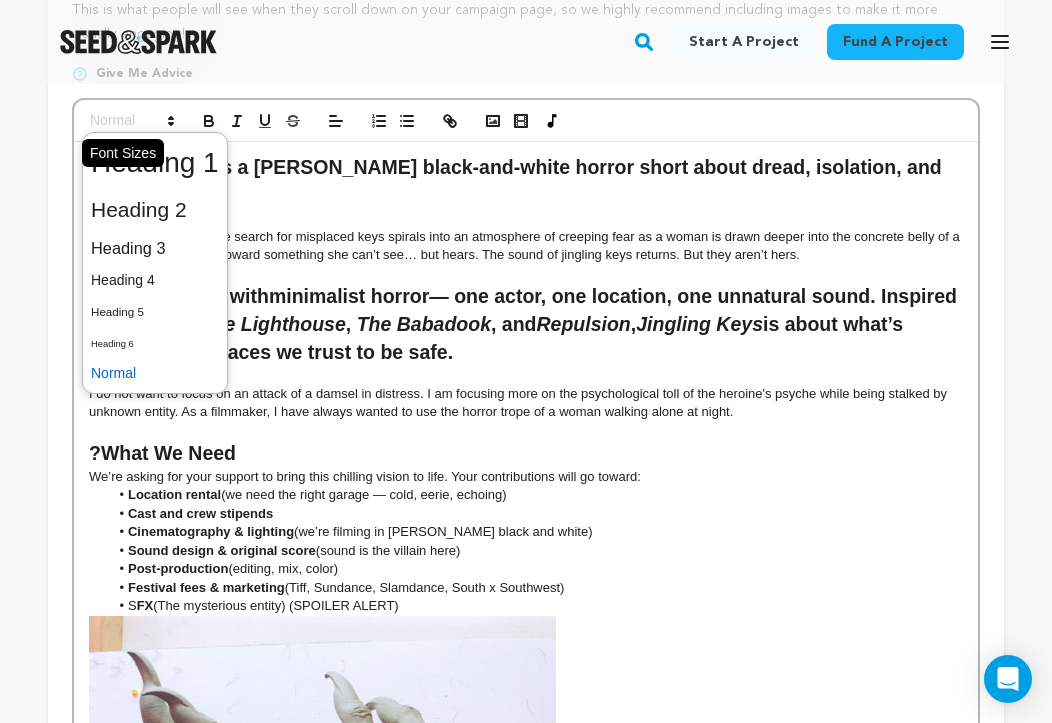 click 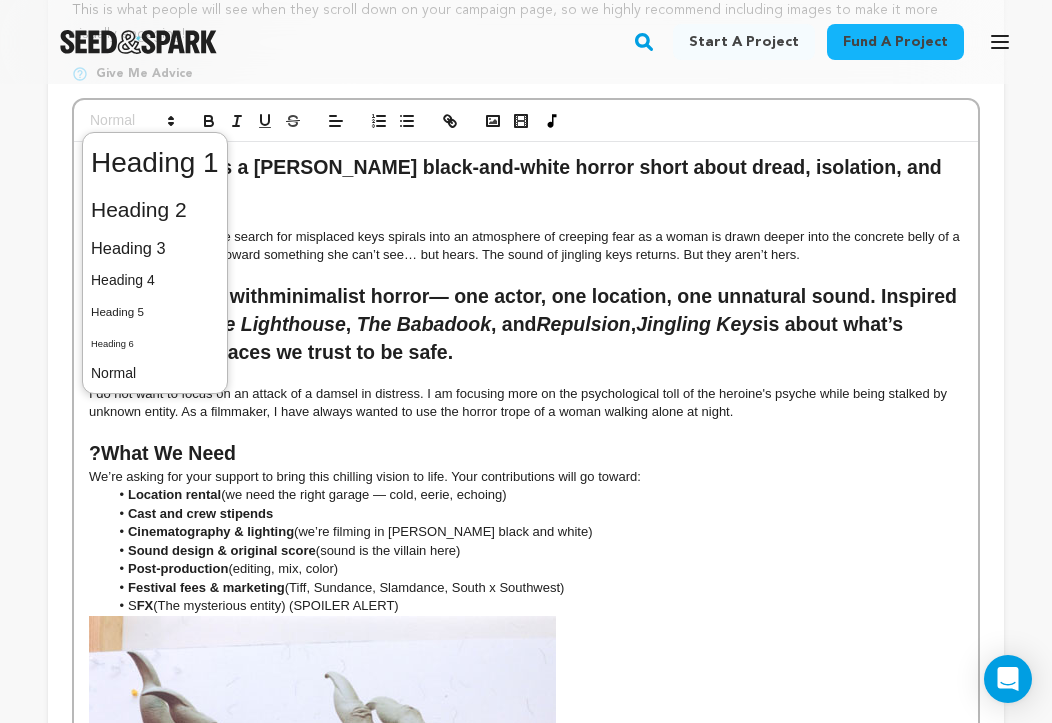 click at bounding box center [155, 311] 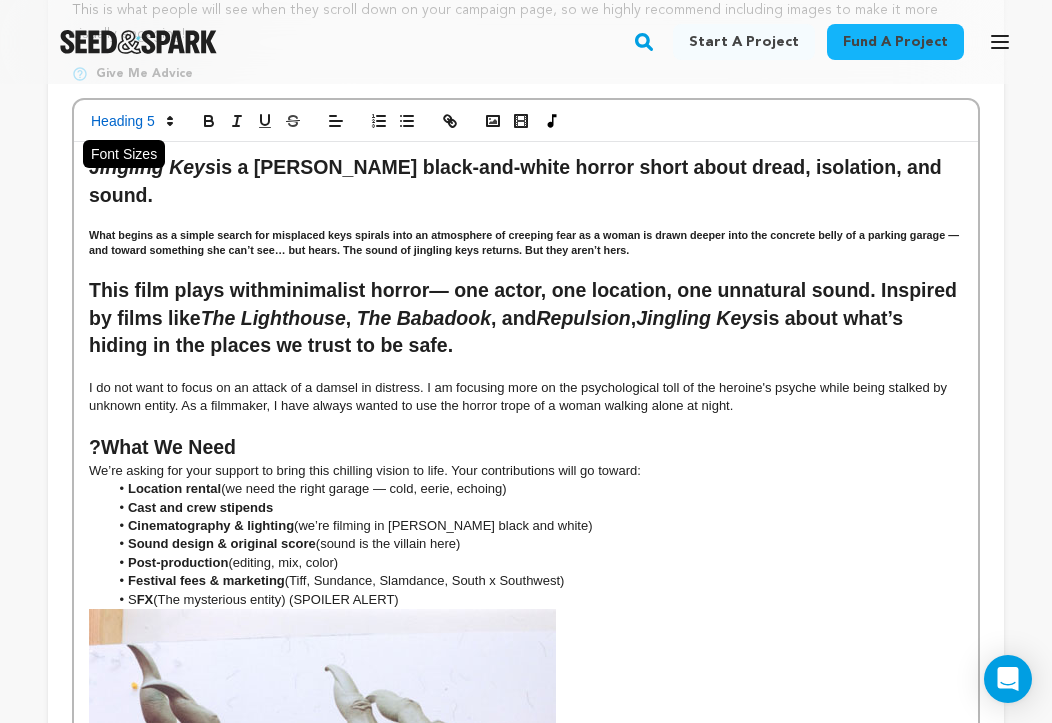 click 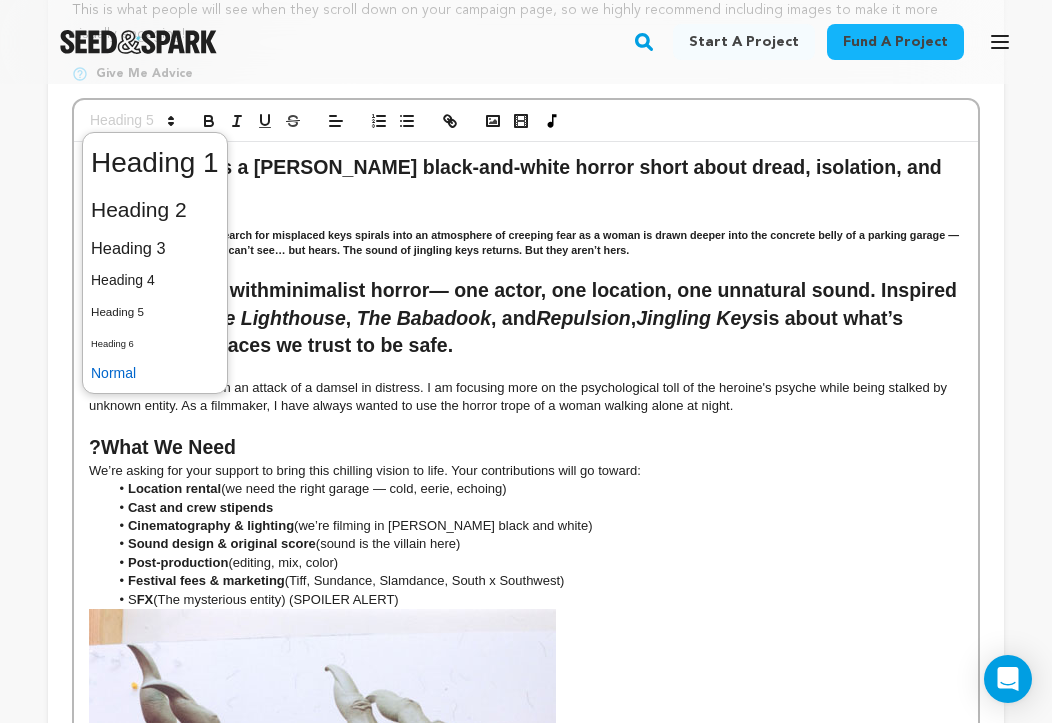 click at bounding box center (155, 373) 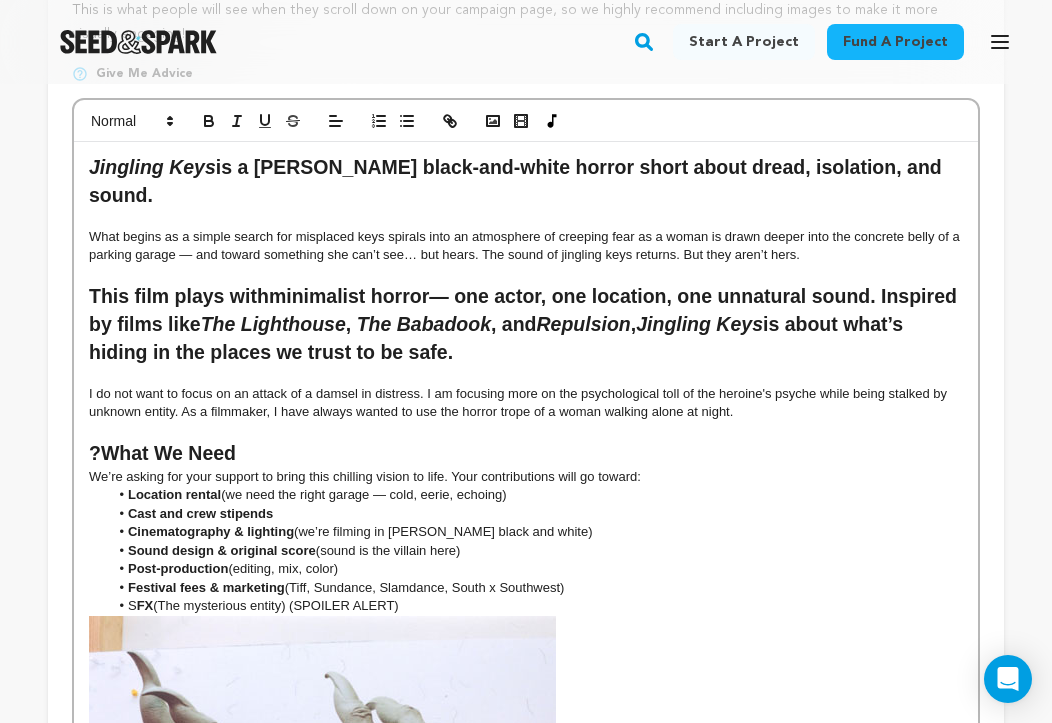 click on "What begins as a simple search for misplaced keys spirals into an atmosphere of creeping fear as a woman is drawn deeper into the concrete belly of a parking garage — and toward something she can’t see… but hears. The sound of jingling keys returns. But they aren’t hers." at bounding box center [526, 246] 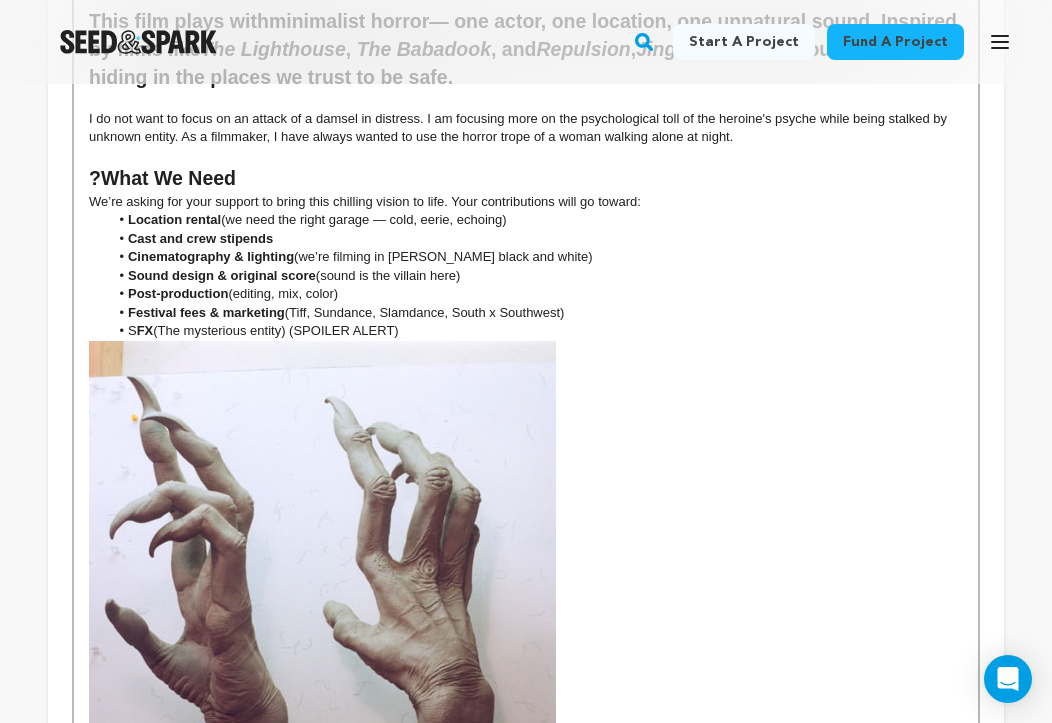 scroll, scrollTop: 498, scrollLeft: 0, axis: vertical 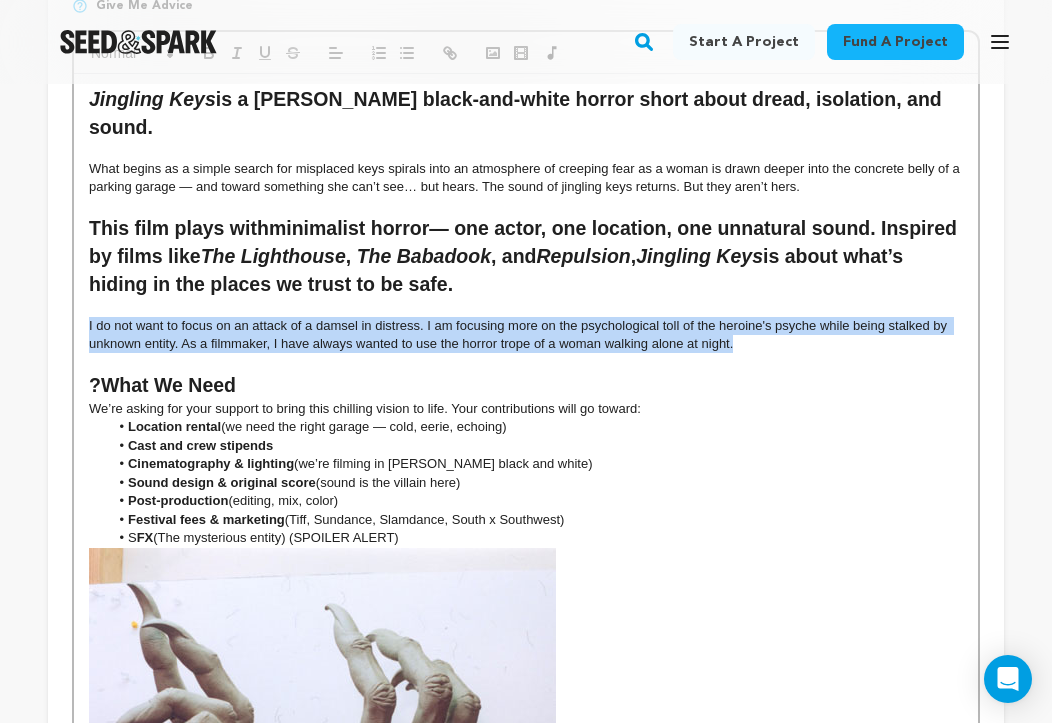 drag, startPoint x: 767, startPoint y: 323, endPoint x: 84, endPoint y: 295, distance: 683.57367 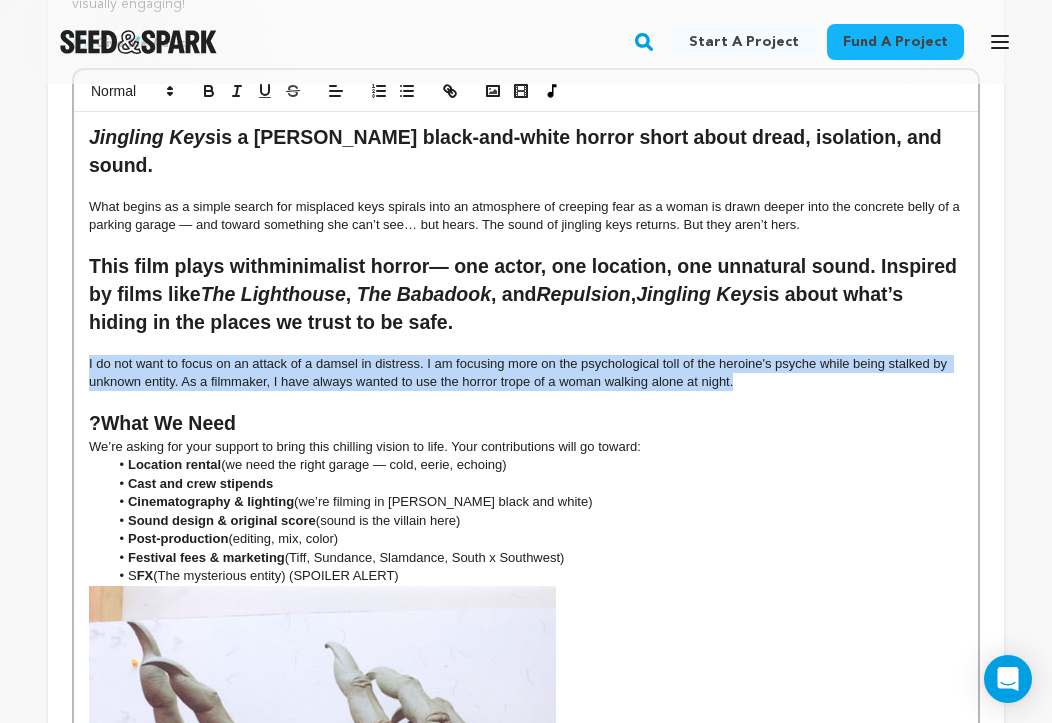 scroll, scrollTop: 367, scrollLeft: 0, axis: vertical 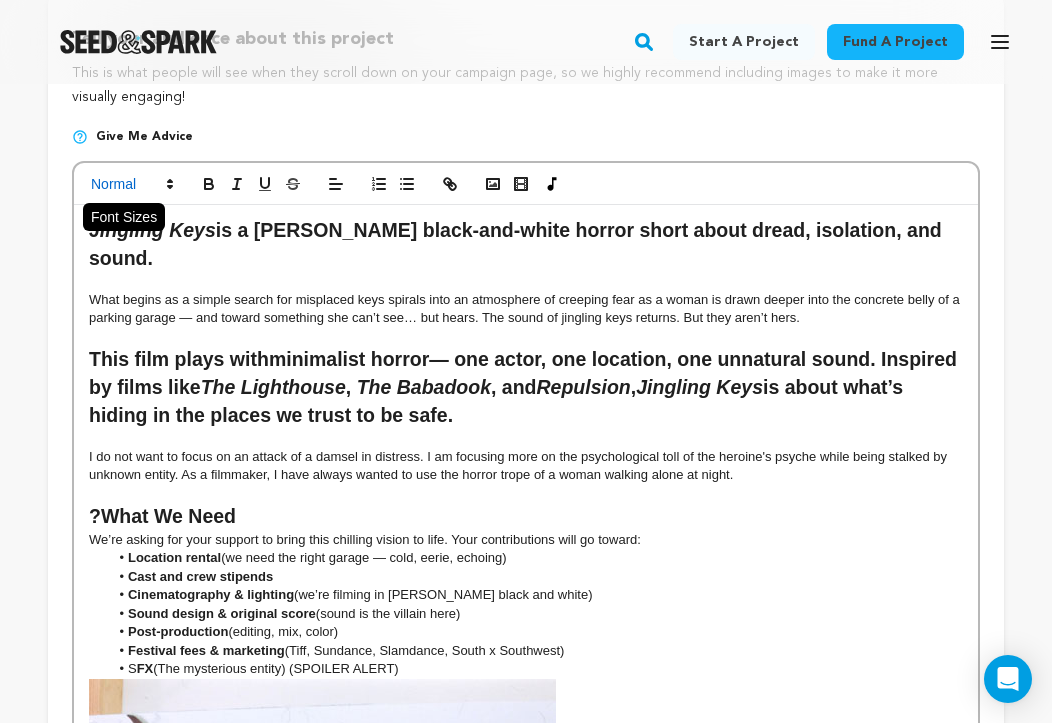 click 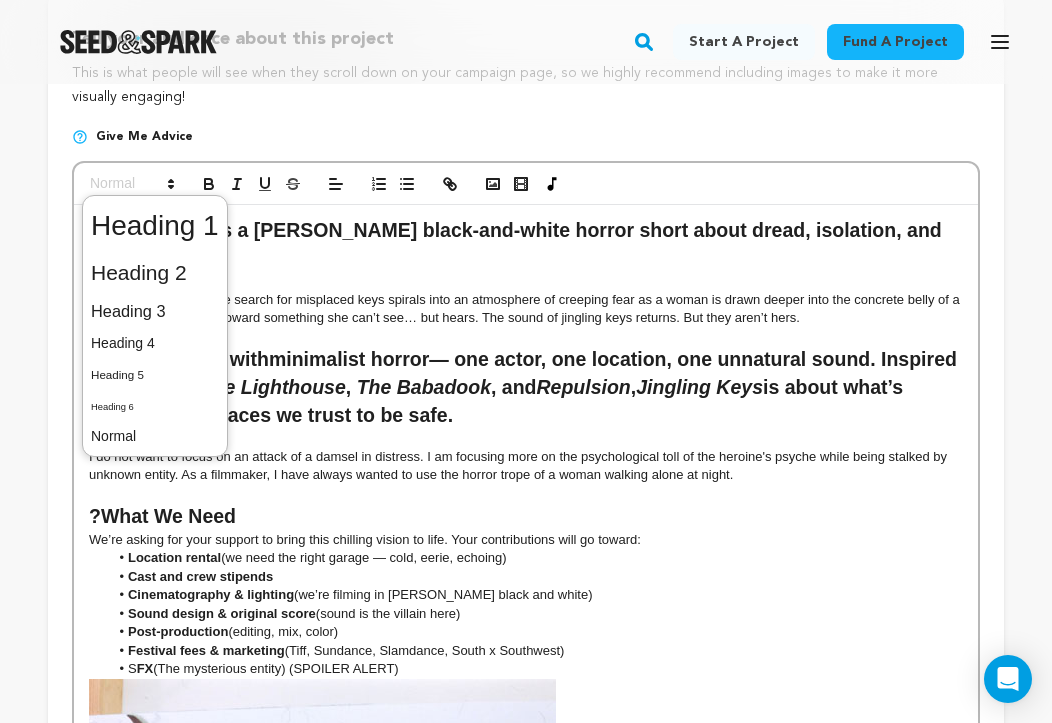 click at bounding box center [155, 311] 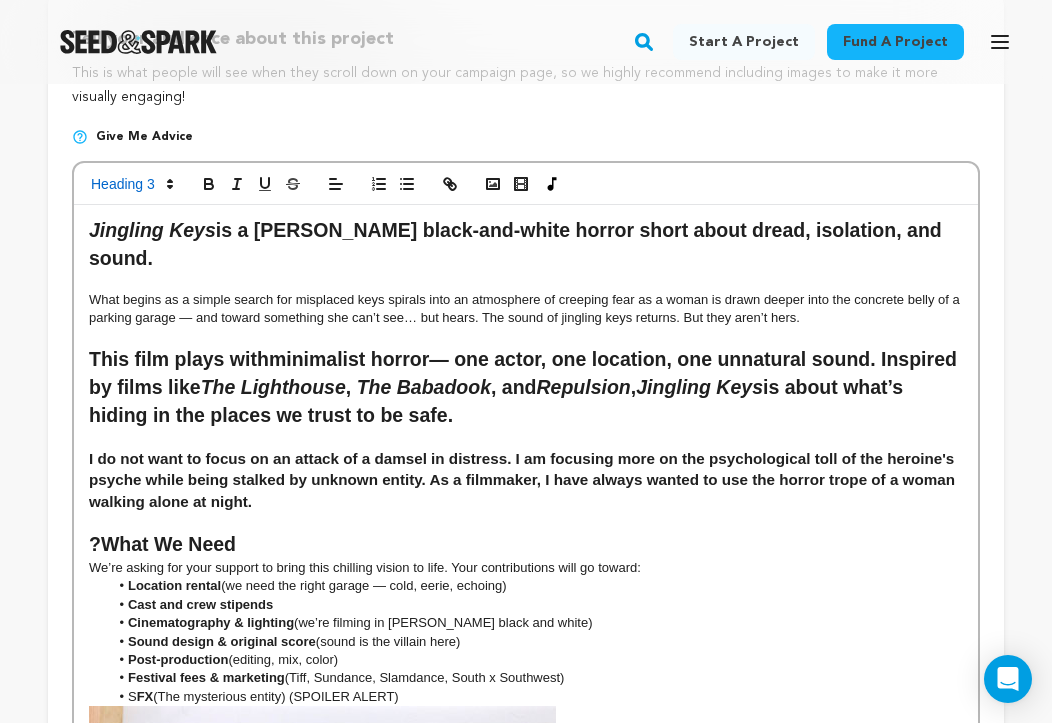 click on "We’re asking for your support to bring this chilling vision to life. Your contributions will go toward:" at bounding box center (526, 568) 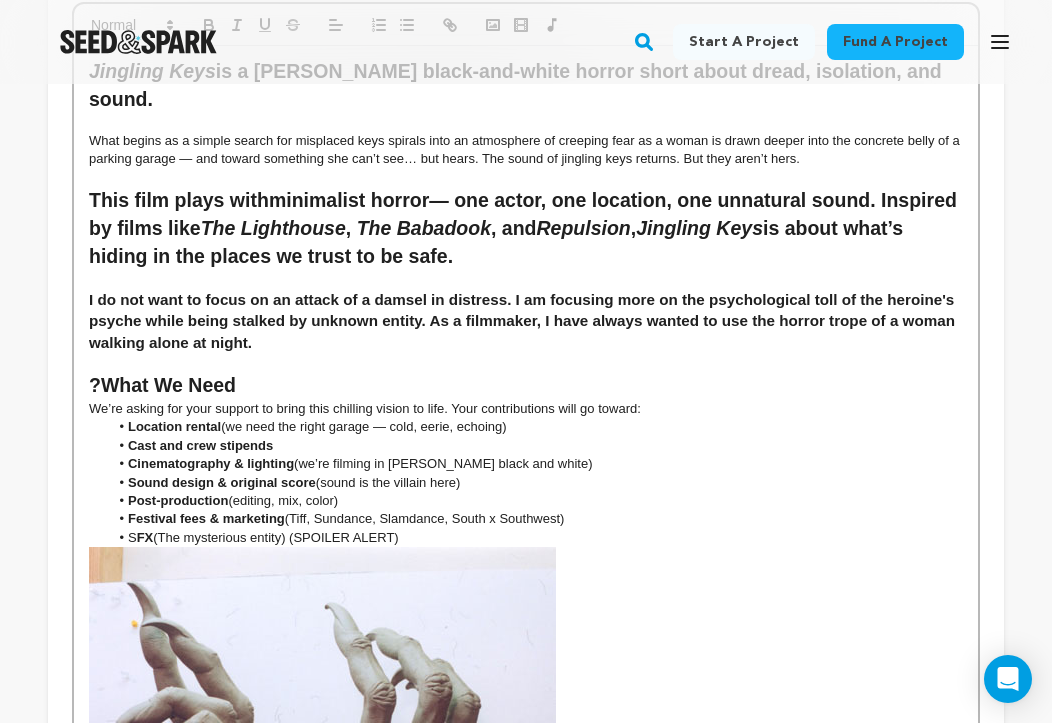 scroll, scrollTop: 630, scrollLeft: 0, axis: vertical 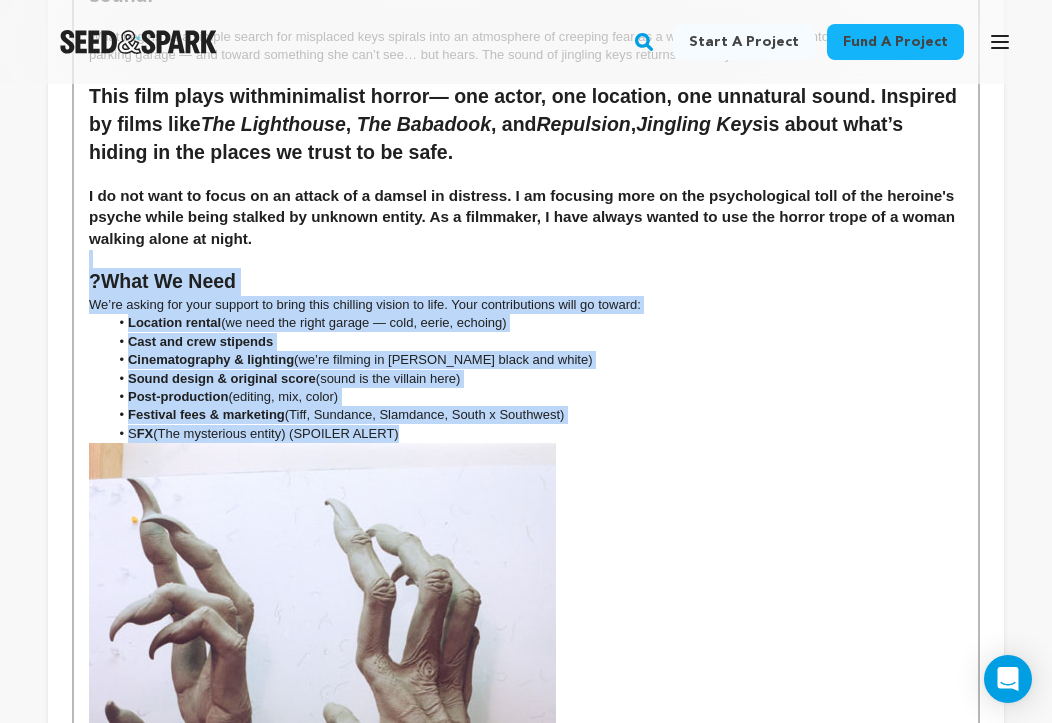 drag, startPoint x: 418, startPoint y: 407, endPoint x: 161, endPoint y: 237, distance: 308.13797 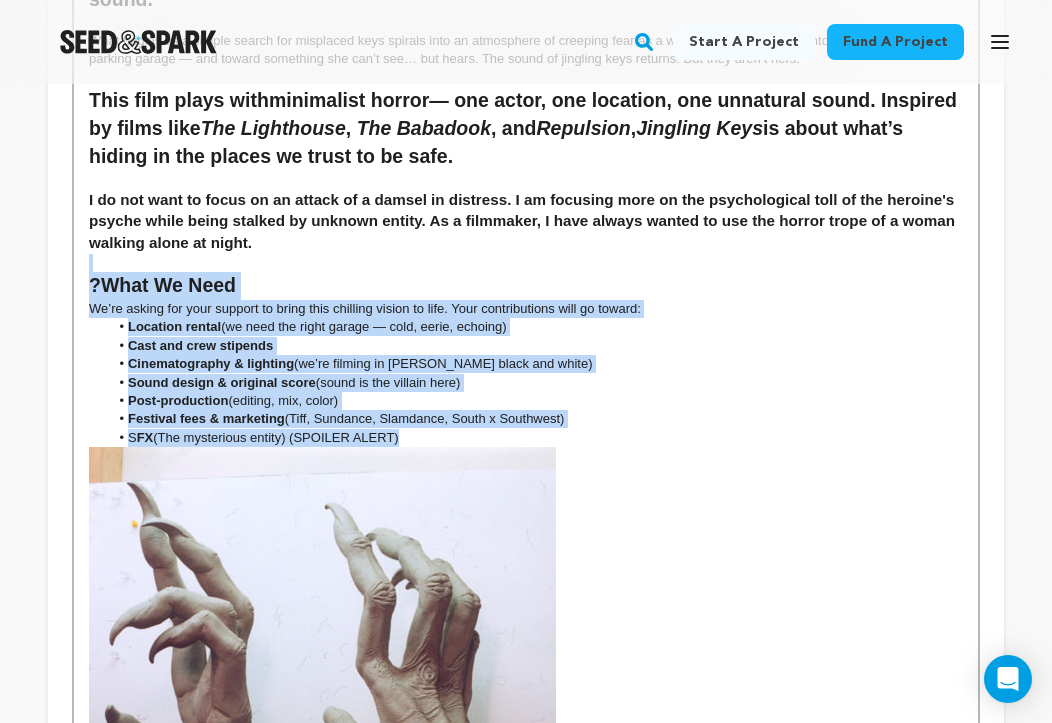 scroll, scrollTop: 462, scrollLeft: 0, axis: vertical 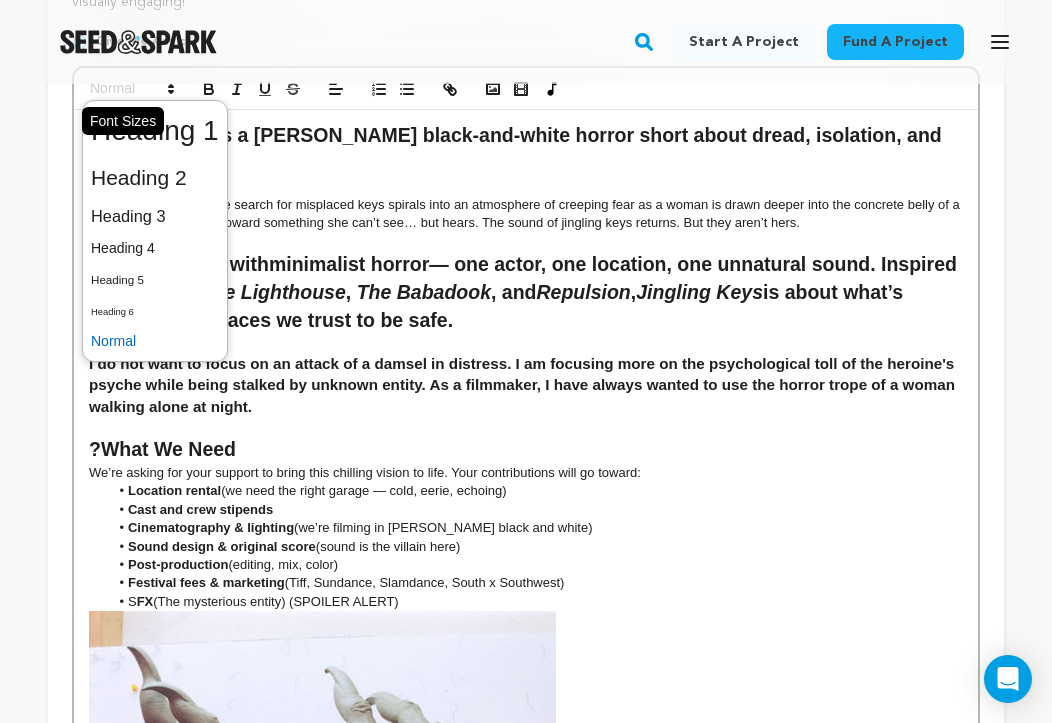 click 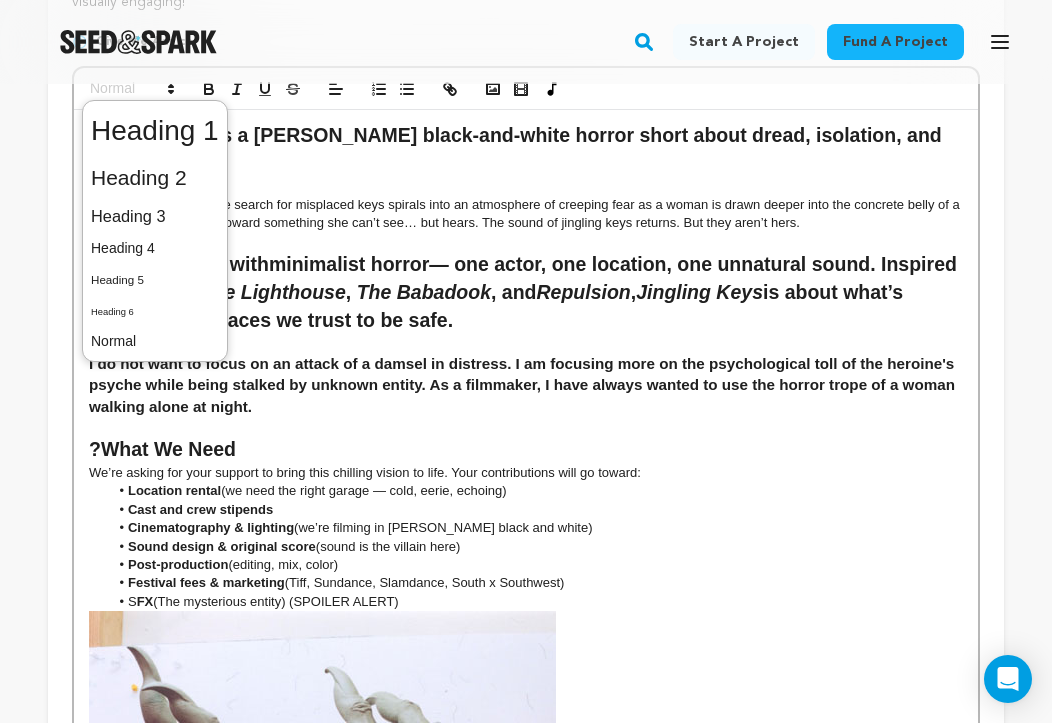 click at bounding box center (155, 248) 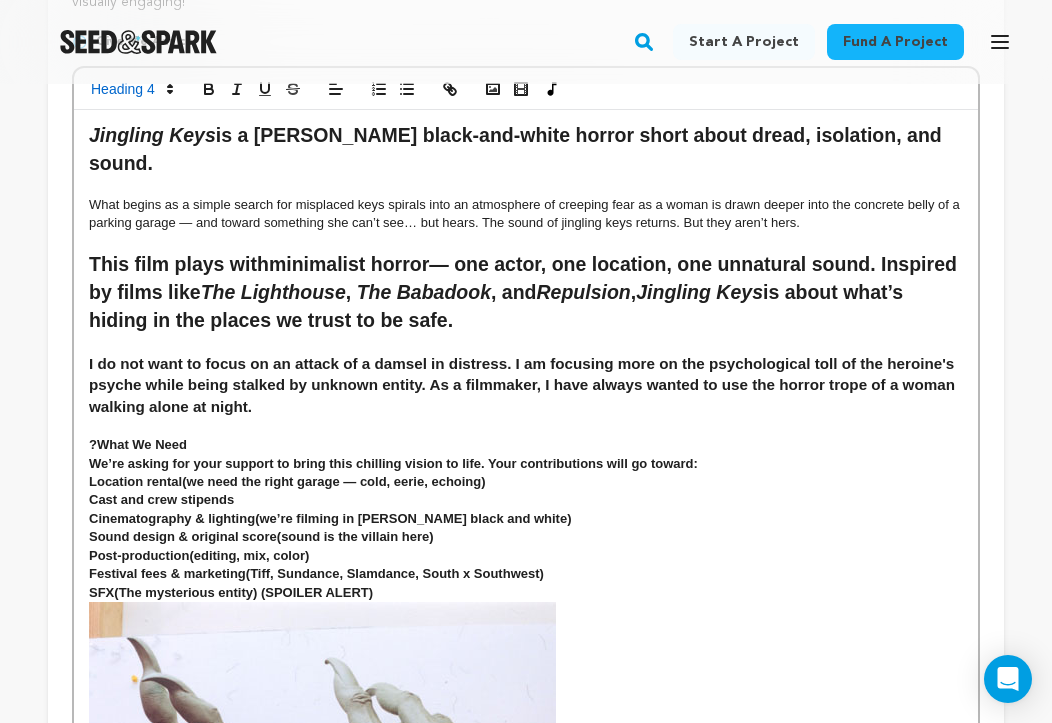 click on "S FX  (The mysterious entity) (SPOILER ALERT)" at bounding box center (526, 593) 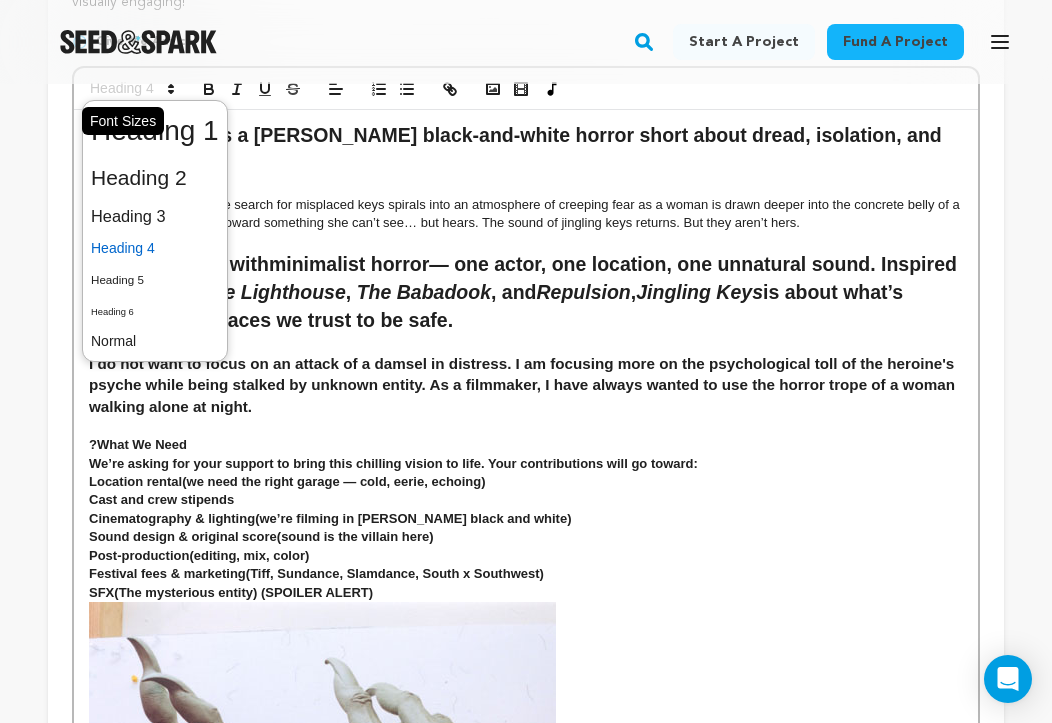 click 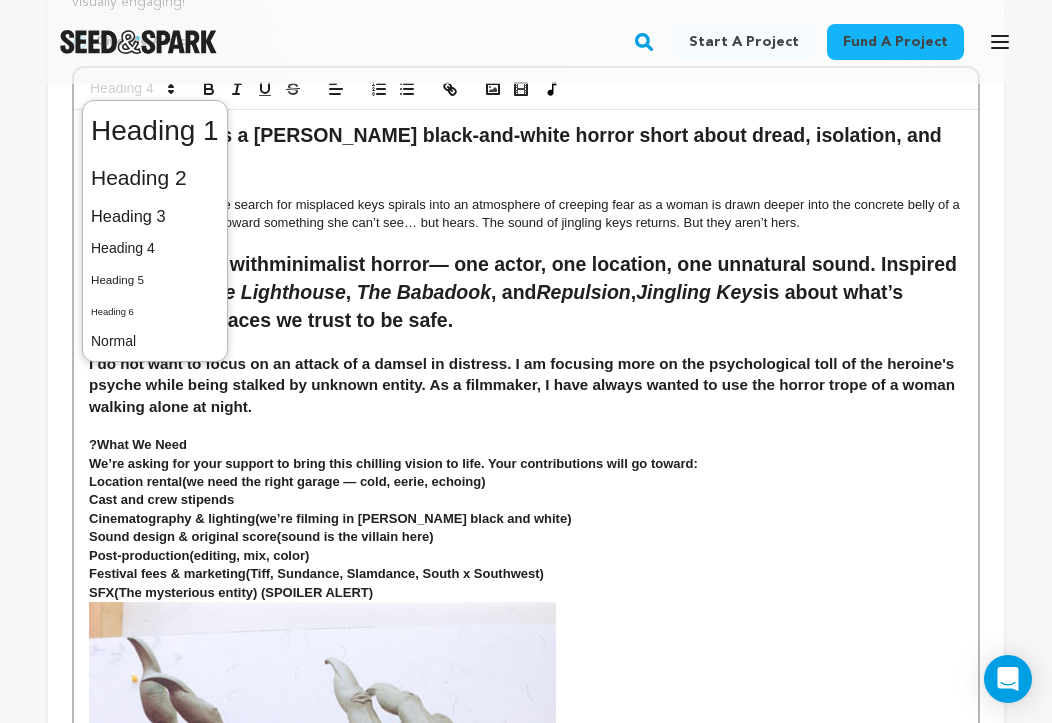 click at bounding box center (155, 216) 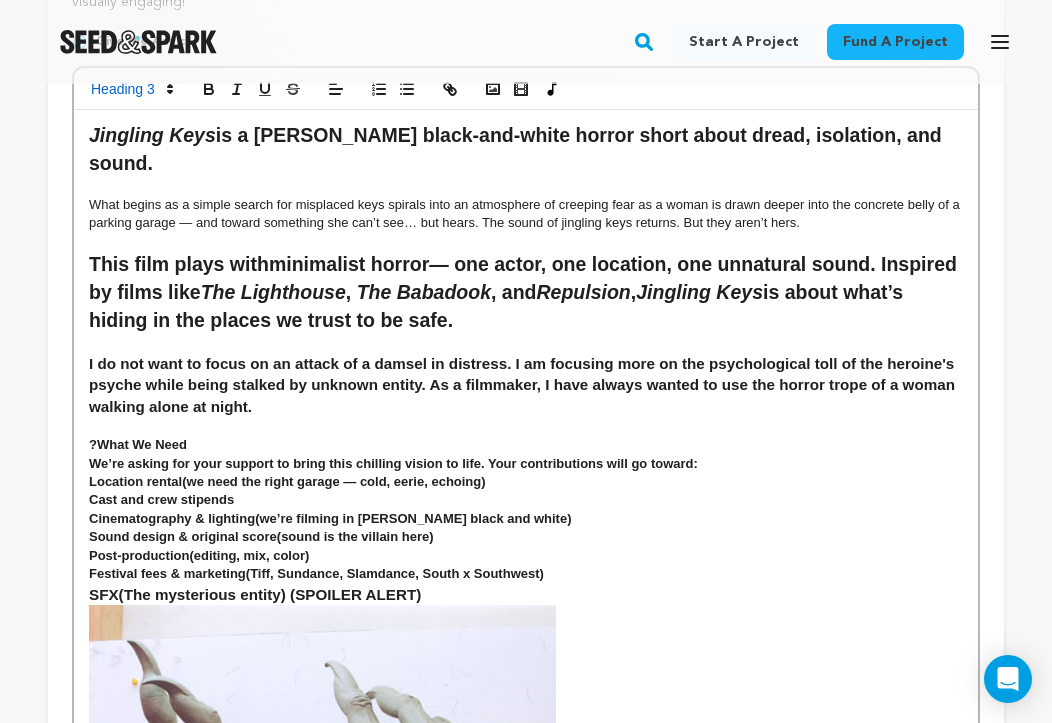 click on "S FX  (The mysterious entity) (SPOILER ALERT)" at bounding box center [526, 595] 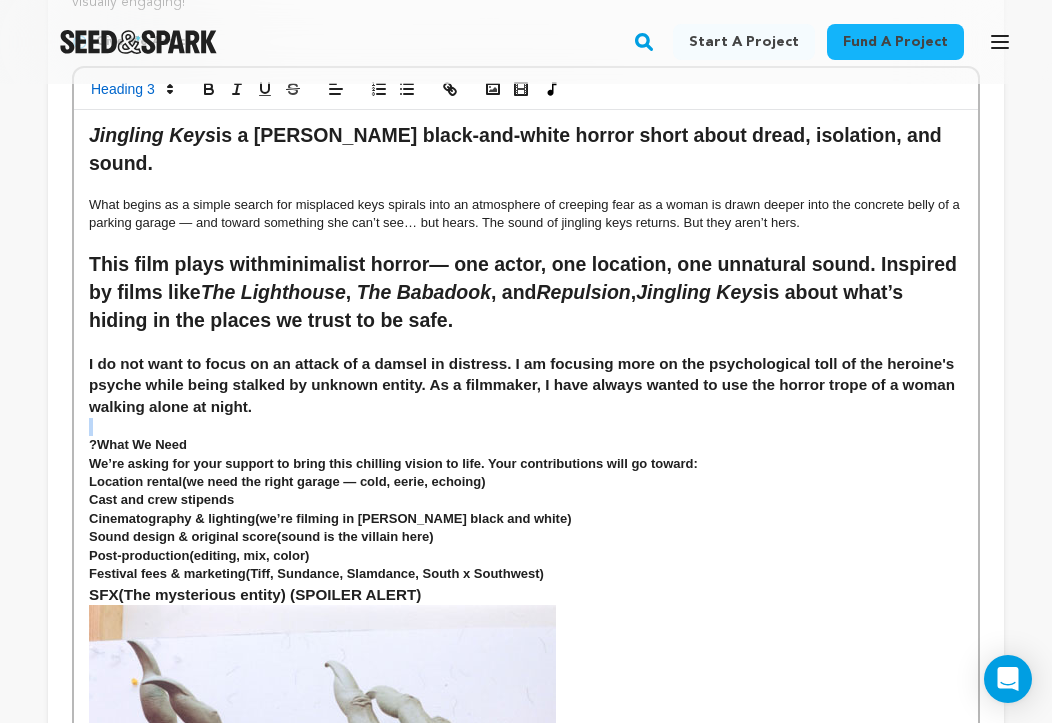 drag, startPoint x: 213, startPoint y: 413, endPoint x: 170, endPoint y: 415, distance: 43.046486 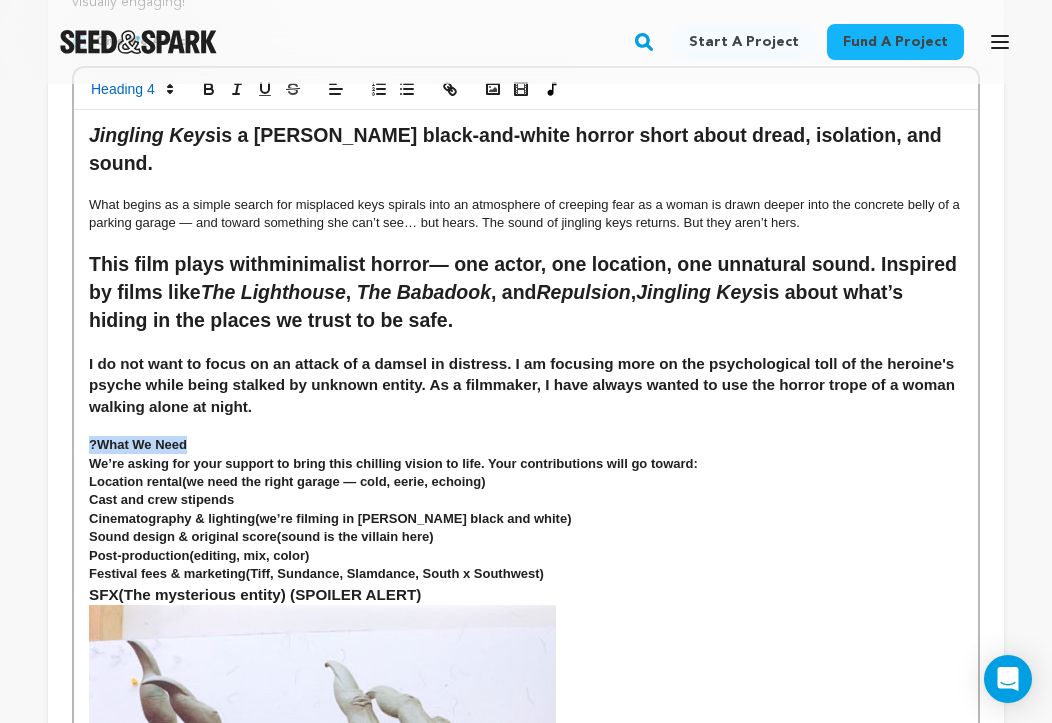 drag, startPoint x: 204, startPoint y: 422, endPoint x: 55, endPoint y: 384, distance: 153.7693 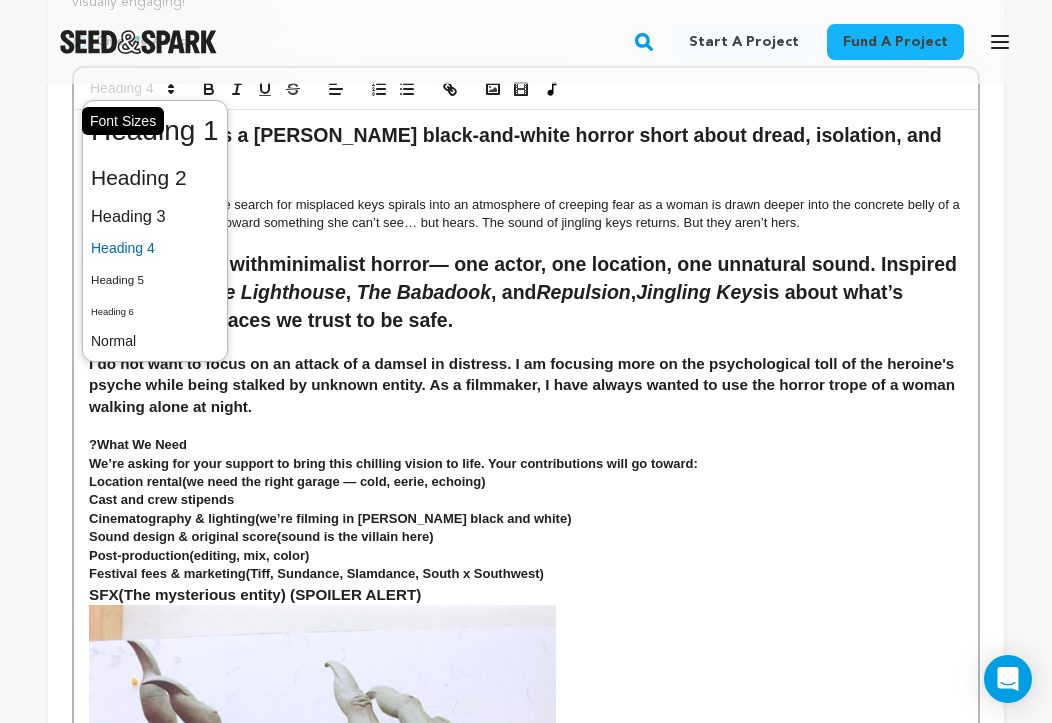 click 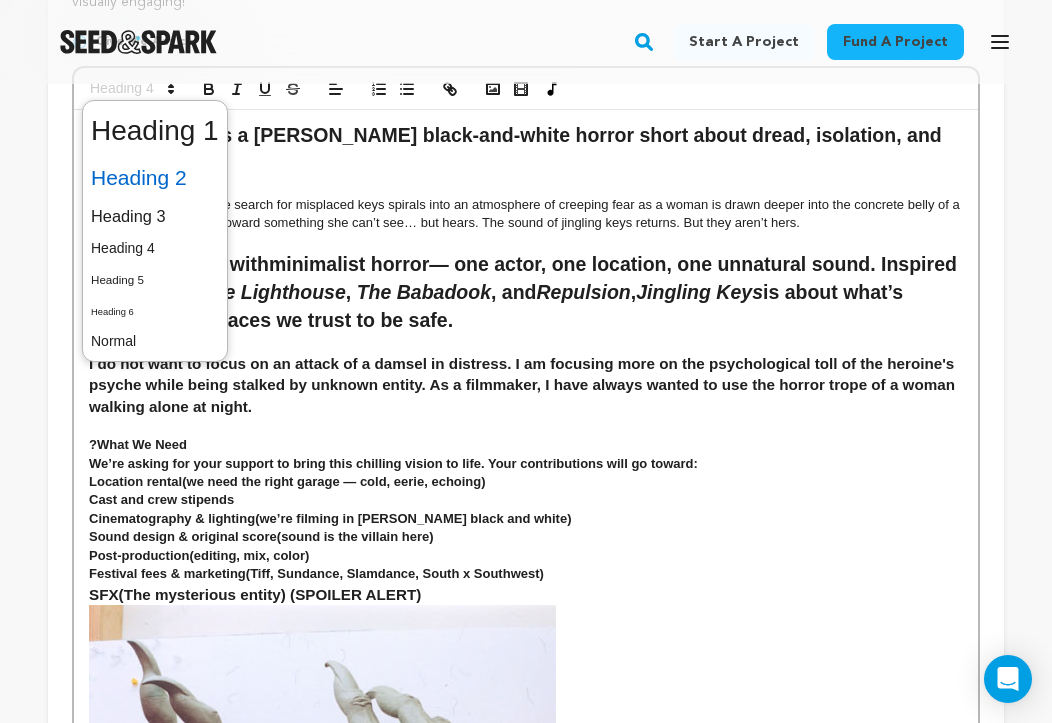 click at bounding box center (155, 178) 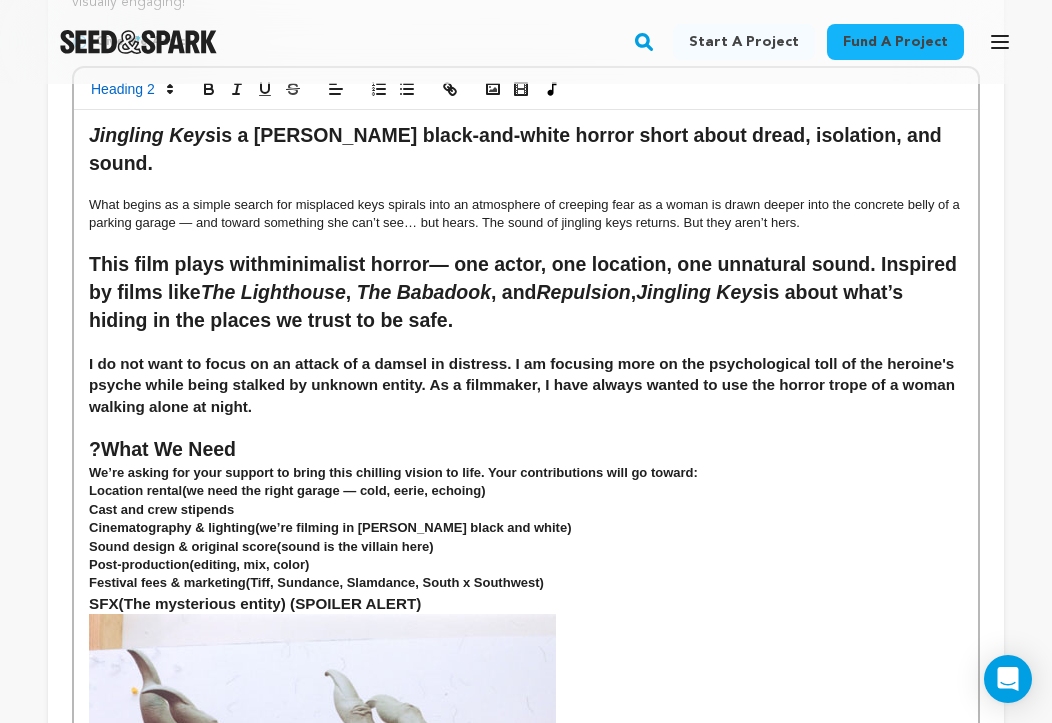 click at bounding box center [526, 427] 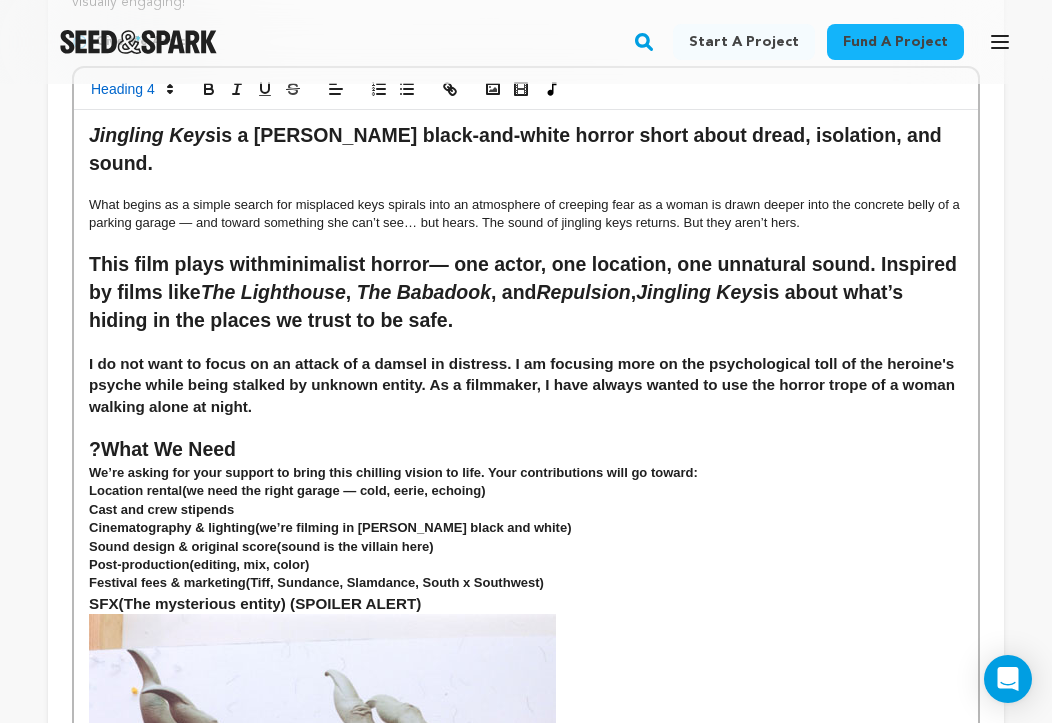 drag, startPoint x: 109, startPoint y: 428, endPoint x: 132, endPoint y: 424, distance: 23.345236 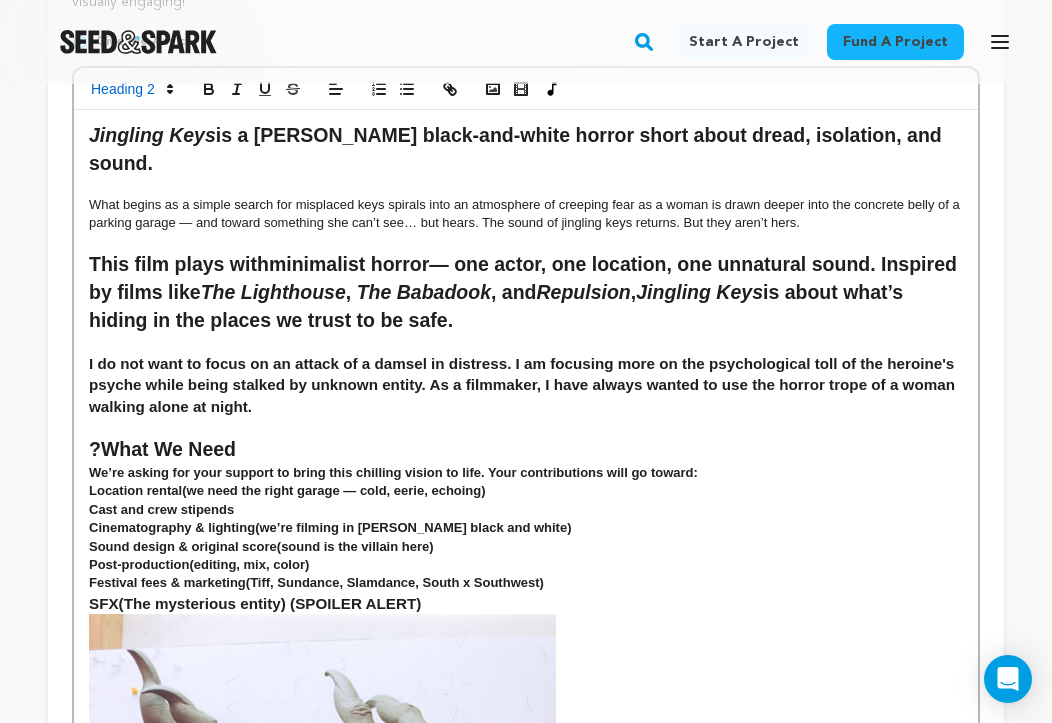 type 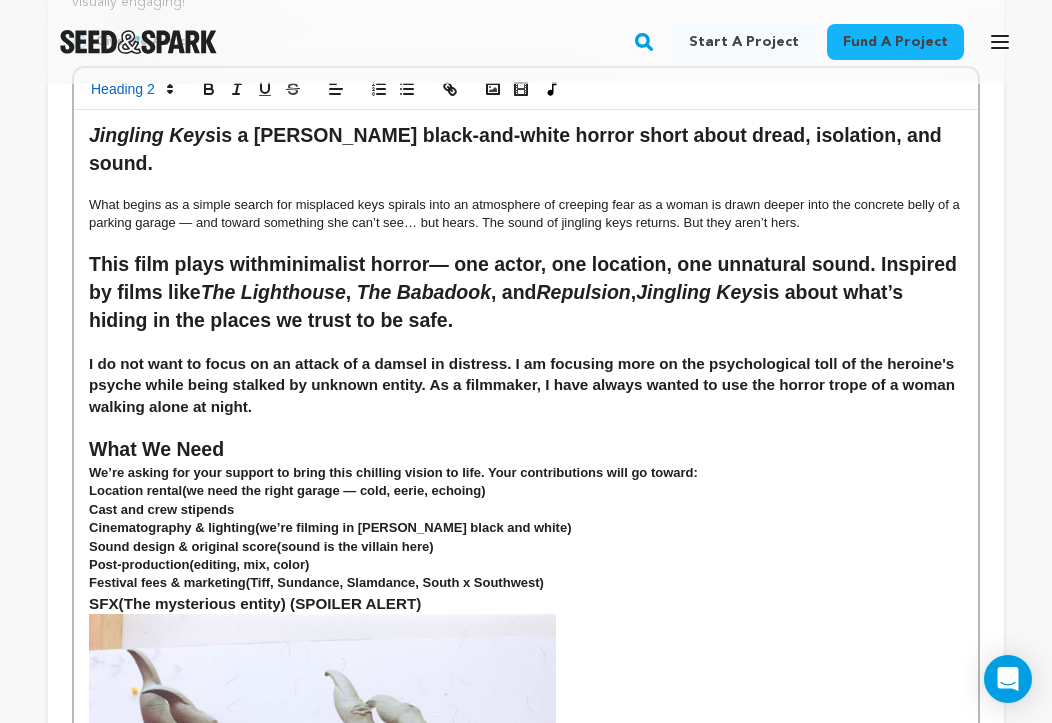 click on "What We Need" at bounding box center [526, 450] 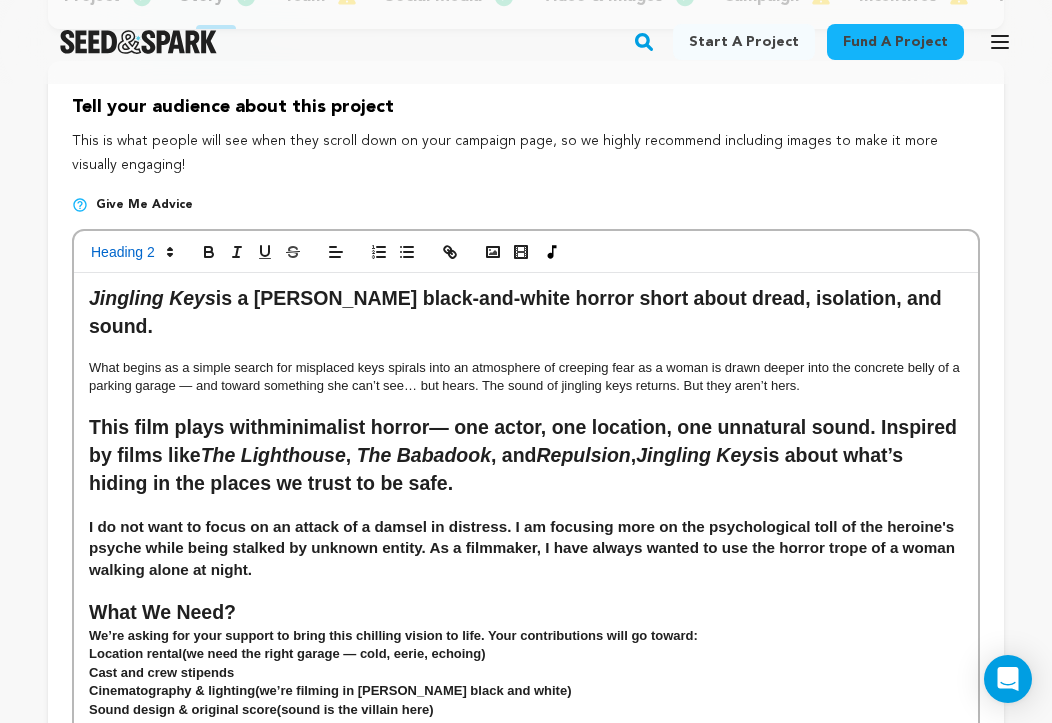 scroll, scrollTop: 119, scrollLeft: 0, axis: vertical 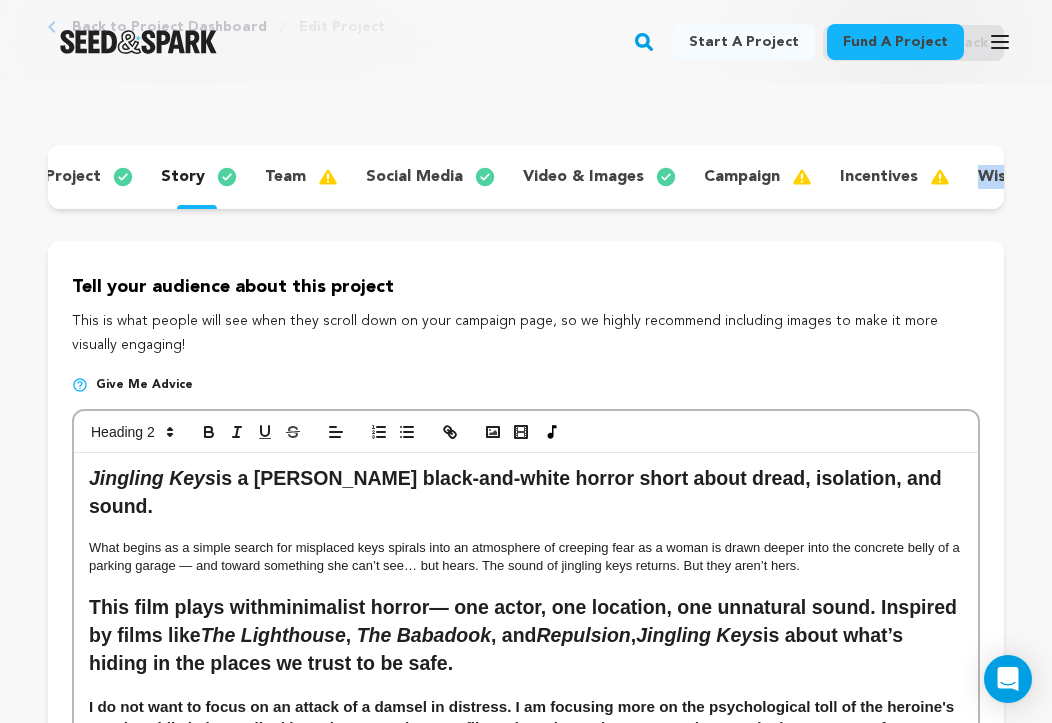 drag, startPoint x: 1049, startPoint y: 160, endPoint x: 1038, endPoint y: 219, distance: 60.016663 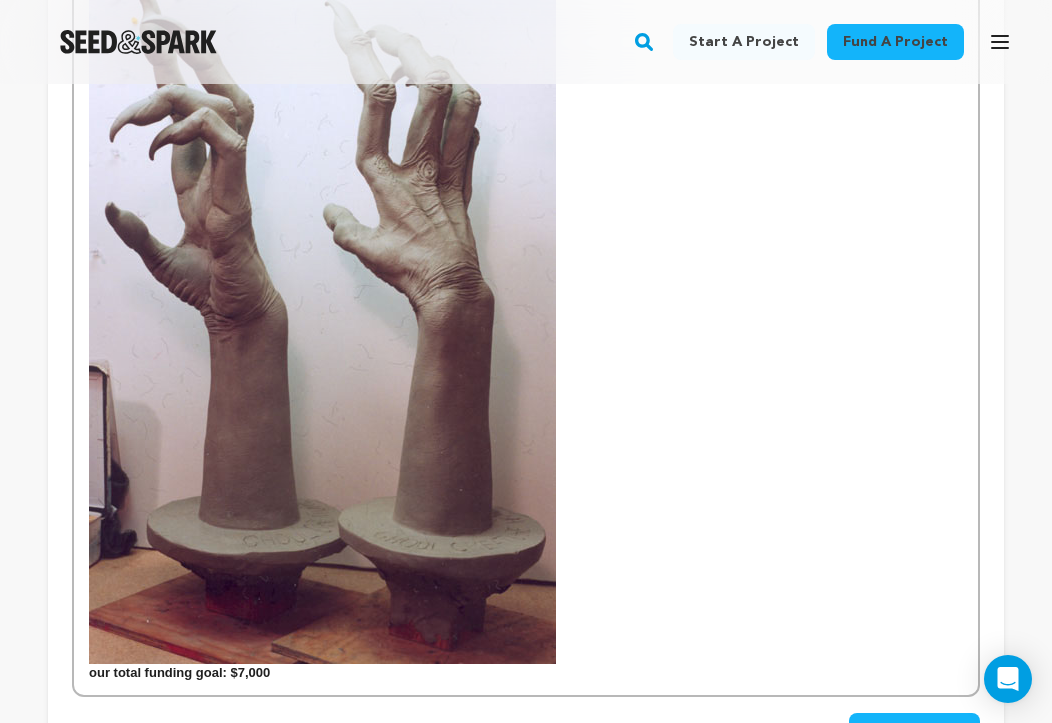 scroll, scrollTop: 1137, scrollLeft: 0, axis: vertical 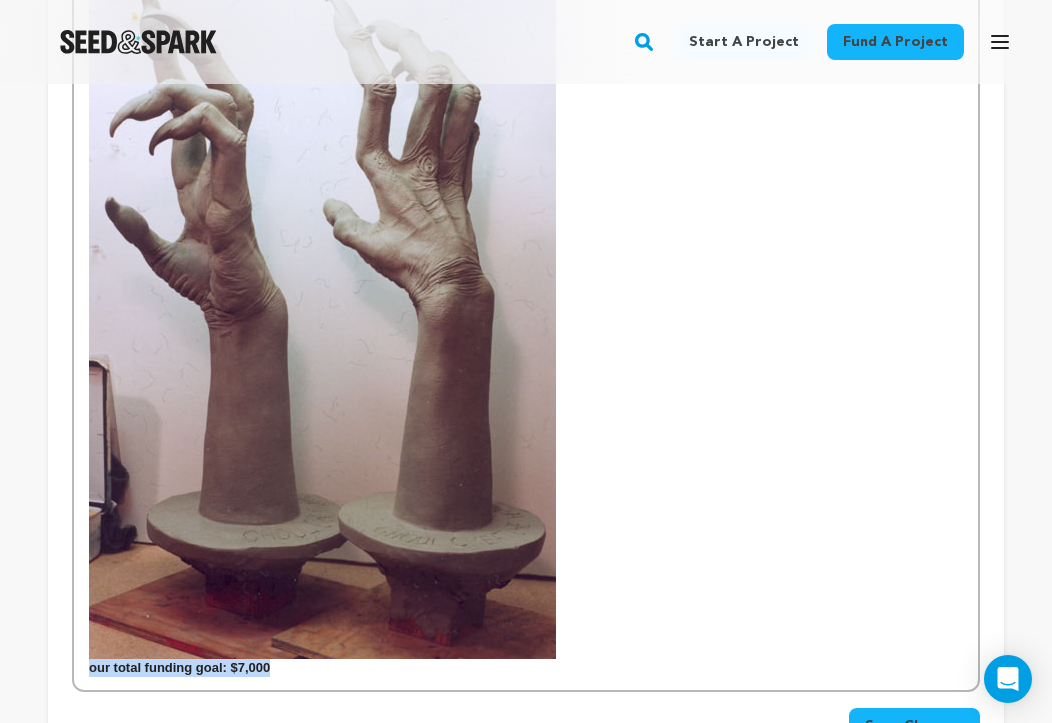 drag, startPoint x: 344, startPoint y: 638, endPoint x: 59, endPoint y: 631, distance: 285.08594 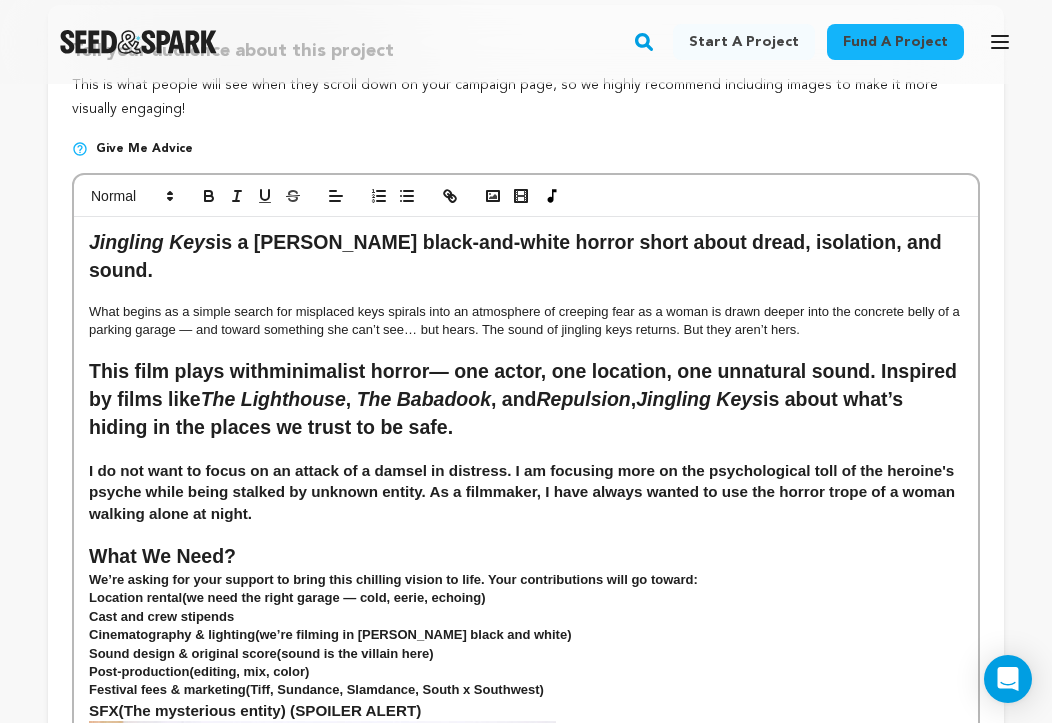 scroll, scrollTop: 346, scrollLeft: 0, axis: vertical 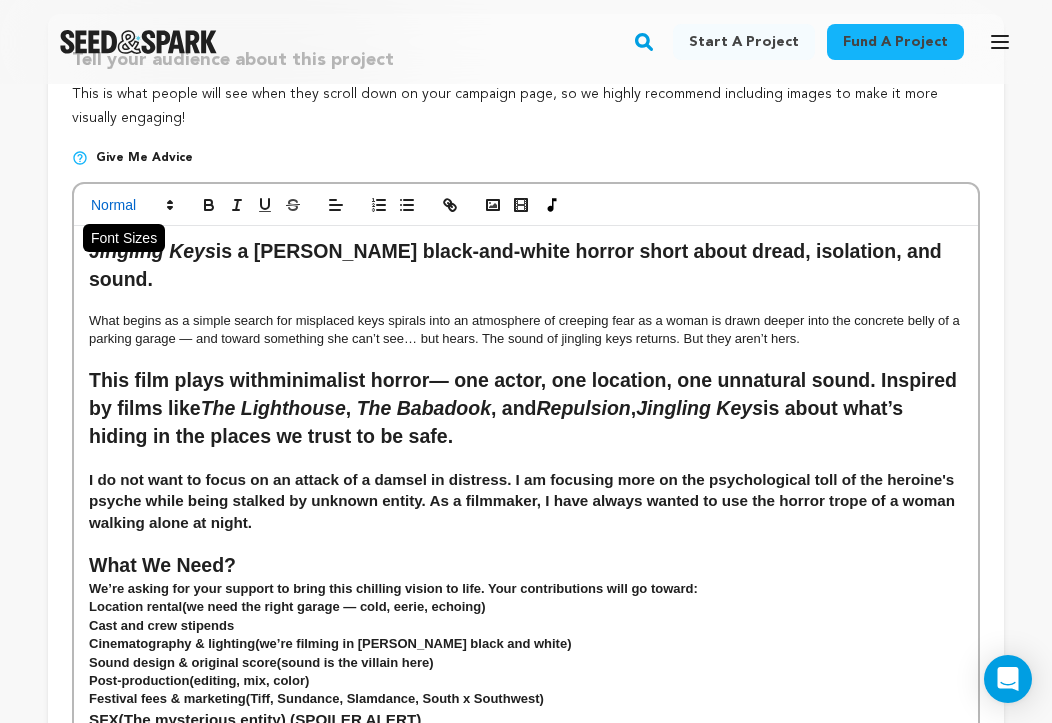 click 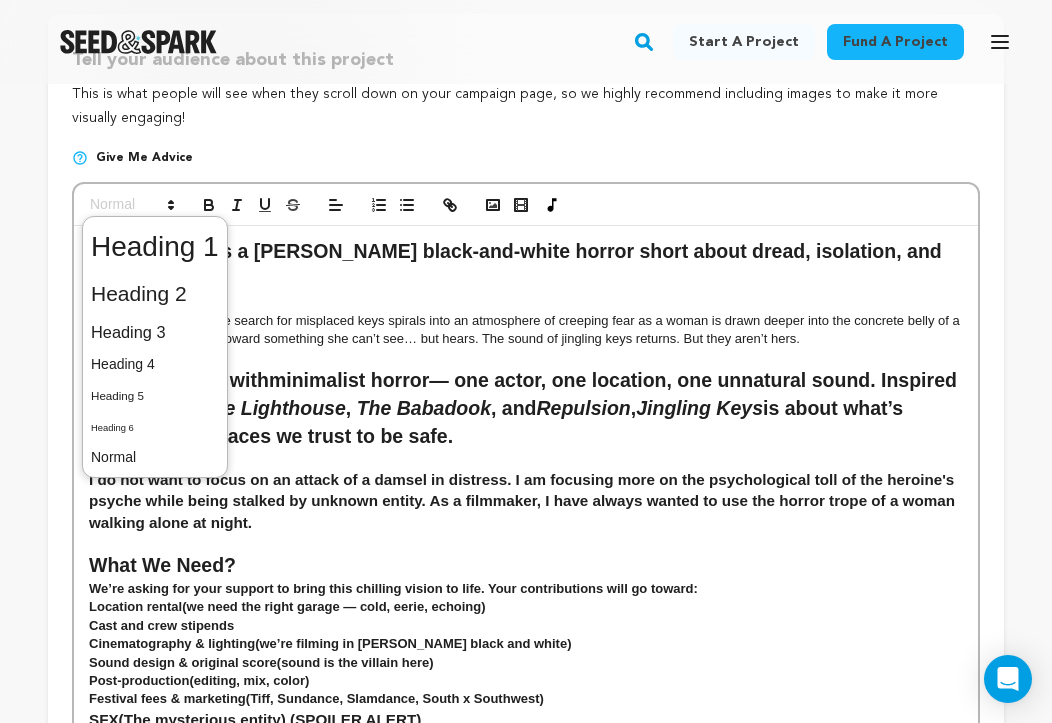 click at bounding box center (155, 247) 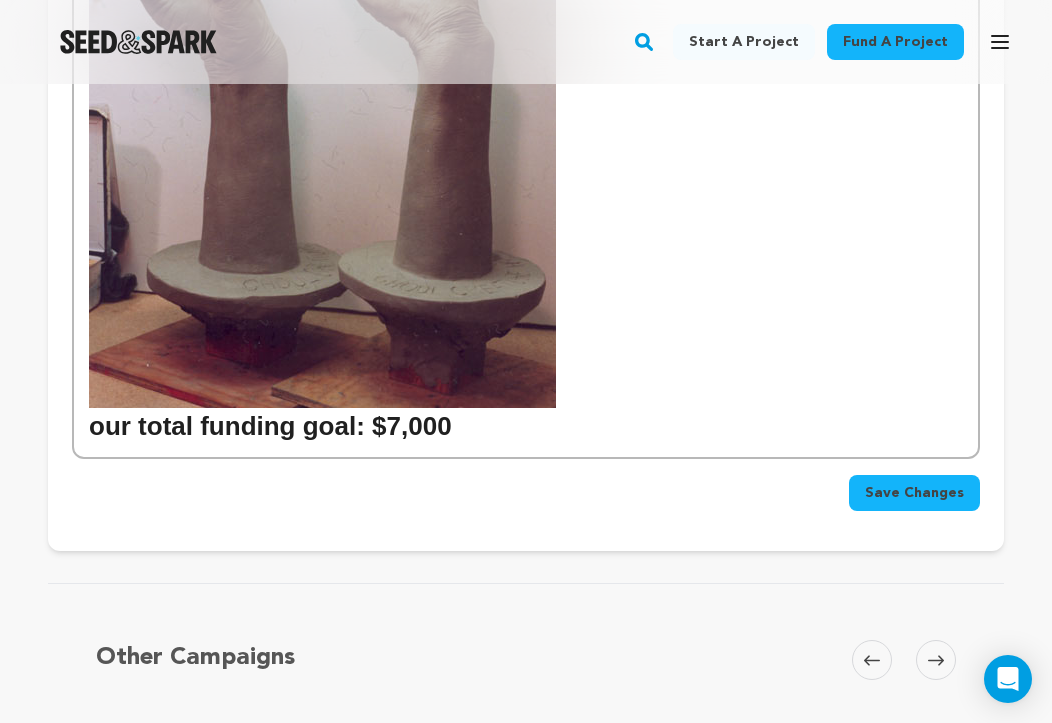 scroll, scrollTop: 1383, scrollLeft: 0, axis: vertical 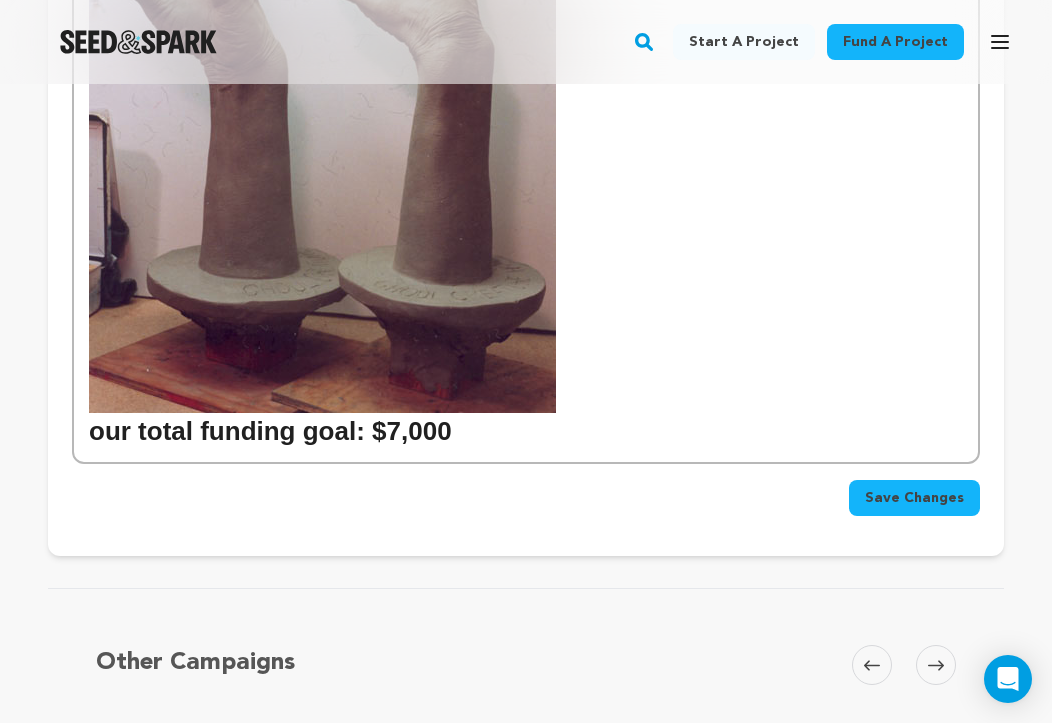 click on "our total funding goal:" at bounding box center [526, 69] 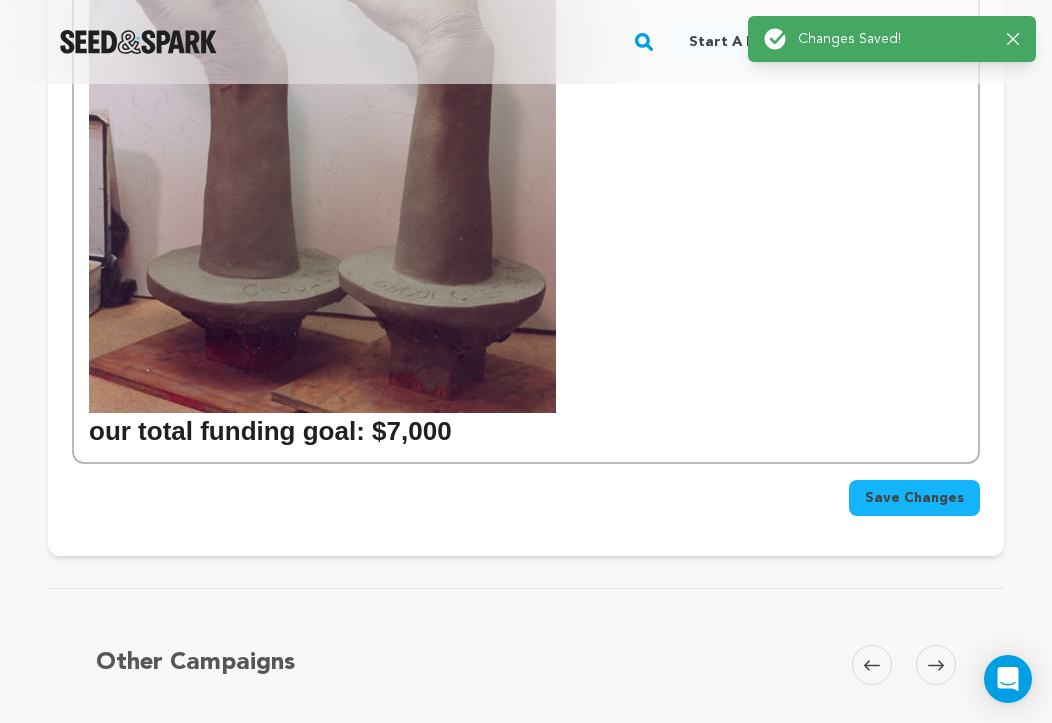 scroll, scrollTop: 0, scrollLeft: 0, axis: both 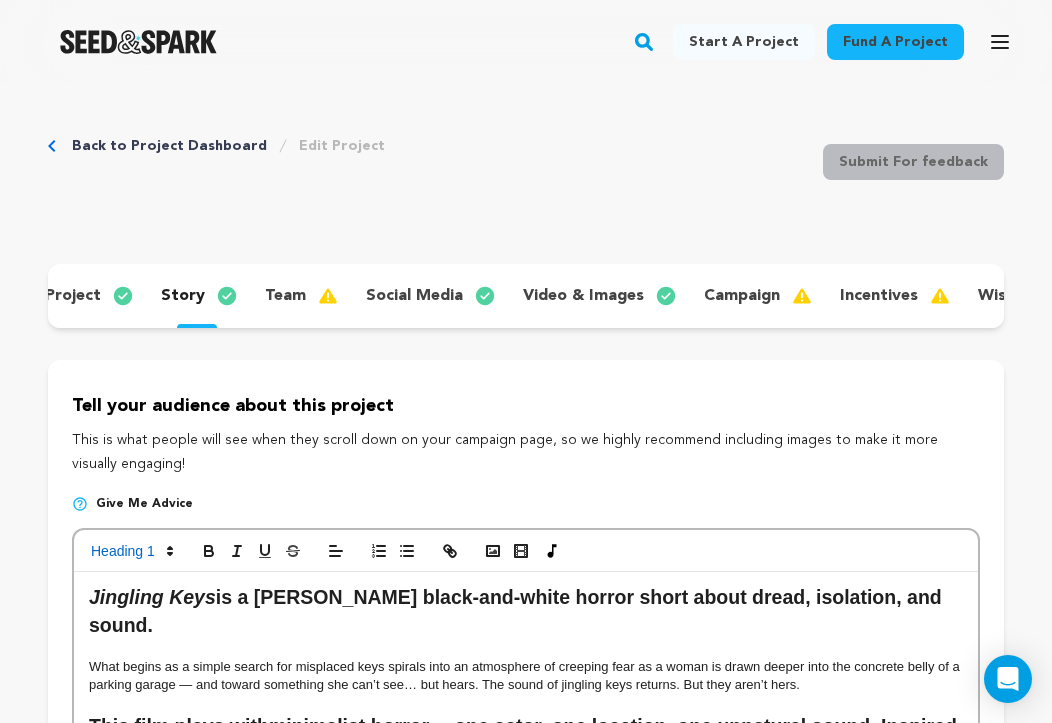 click on "Back to Project Dashboard" at bounding box center [169, 146] 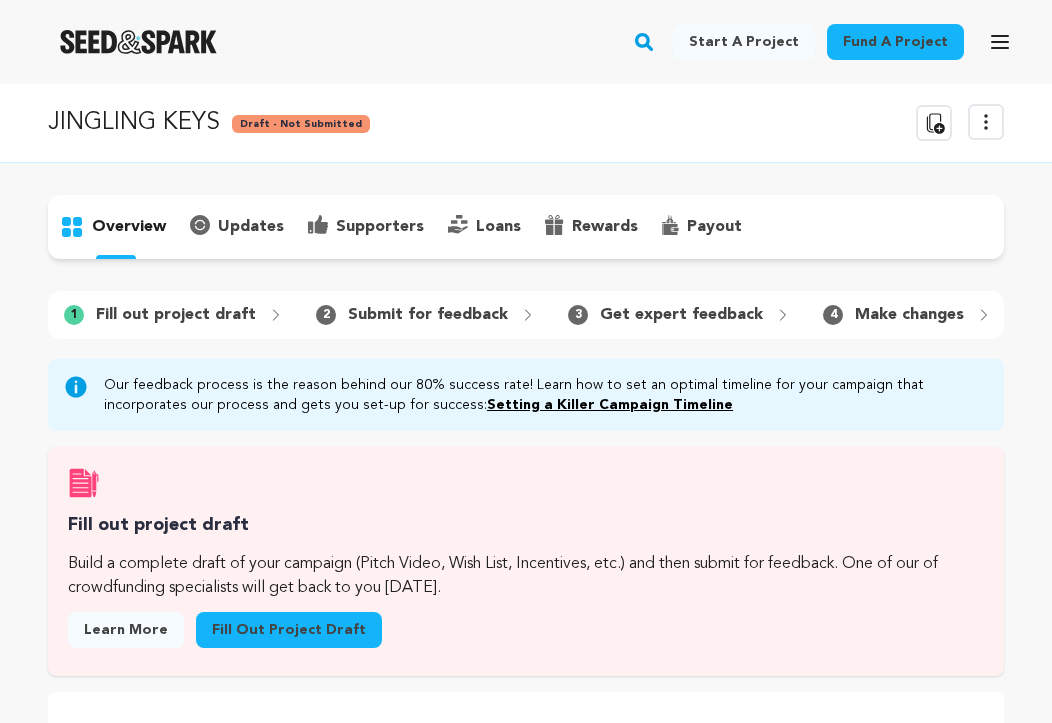 scroll, scrollTop: 0, scrollLeft: 0, axis: both 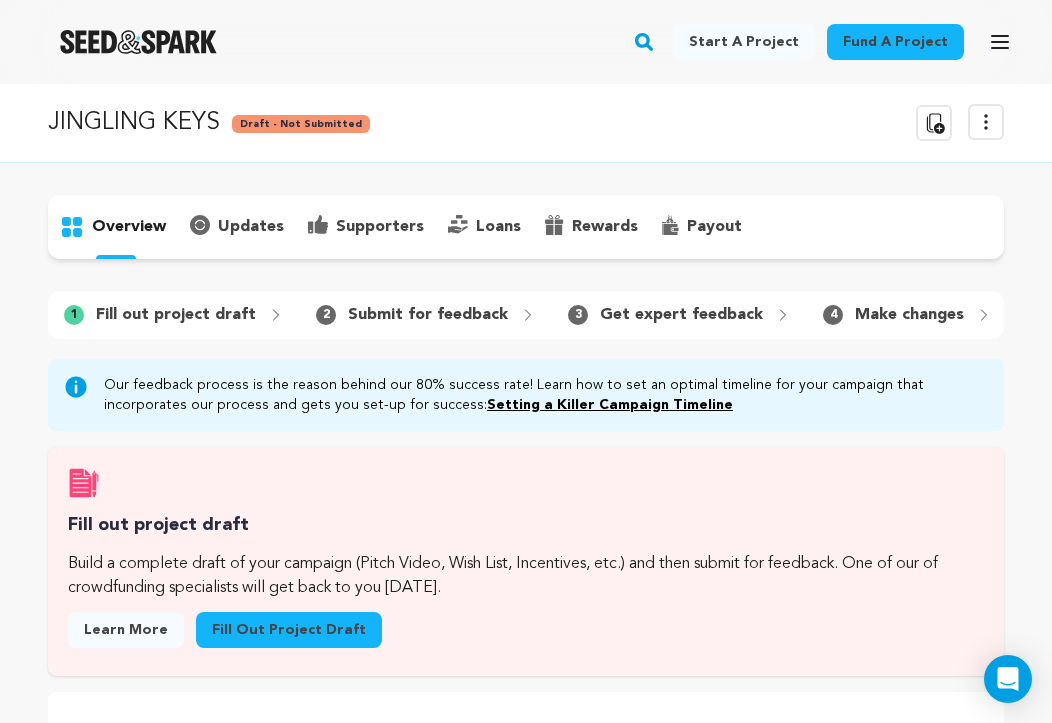 click on "overview" at bounding box center [129, 227] 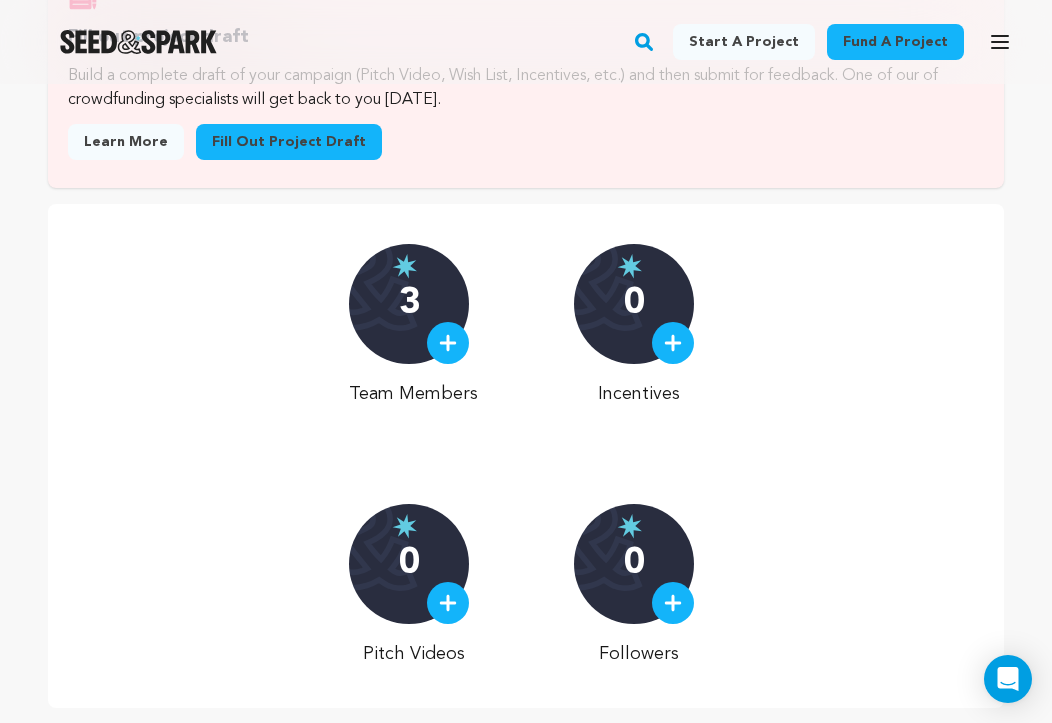 scroll, scrollTop: 492, scrollLeft: 0, axis: vertical 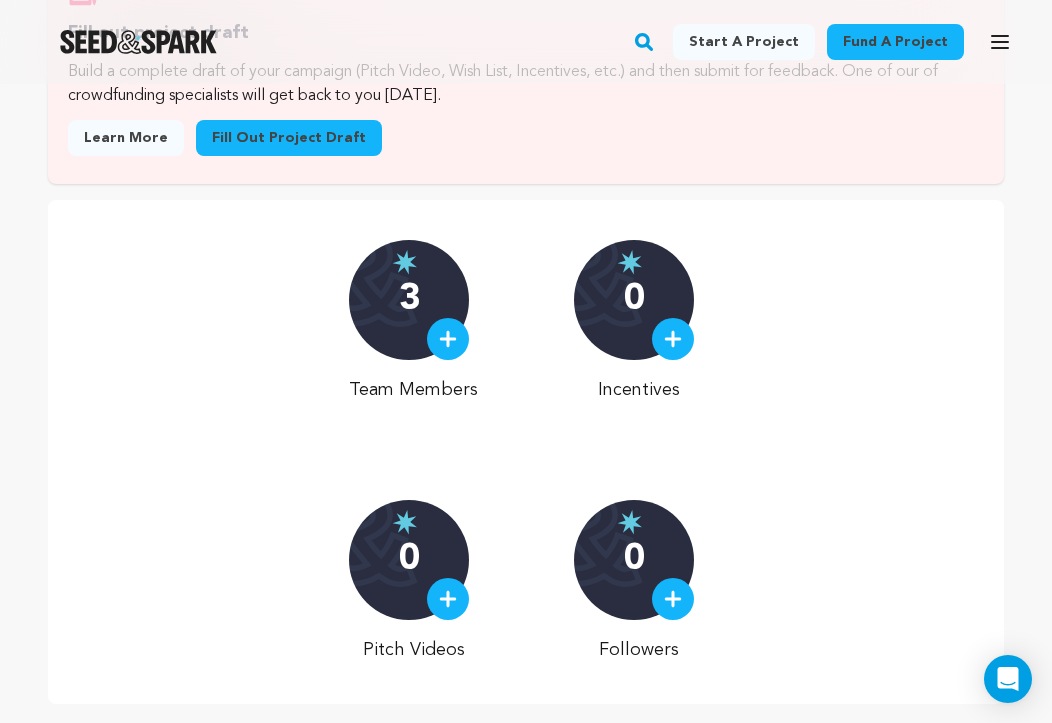 click at bounding box center [673, 339] 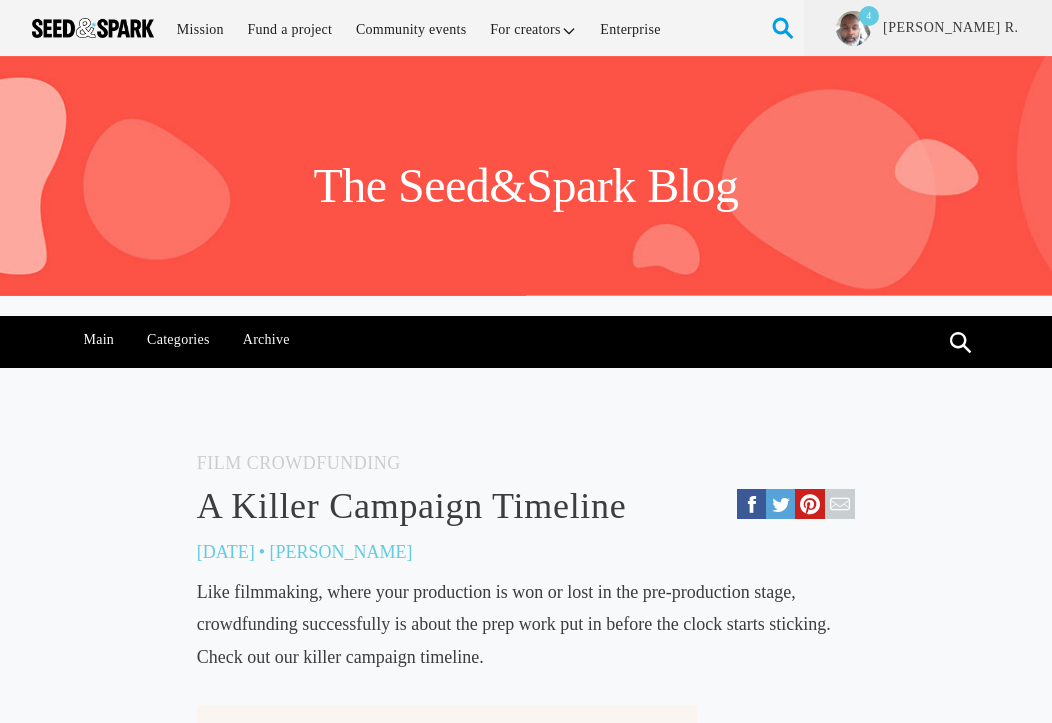 scroll, scrollTop: 0, scrollLeft: 0, axis: both 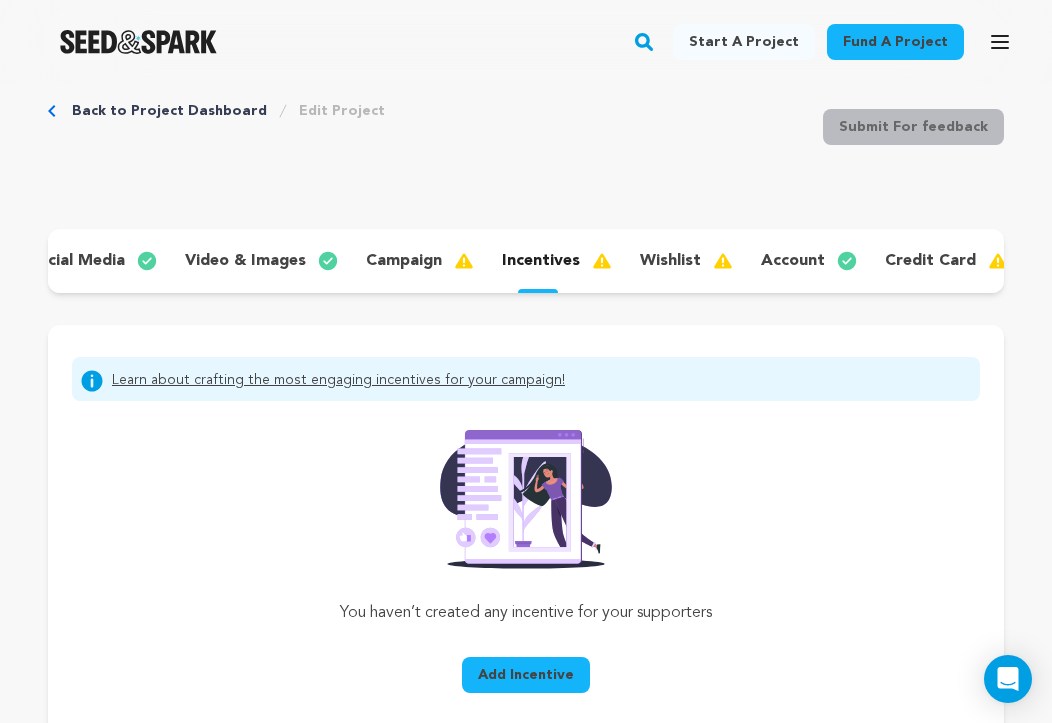 click on "video & images" at bounding box center [245, 261] 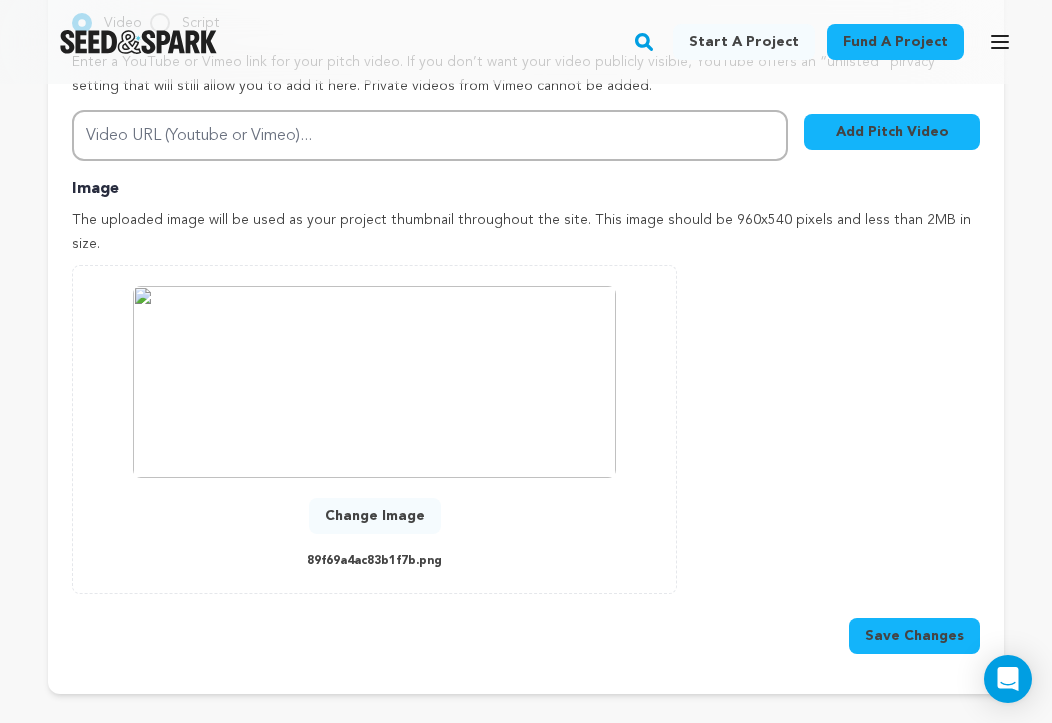 scroll, scrollTop: 829, scrollLeft: 0, axis: vertical 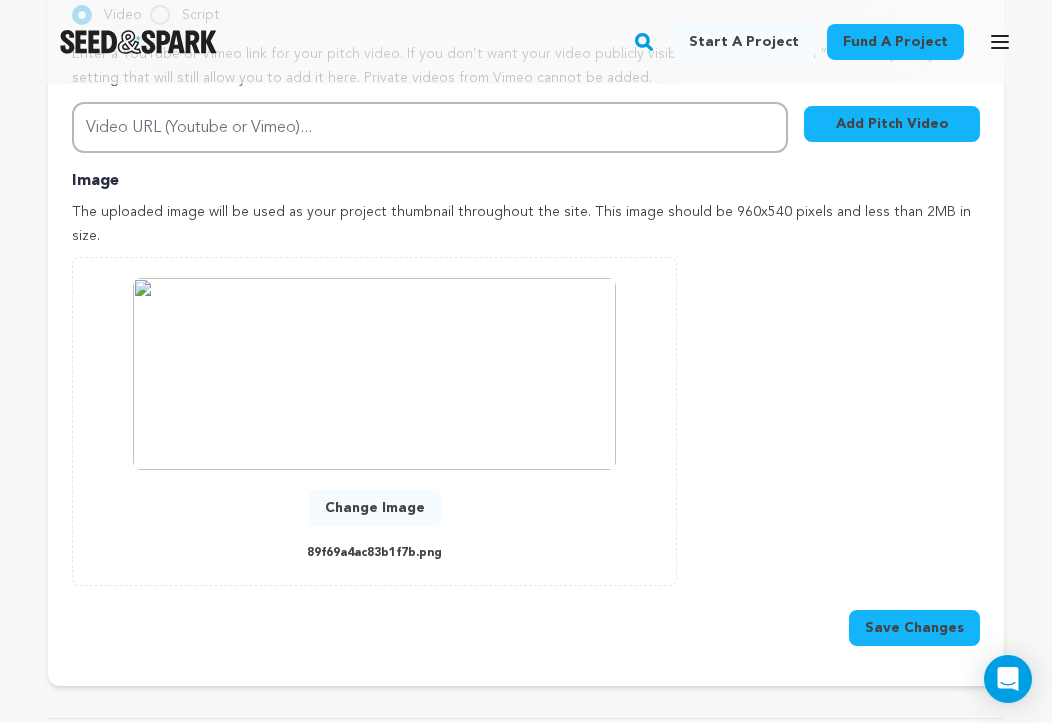 click on "Change Image" at bounding box center [375, 508] 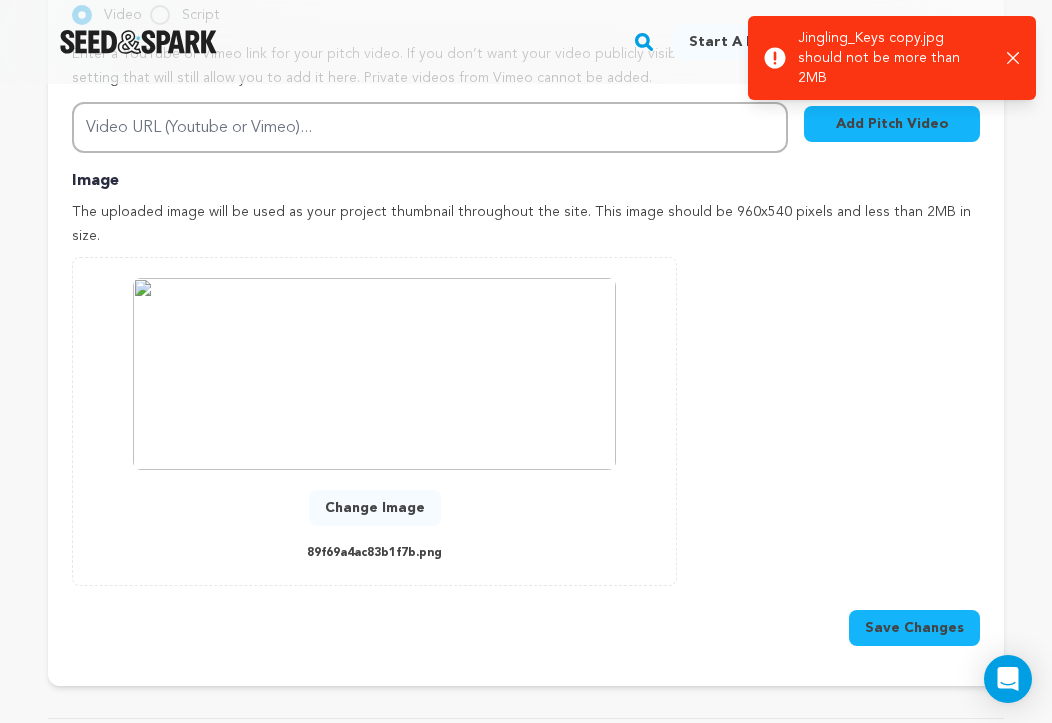 click 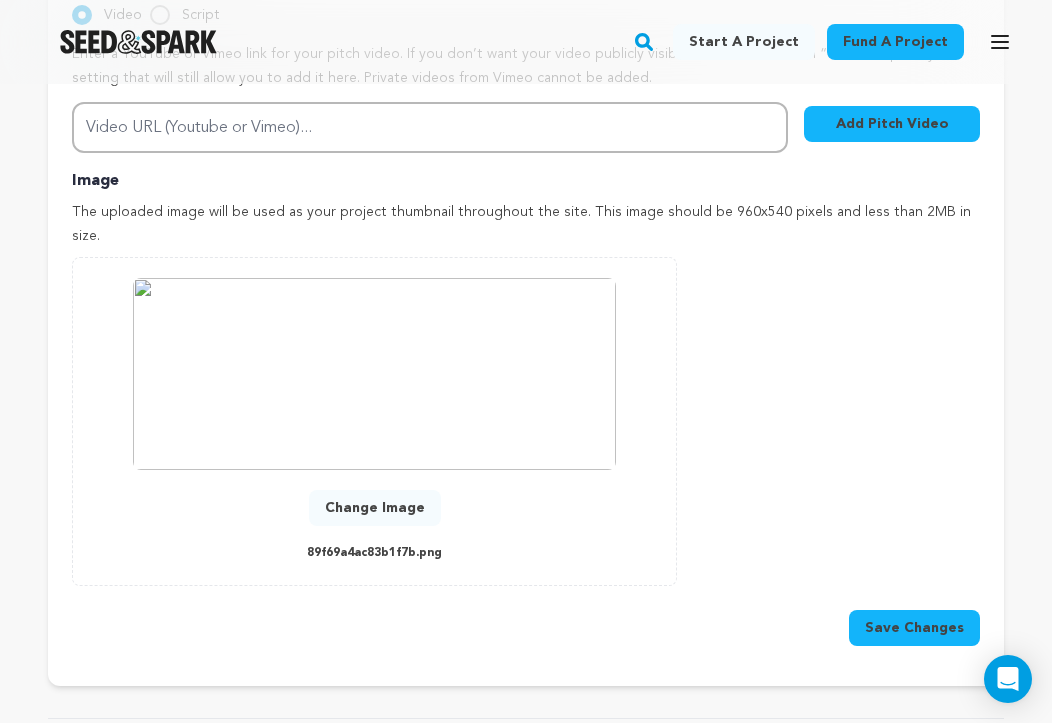 click on "Change Image" at bounding box center [375, 508] 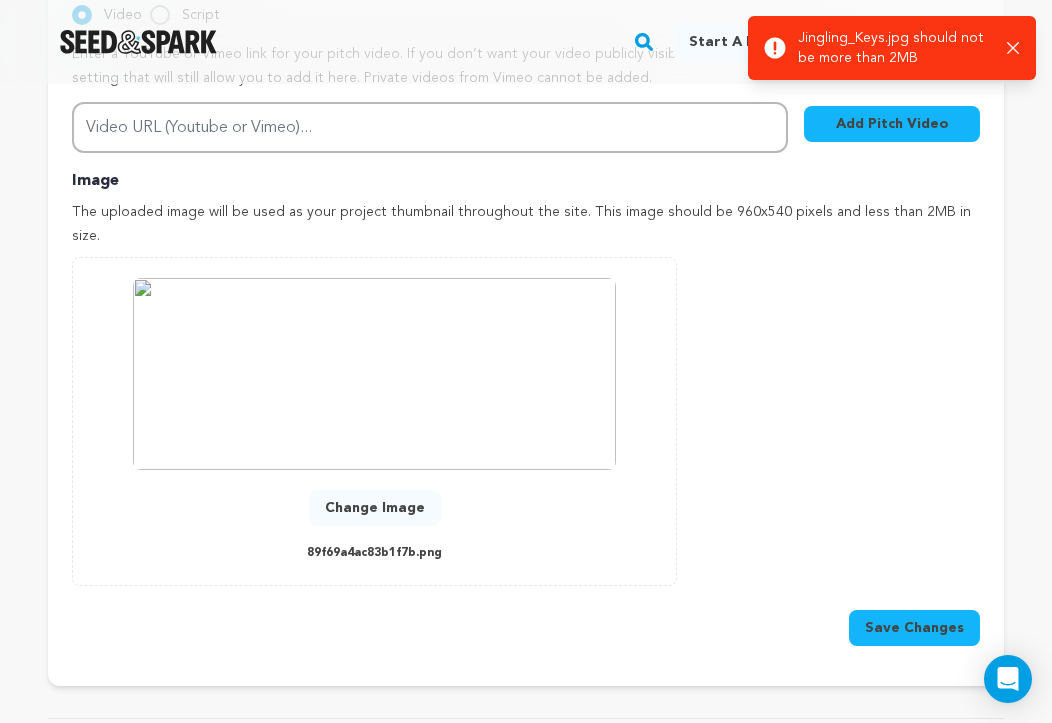 click 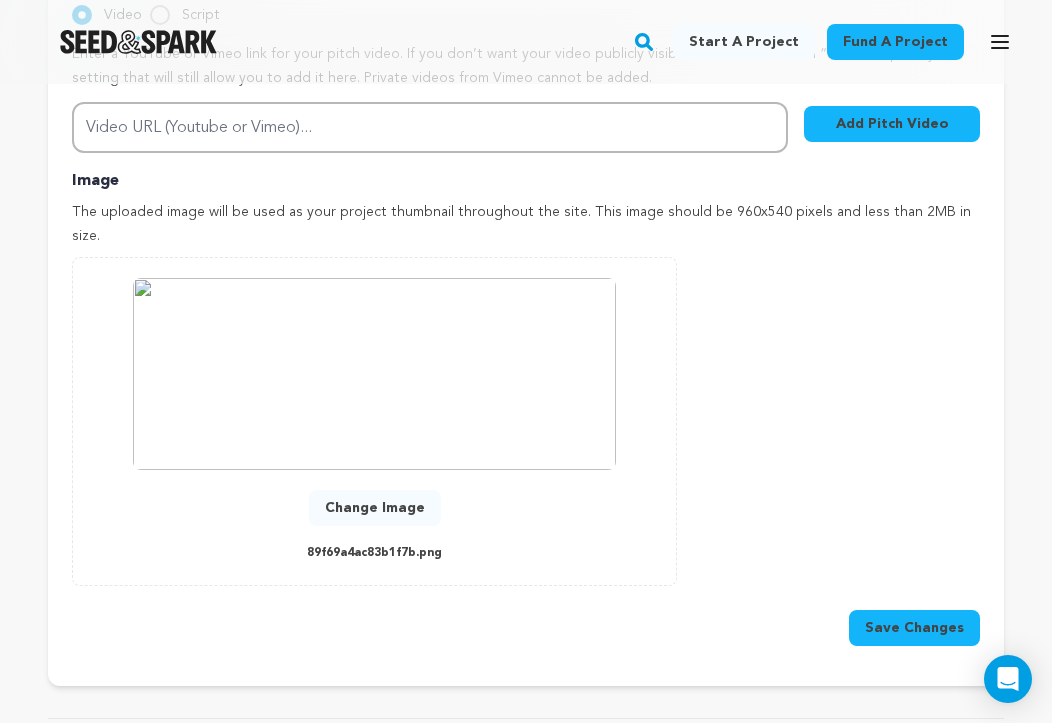 click on "Change Image" at bounding box center [375, 508] 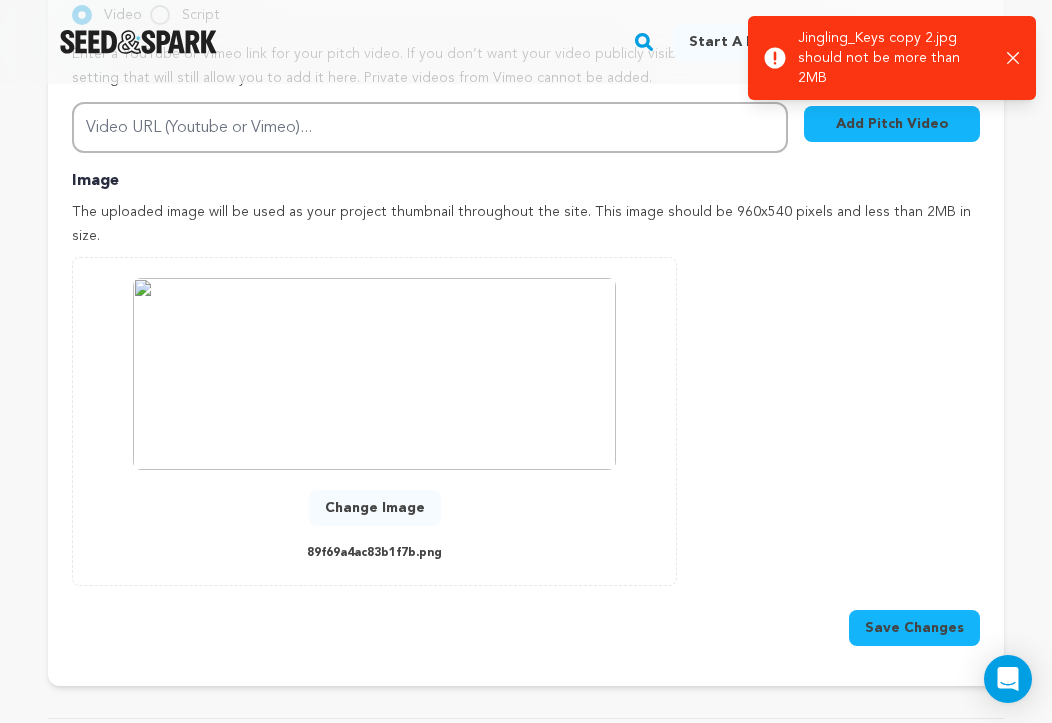 click 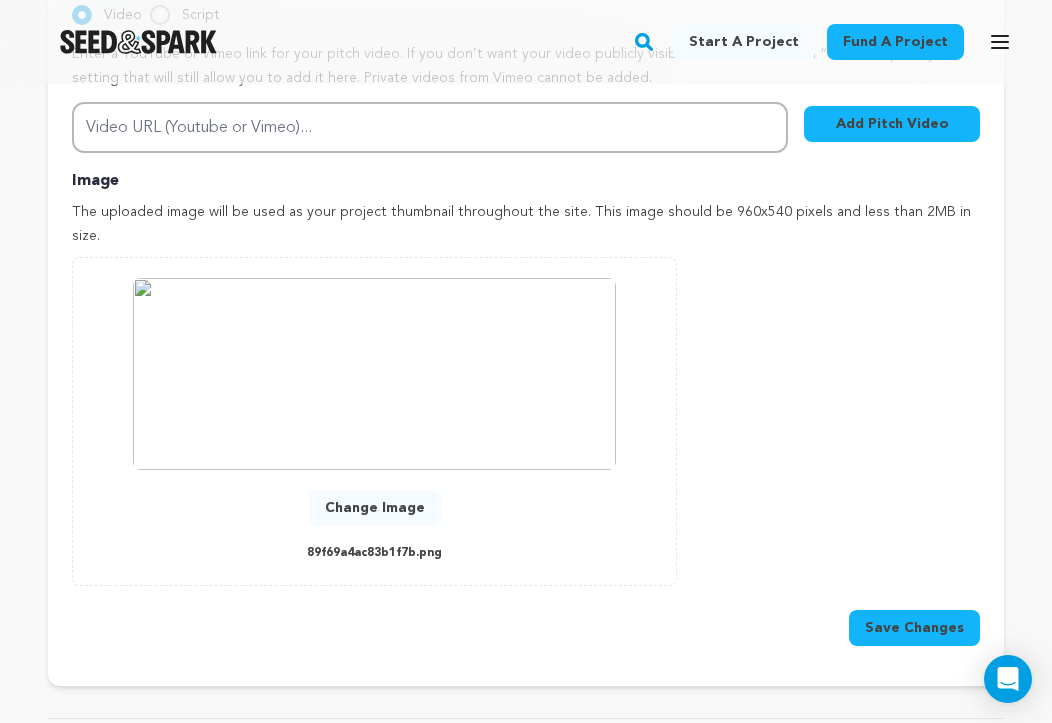click on "Change Image" at bounding box center (375, 508) 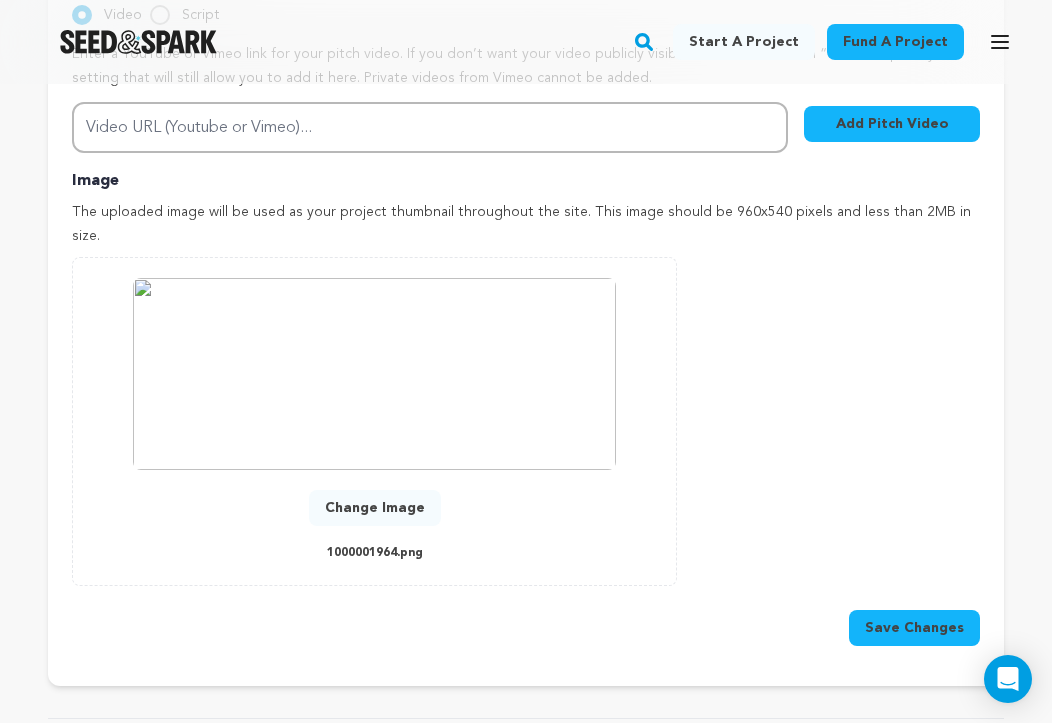 scroll, scrollTop: 35, scrollLeft: 0, axis: vertical 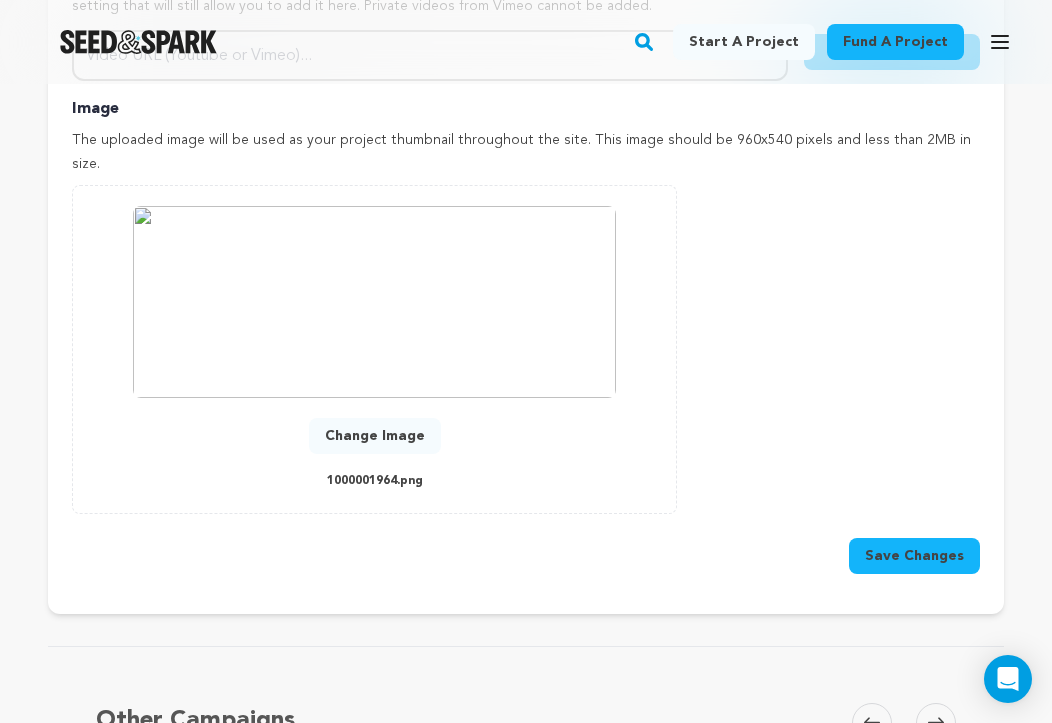 click on "Change Image" at bounding box center [375, 436] 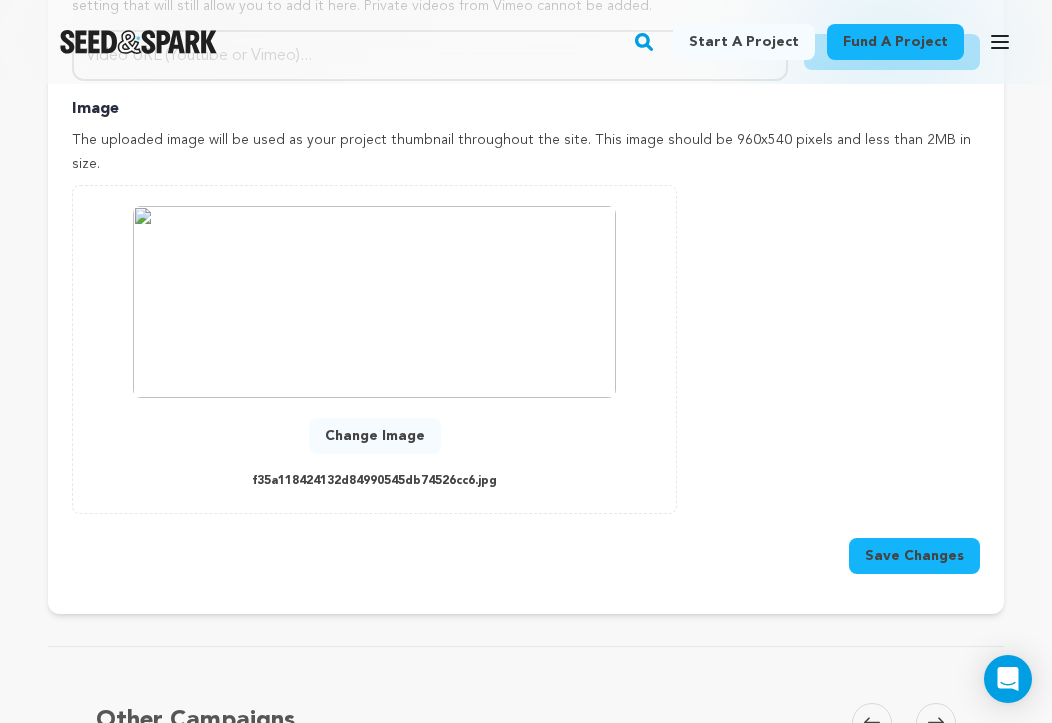 click on "Change Image" at bounding box center [375, 436] 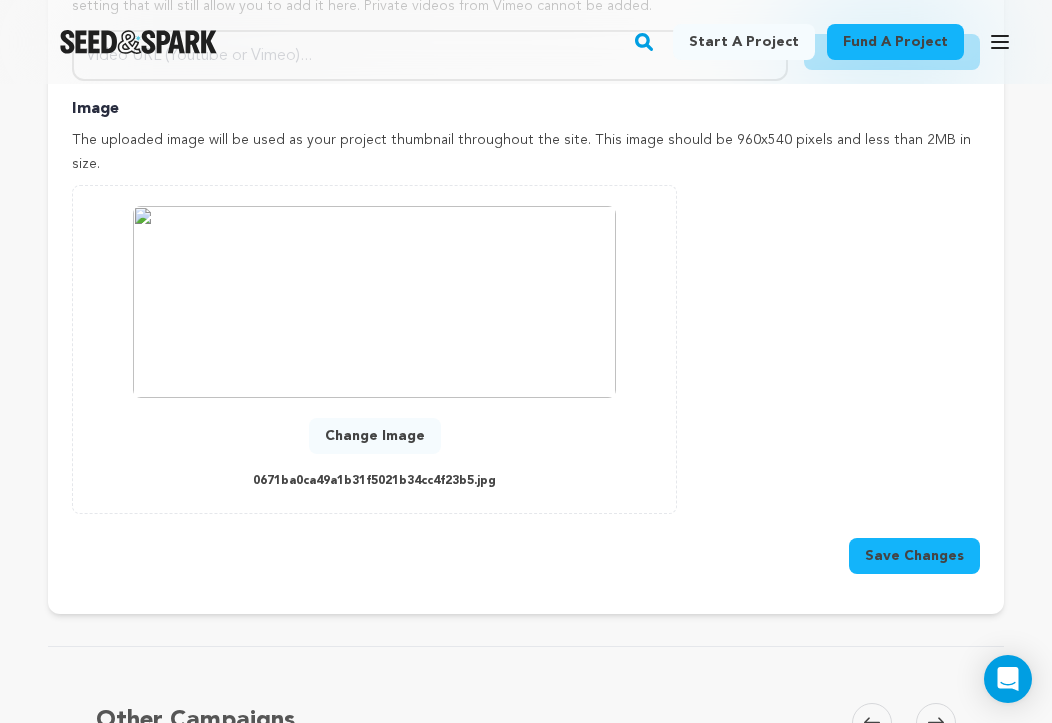 click on "Change Image" at bounding box center [375, 436] 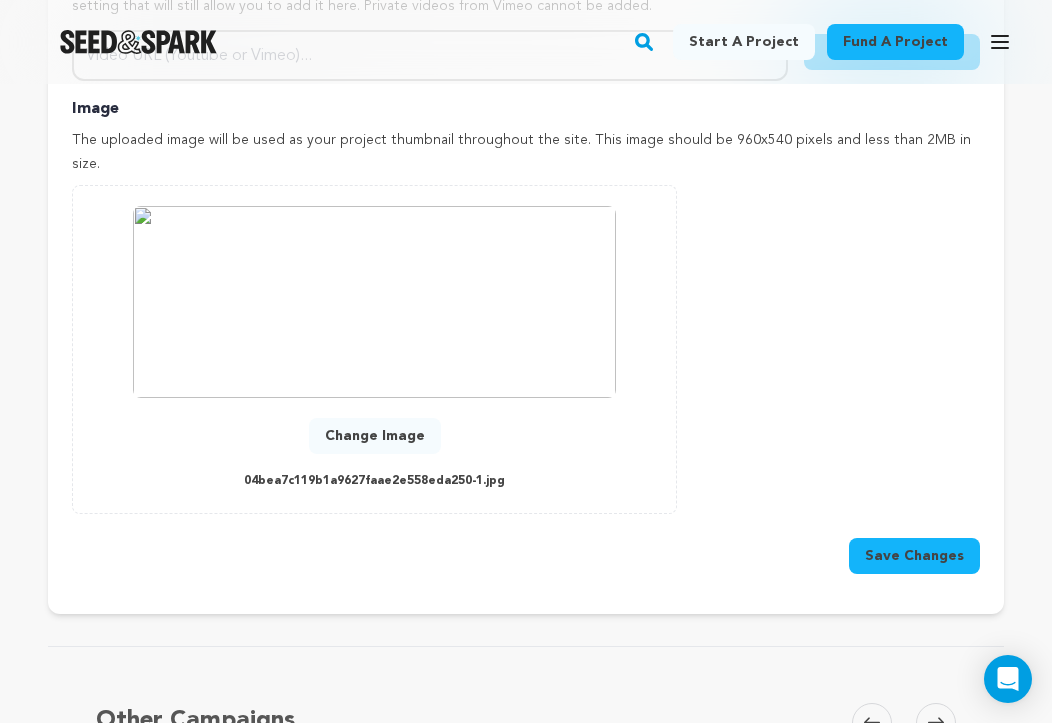 click on "Save Changes" at bounding box center (914, 556) 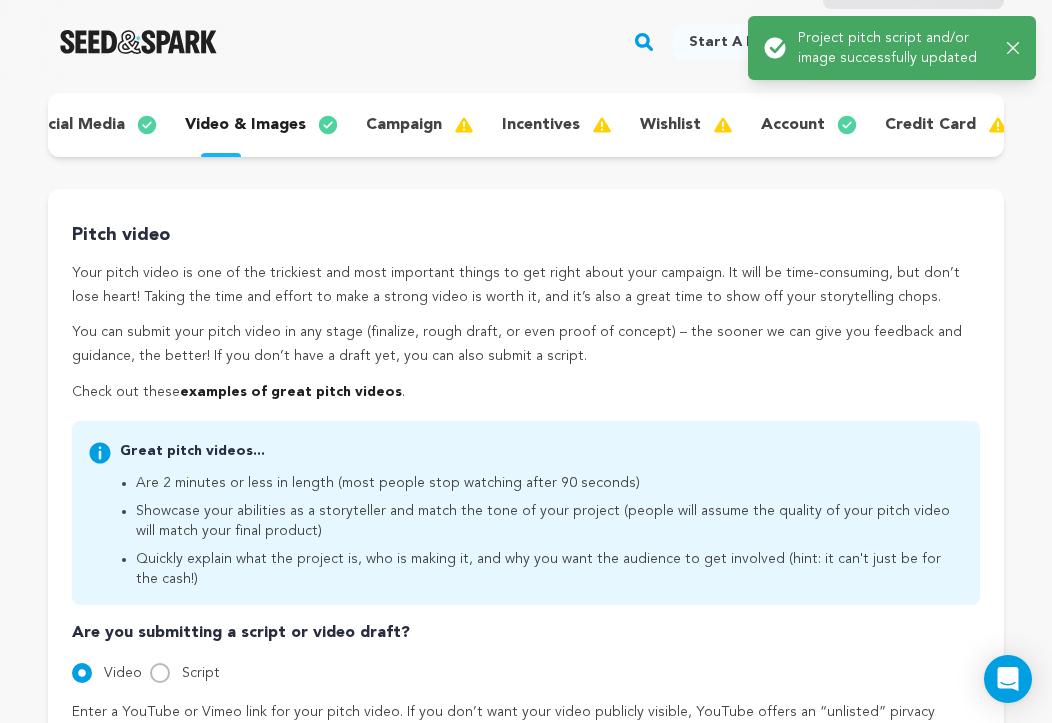 scroll, scrollTop: 0, scrollLeft: 0, axis: both 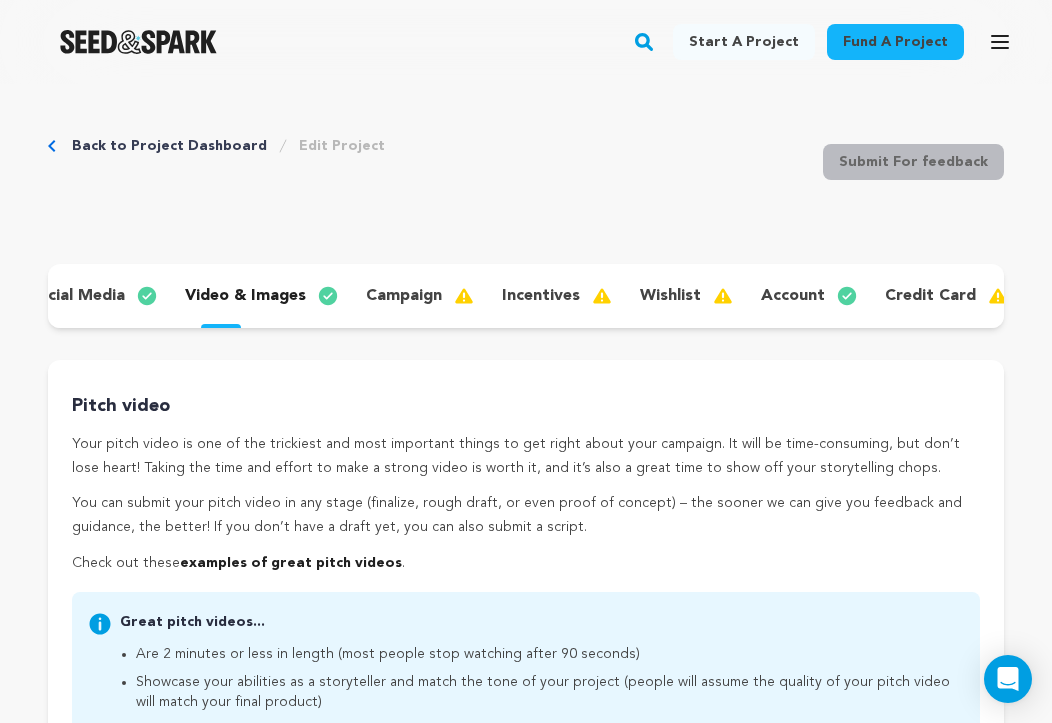click on "incentives" at bounding box center [541, 296] 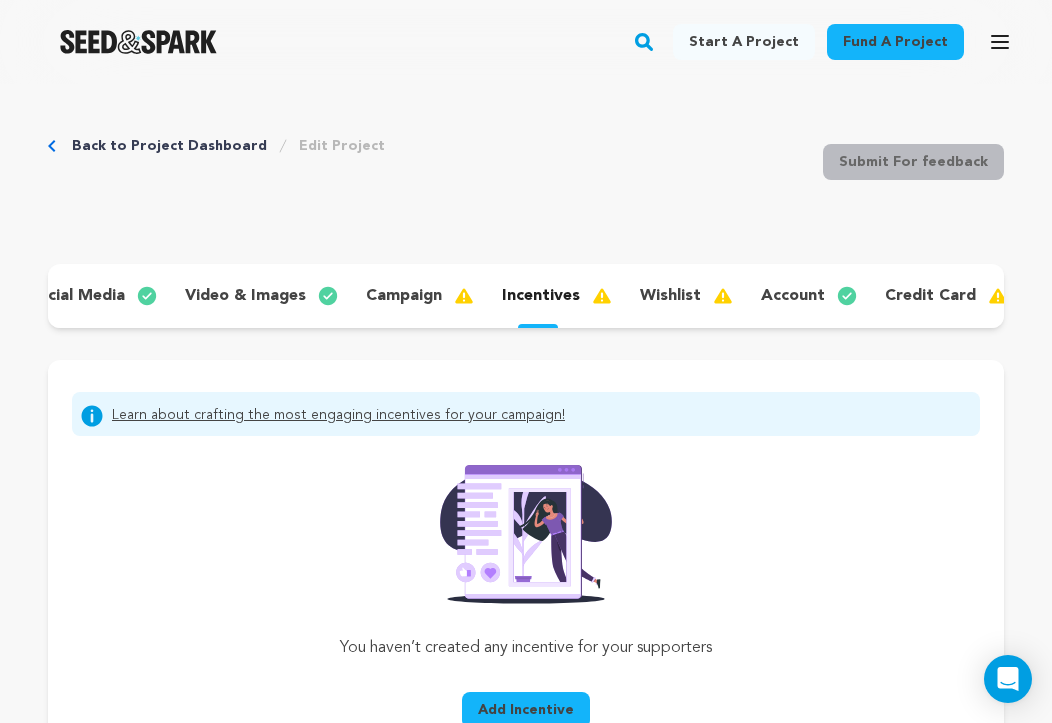 click on "video & images" at bounding box center (245, 296) 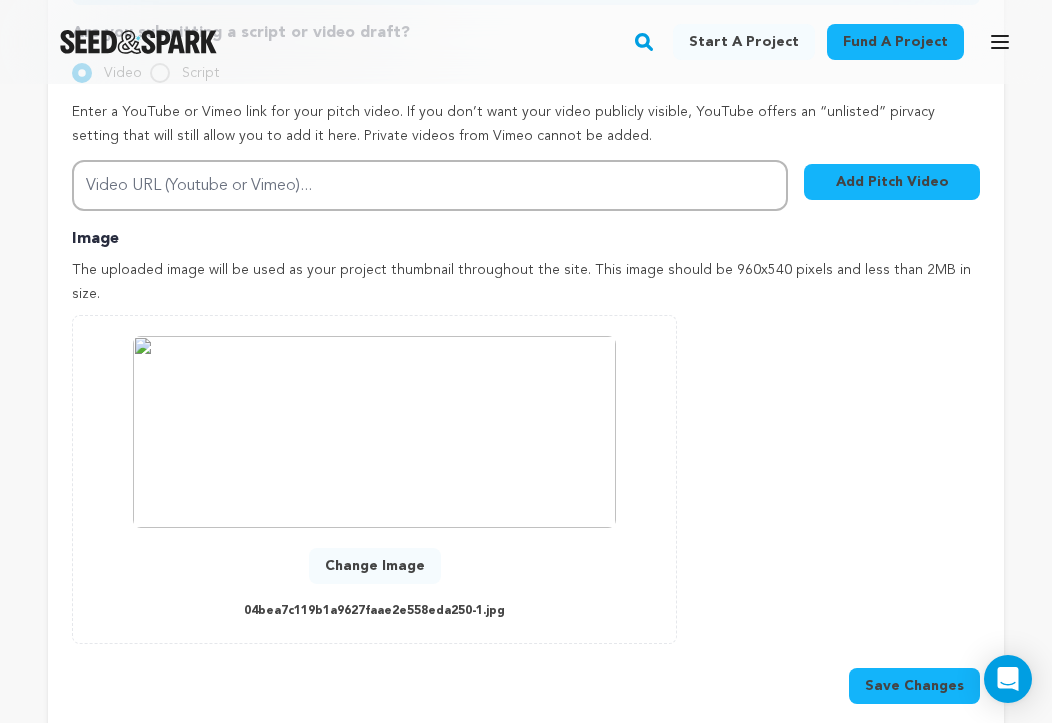 scroll, scrollTop: 750, scrollLeft: 0, axis: vertical 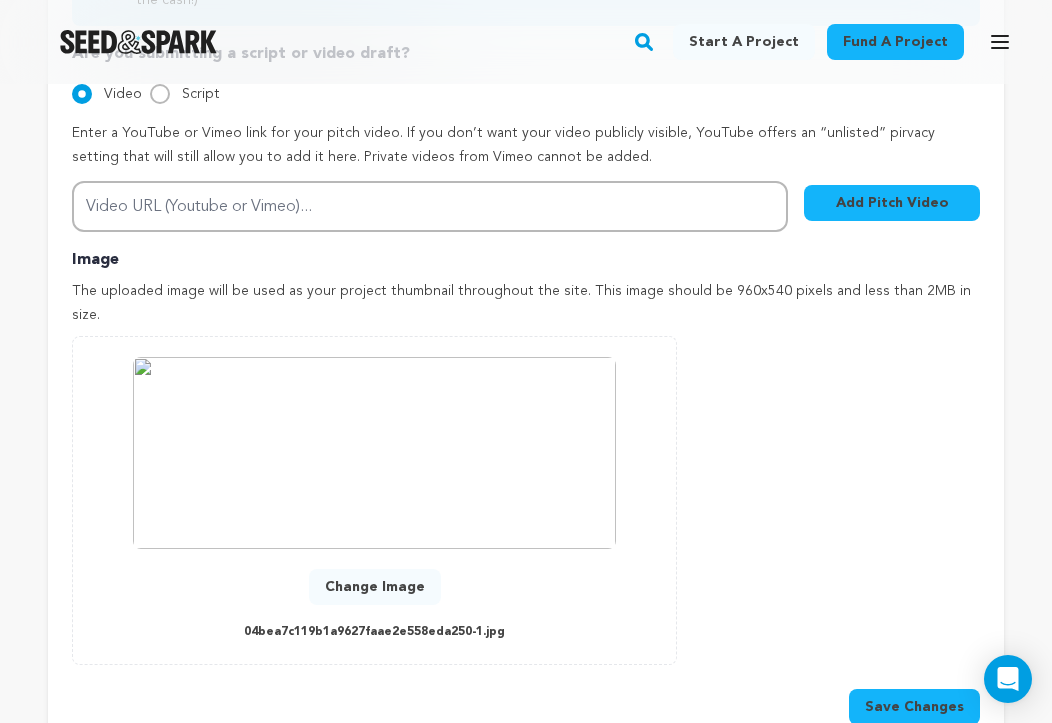 click on "Change Image" at bounding box center (375, 587) 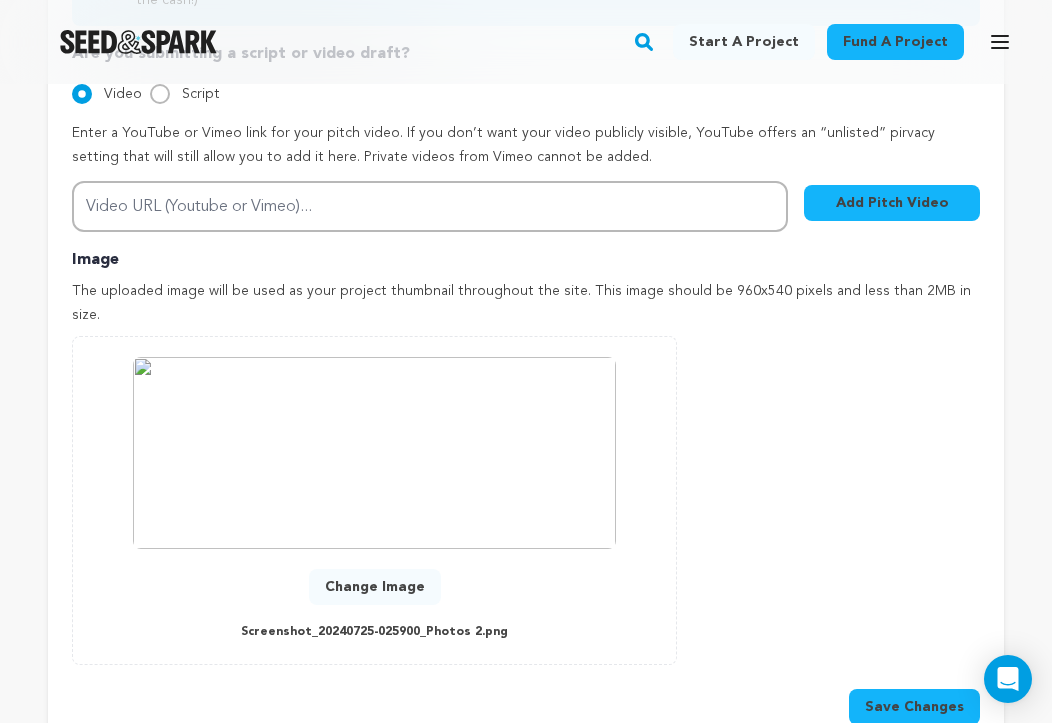 click at bounding box center (374, 453) 